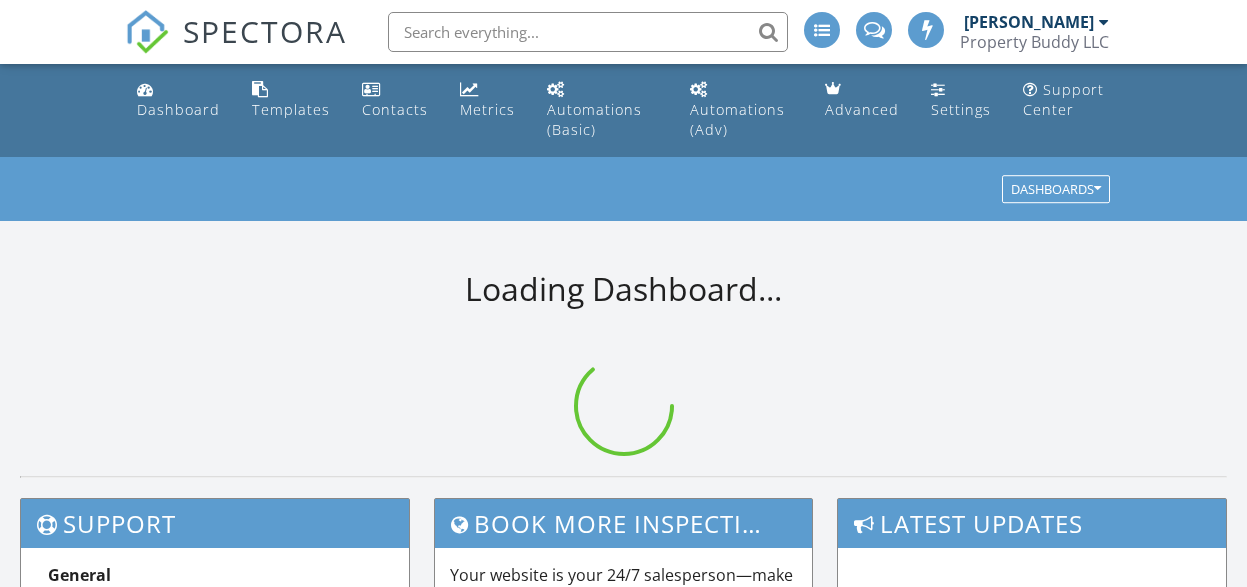 scroll, scrollTop: 0, scrollLeft: 0, axis: both 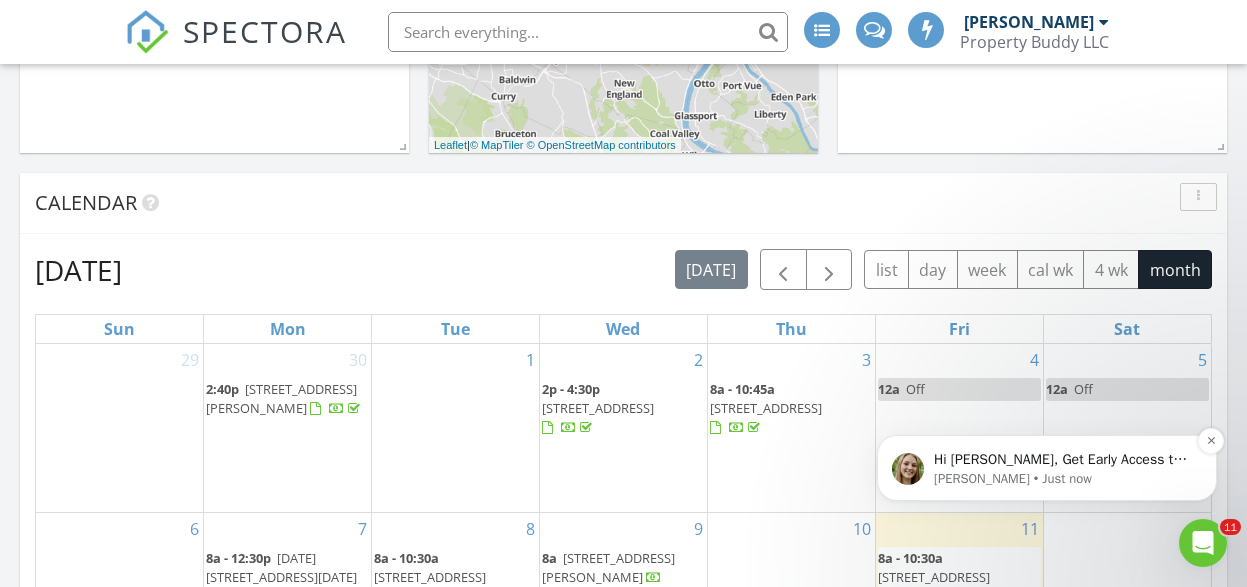 click on "Hi Jake, Get Early Access to New Report Writing Features &amp; Updates Want to be the first to try Spectora’s latest updates? Join our early access group and be the first to use new features before they’re released. Features and updates coming soon that you will get early access to include: Update: The upgraded Rapid Fire Camera, New: Photo preview before adding images to a report, New: The .5 camera lens" at bounding box center (1063, 460) 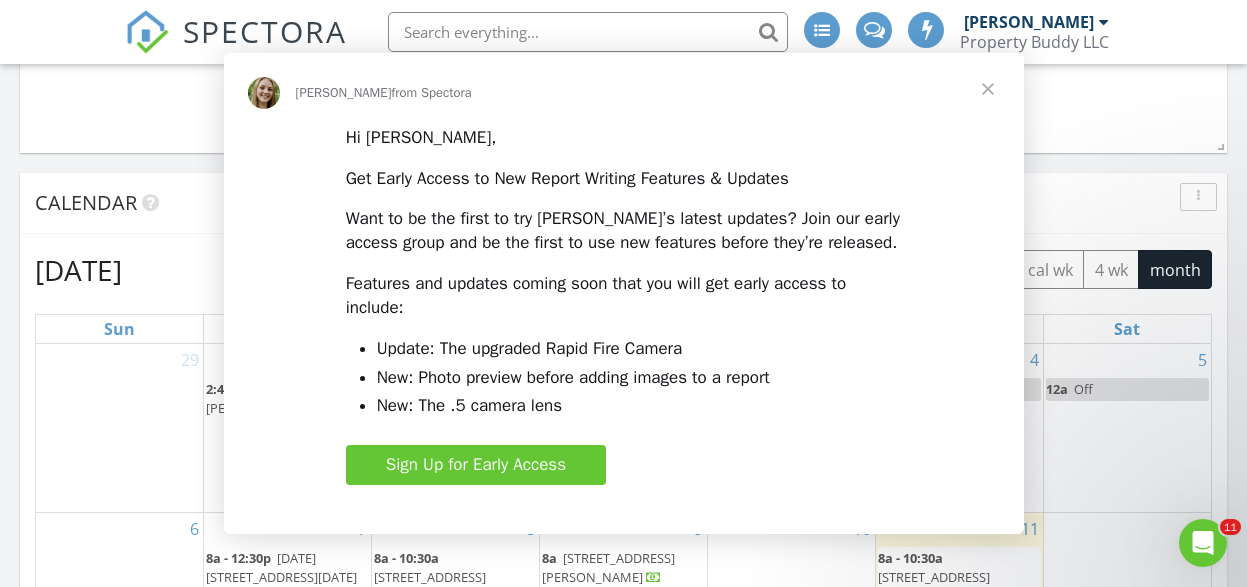 scroll, scrollTop: 0, scrollLeft: 0, axis: both 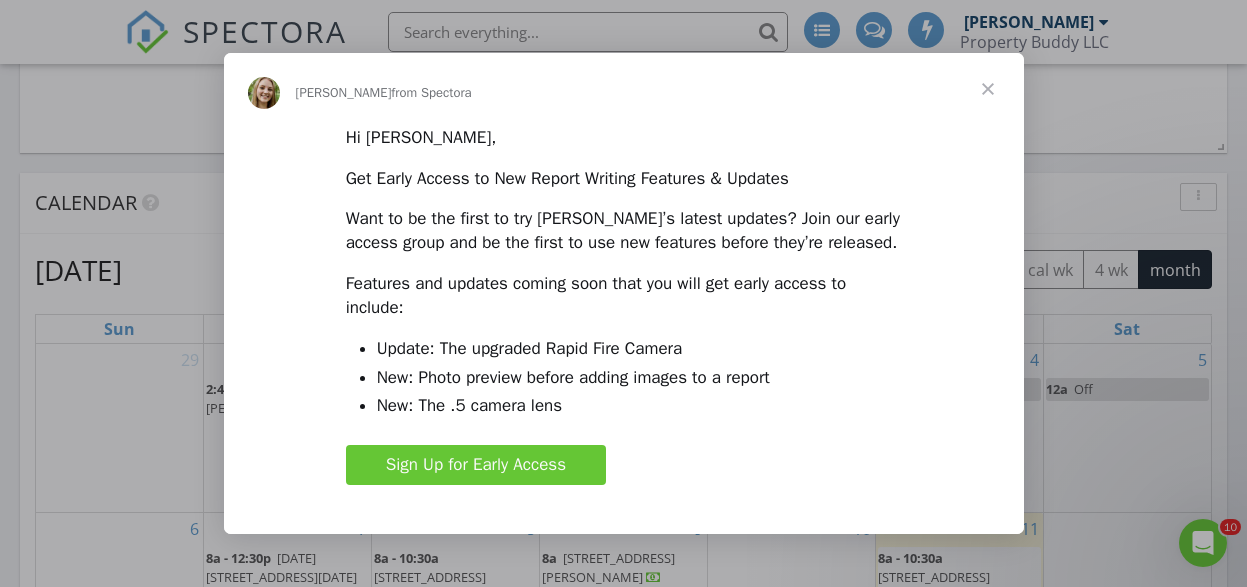 click at bounding box center [988, 89] 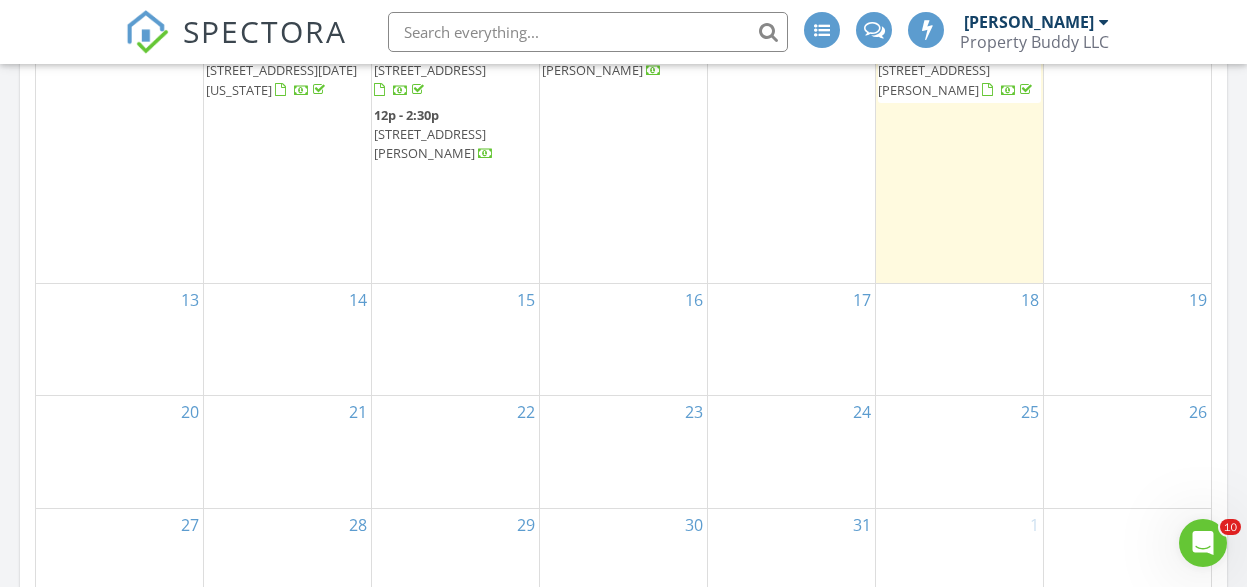 scroll, scrollTop: 1257, scrollLeft: 0, axis: vertical 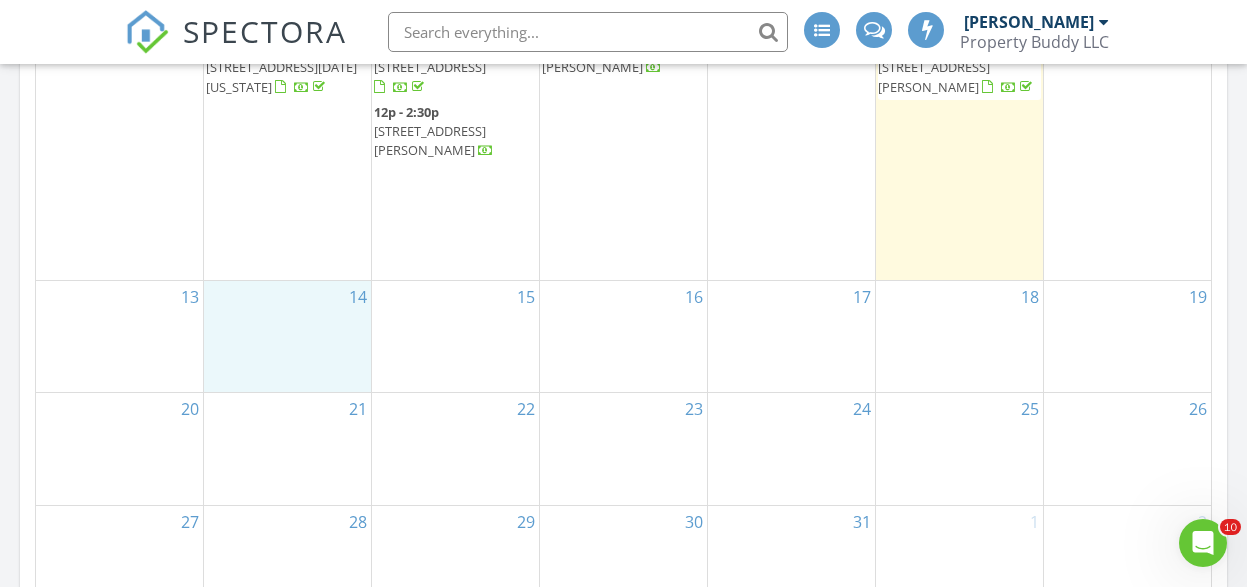 click on "14" at bounding box center (287, 336) 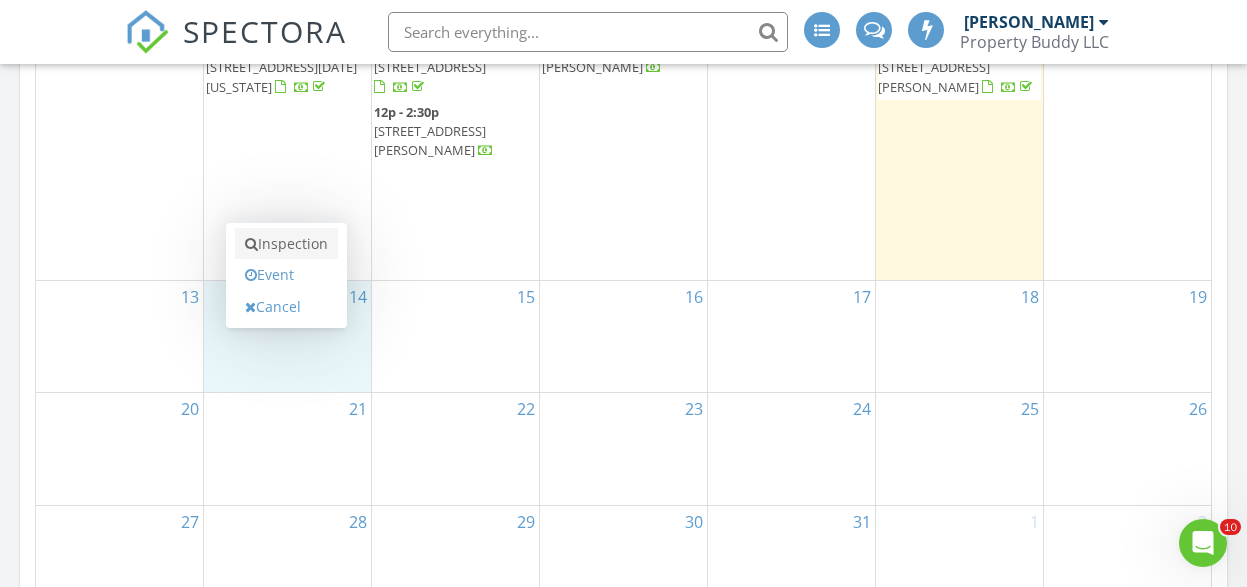 click on "Inspection" at bounding box center [286, 244] 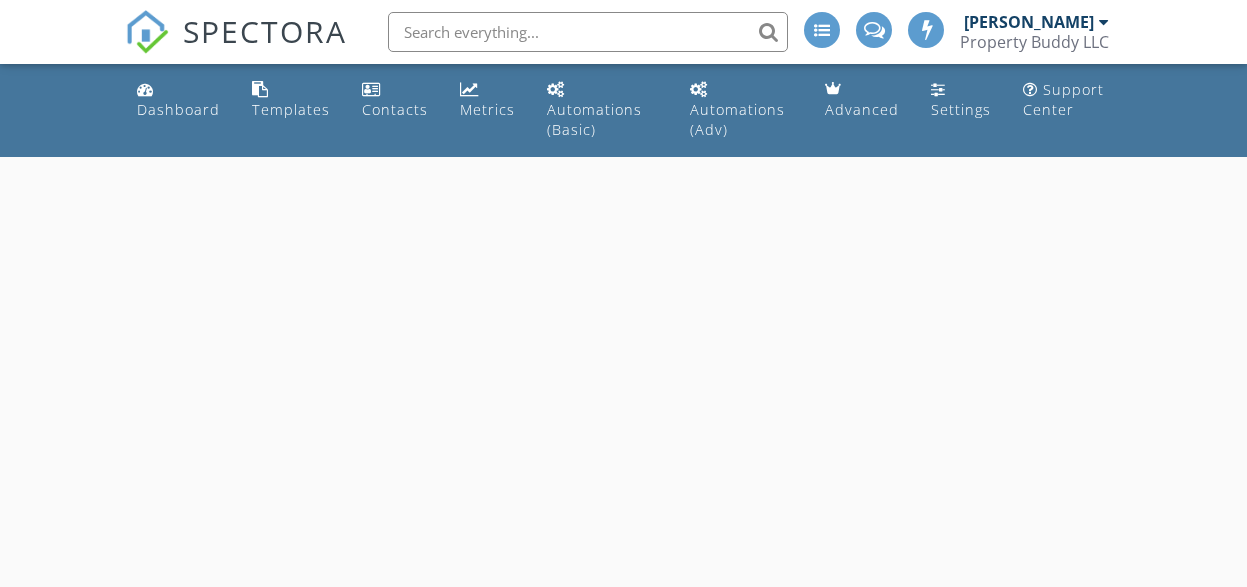 scroll, scrollTop: 0, scrollLeft: 0, axis: both 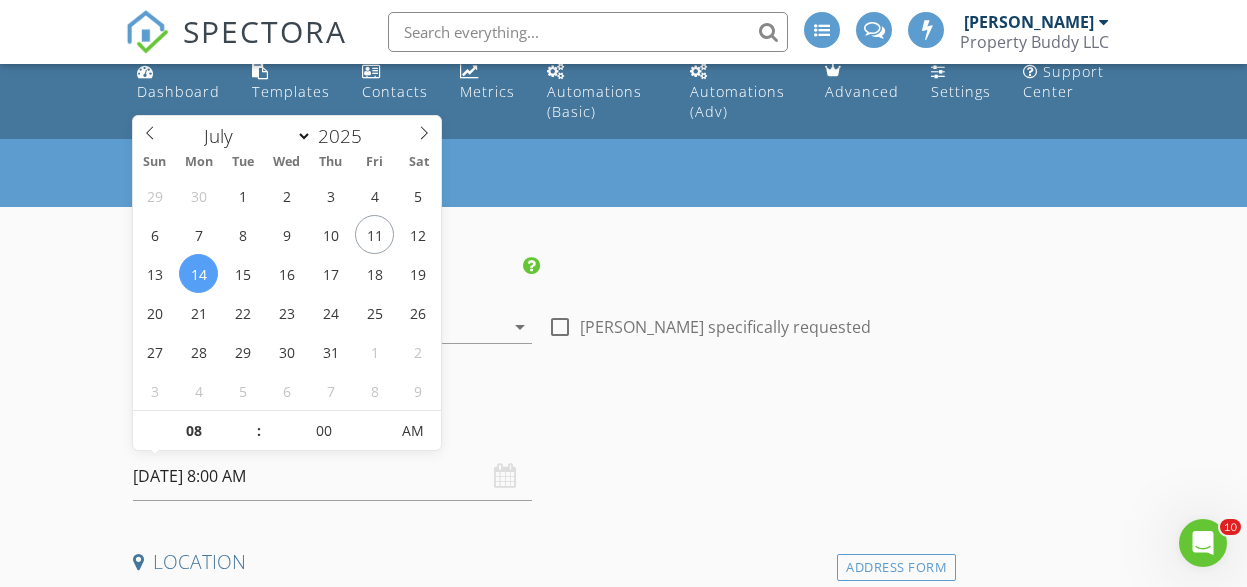 click on "[DATE] 8:00 AM" at bounding box center (333, 476) 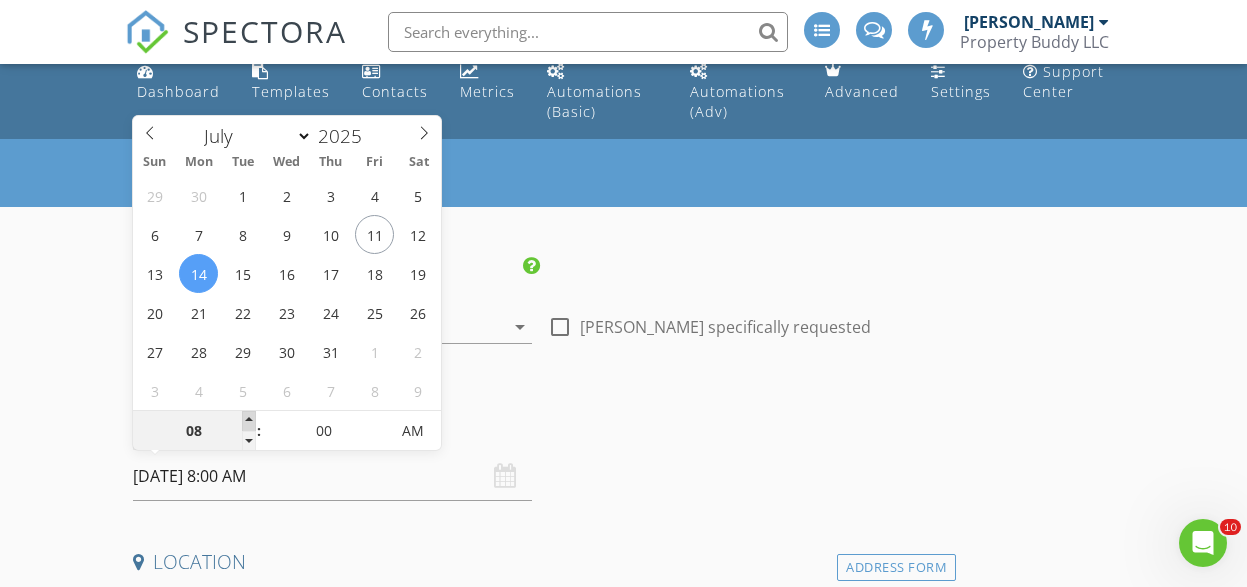 type on "09" 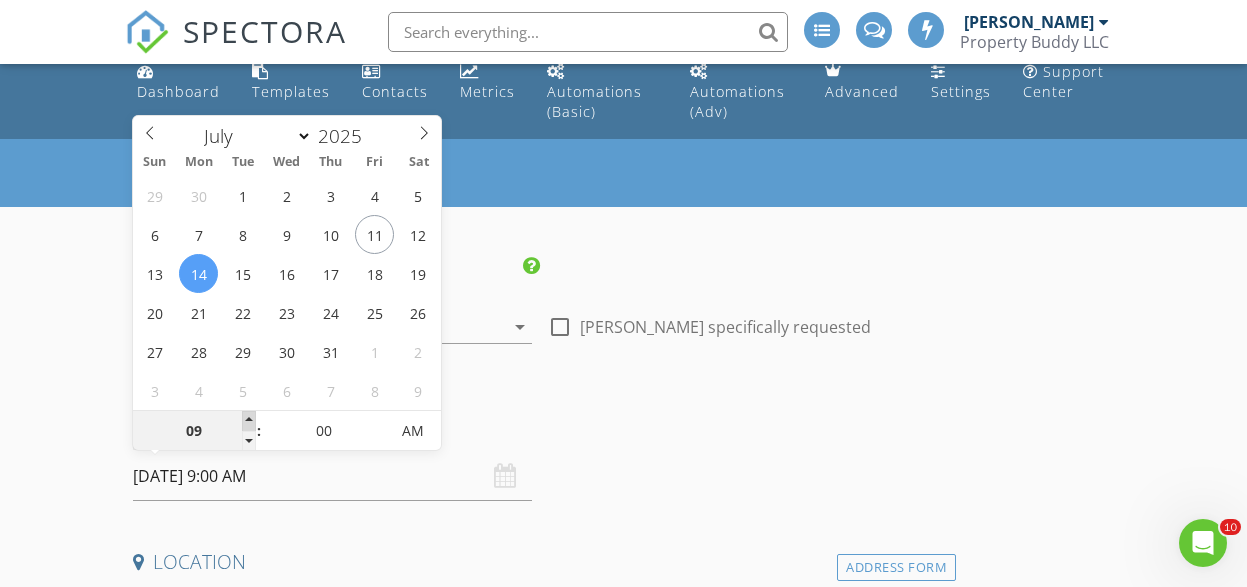 click at bounding box center (249, 421) 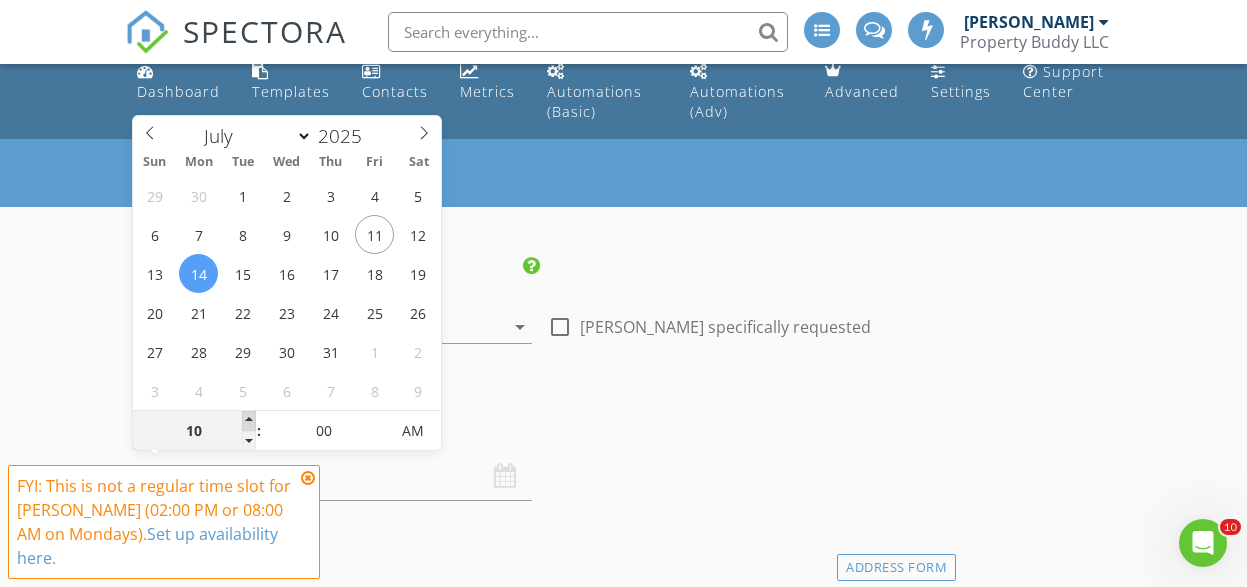 click at bounding box center [249, 421] 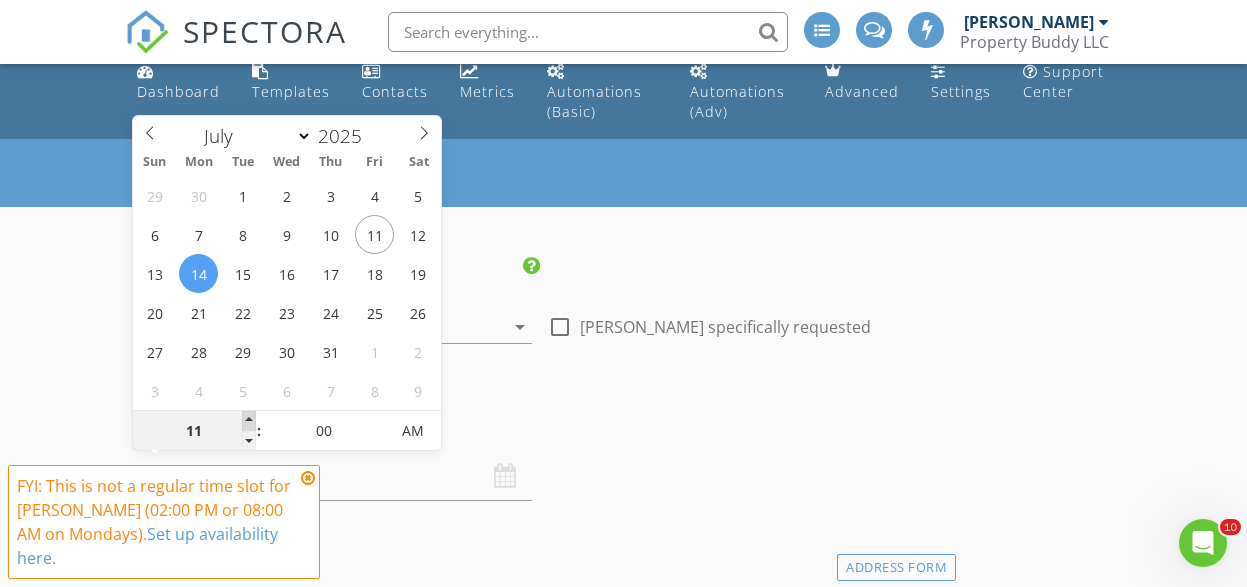 click at bounding box center (249, 421) 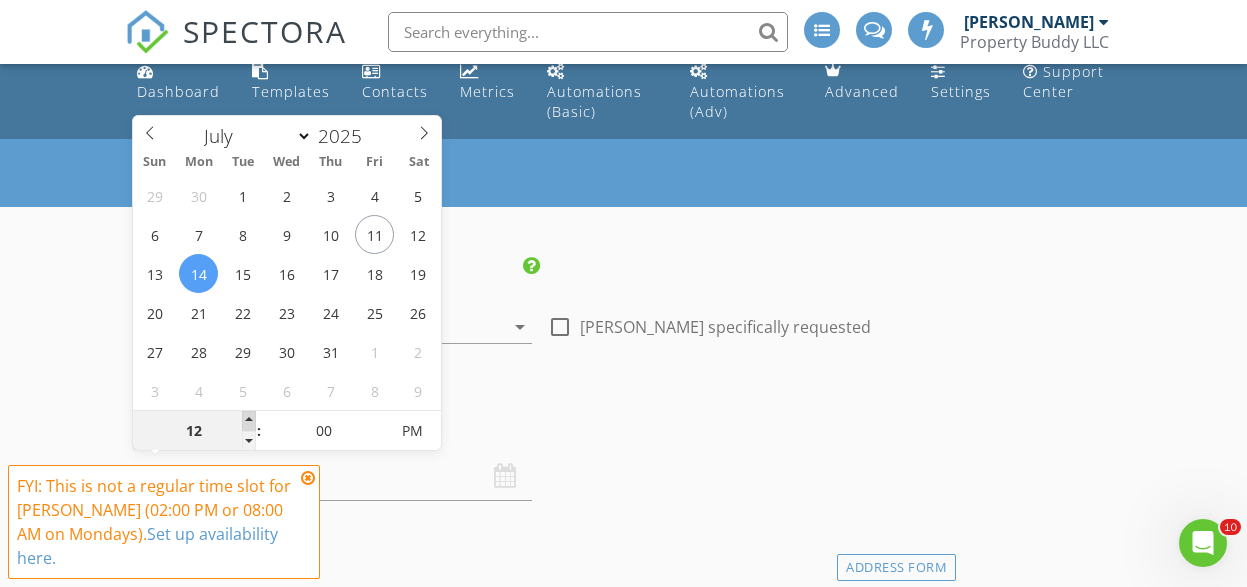 click at bounding box center (249, 421) 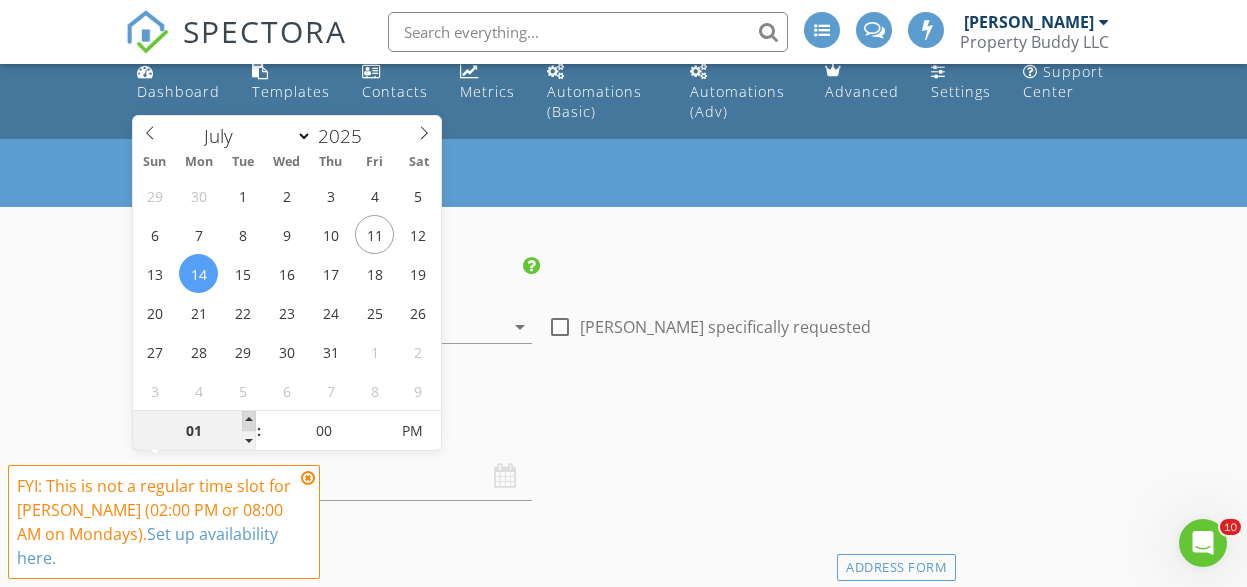 click at bounding box center [249, 421] 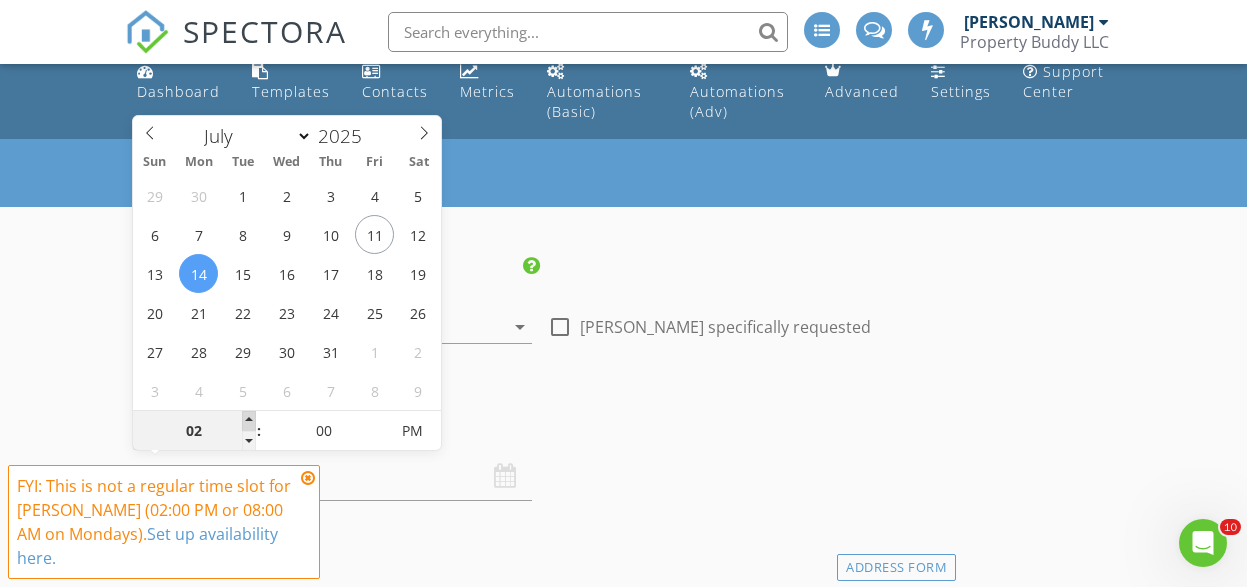 click at bounding box center (249, 421) 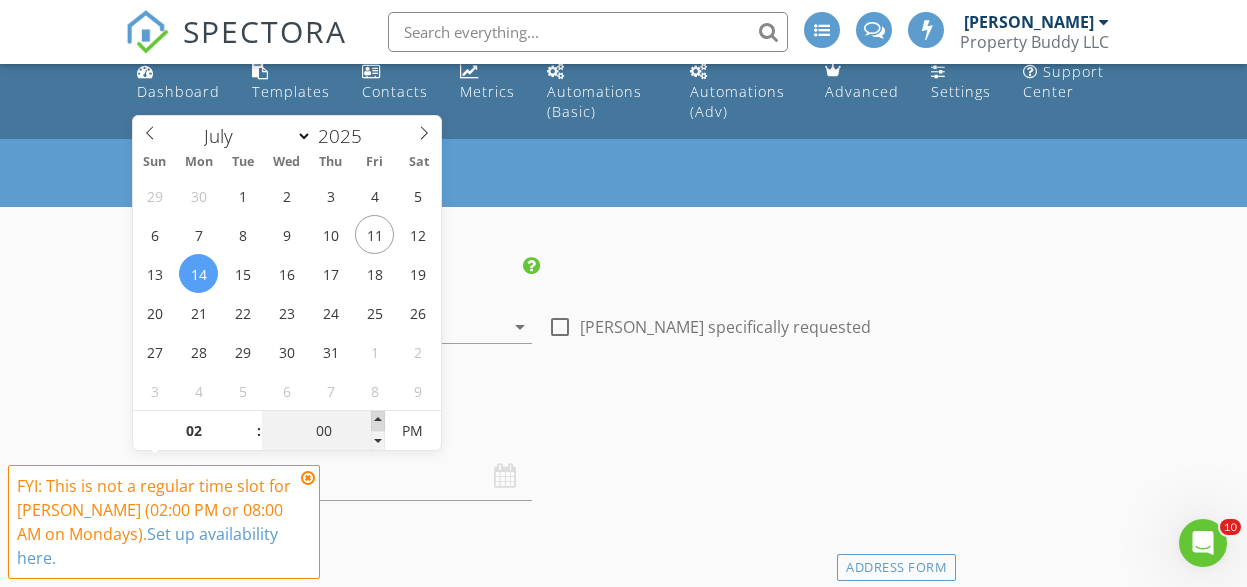 type on "05" 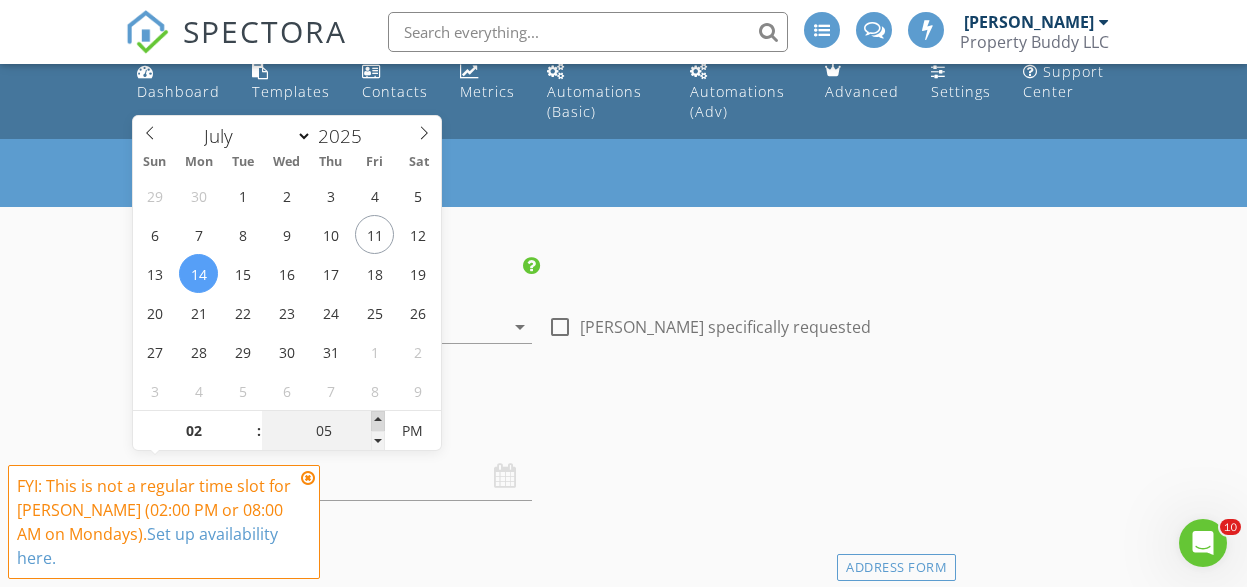 click at bounding box center [378, 421] 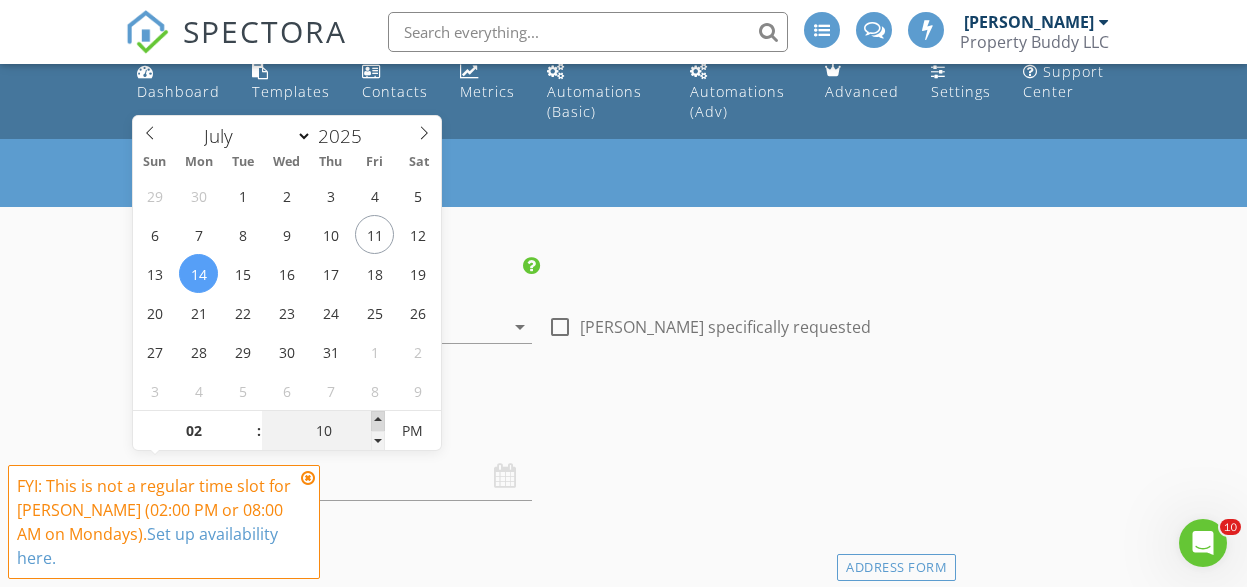 click at bounding box center [378, 421] 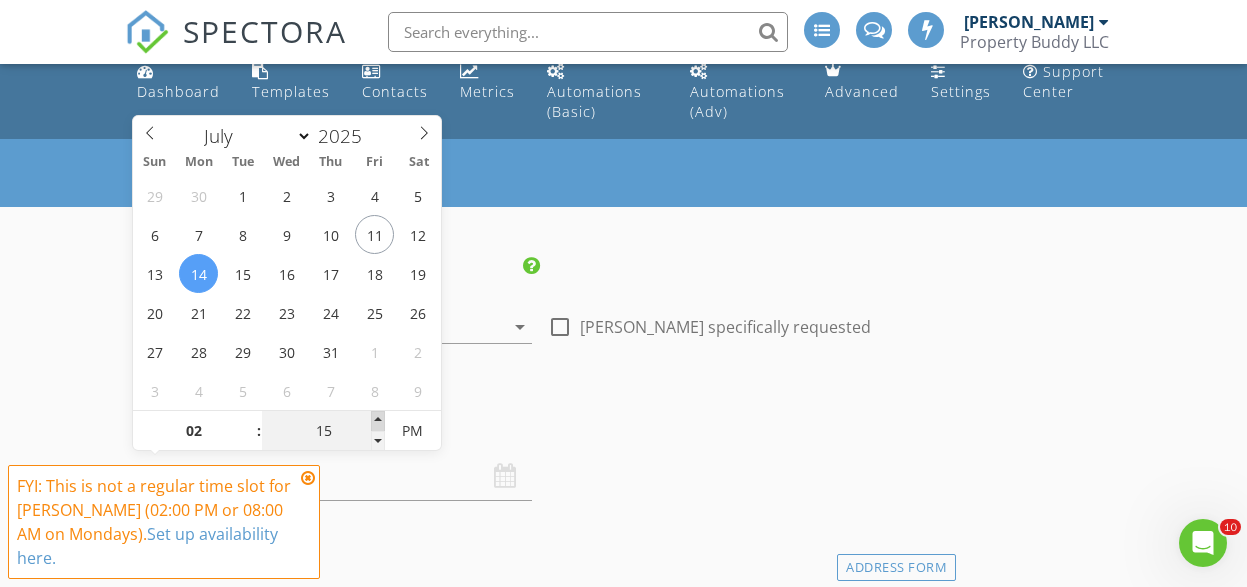 click at bounding box center (378, 421) 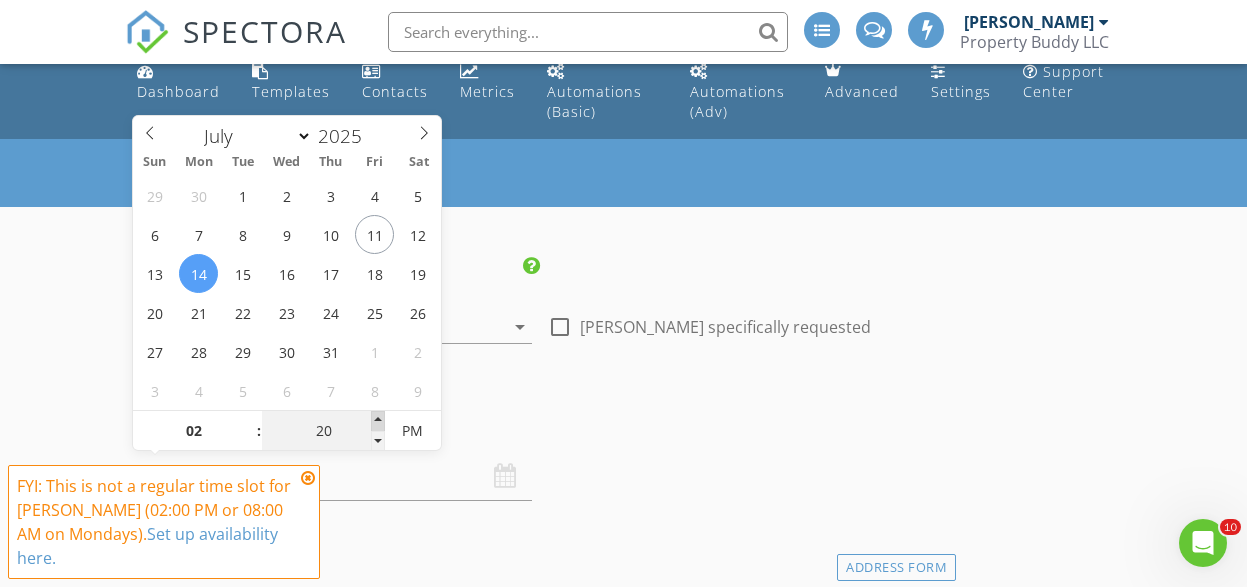 click at bounding box center (378, 421) 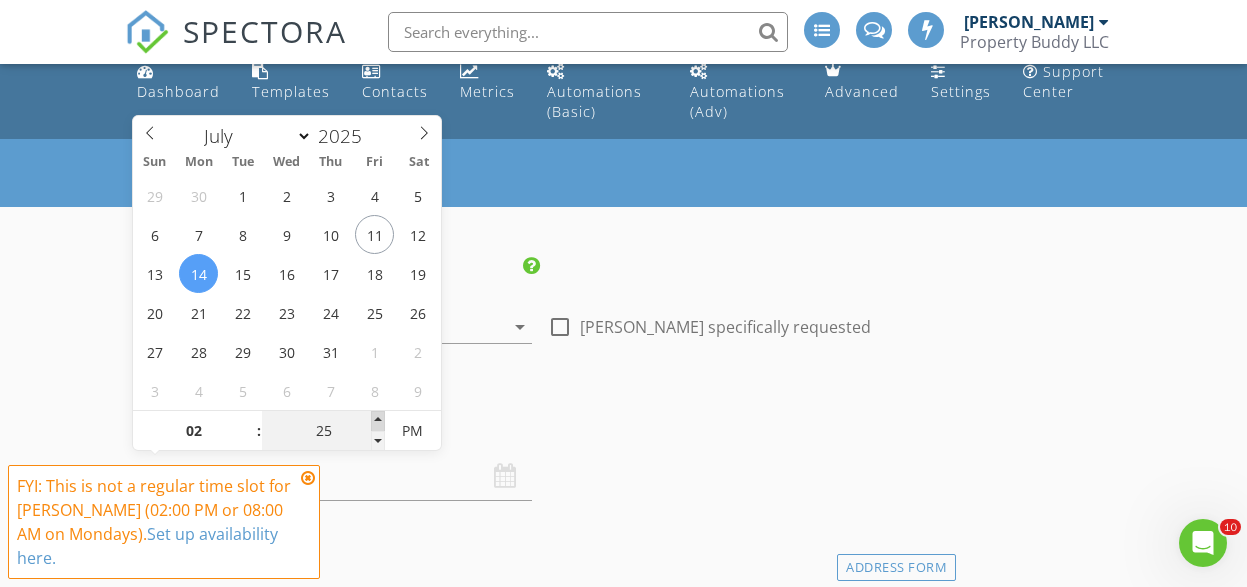 click at bounding box center (378, 421) 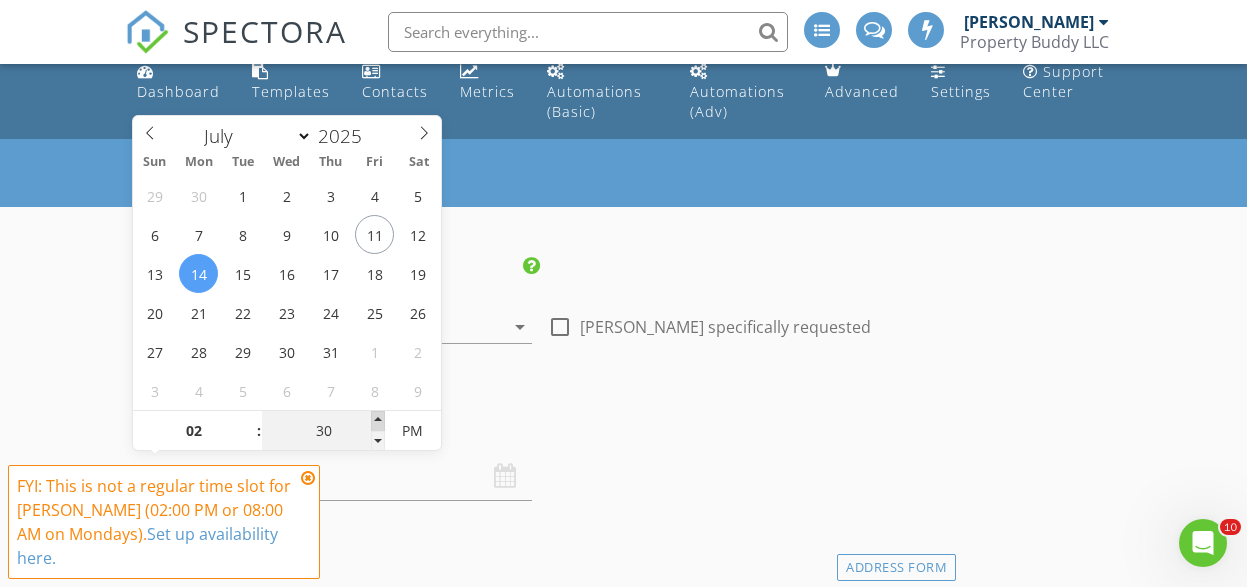 click at bounding box center [378, 421] 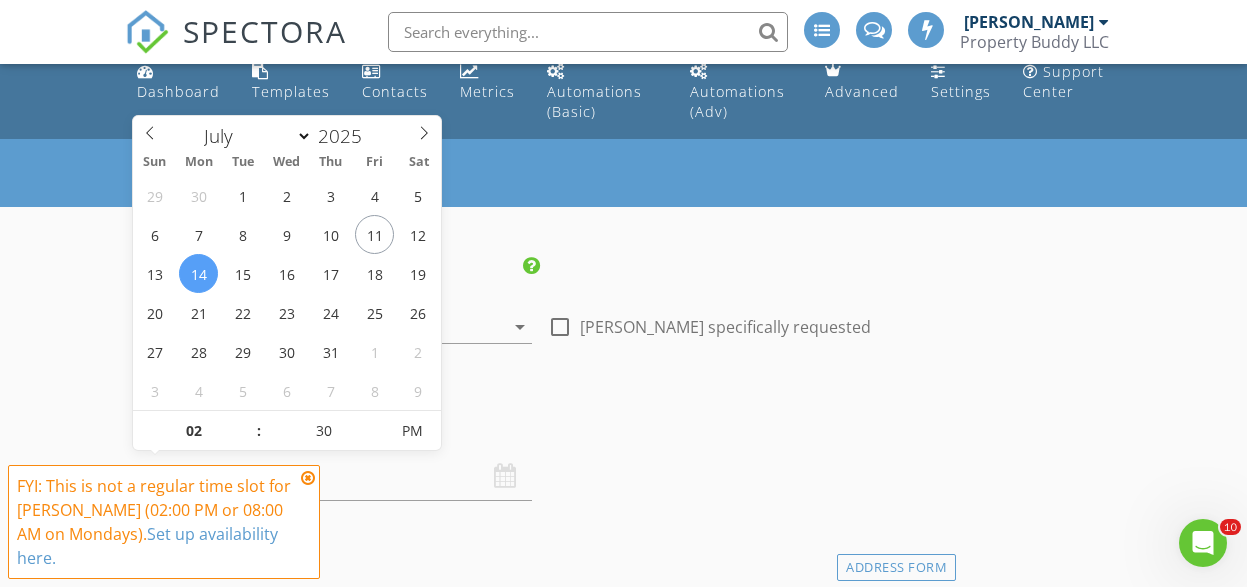 click on "Date/Time
07/14/2025 2:30 PM" at bounding box center [540, 456] 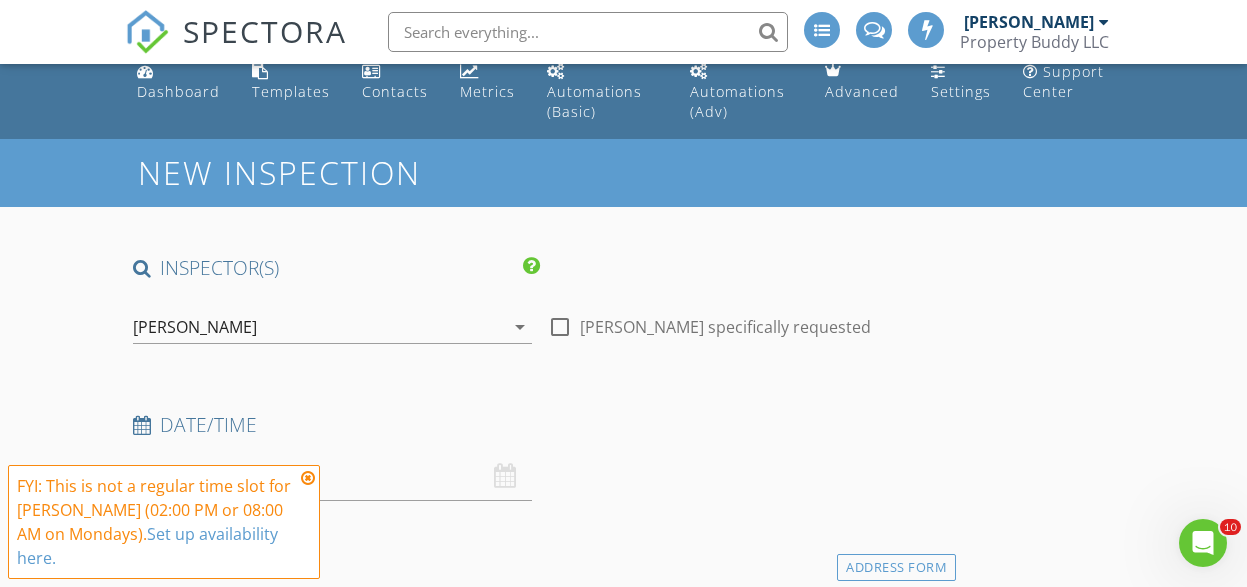 click at bounding box center (308, 478) 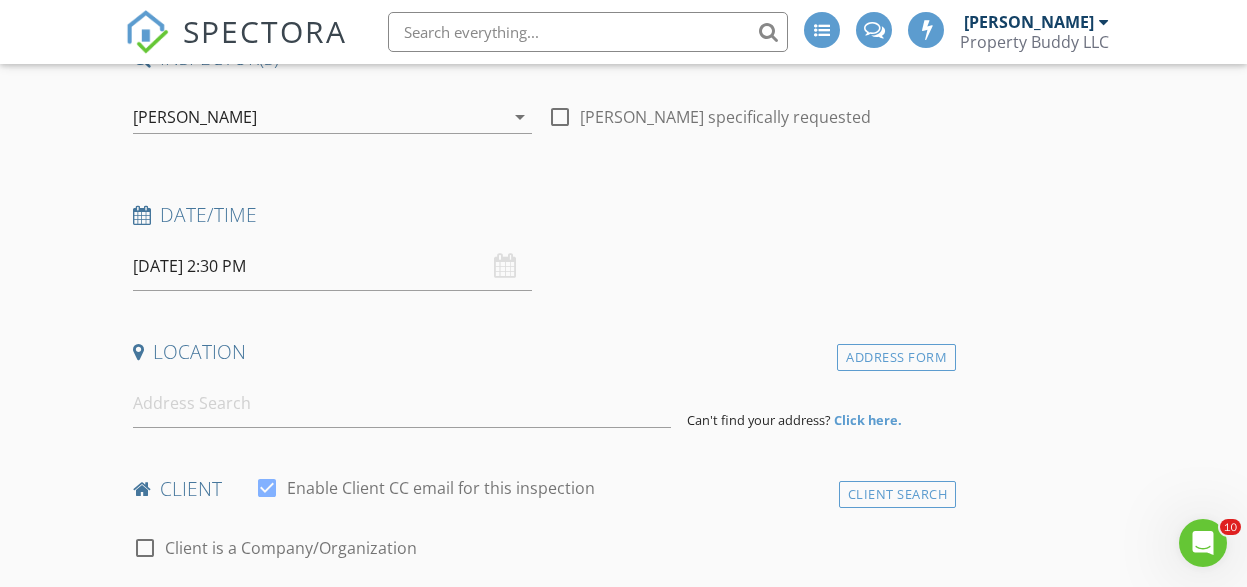 scroll, scrollTop: 230, scrollLeft: 0, axis: vertical 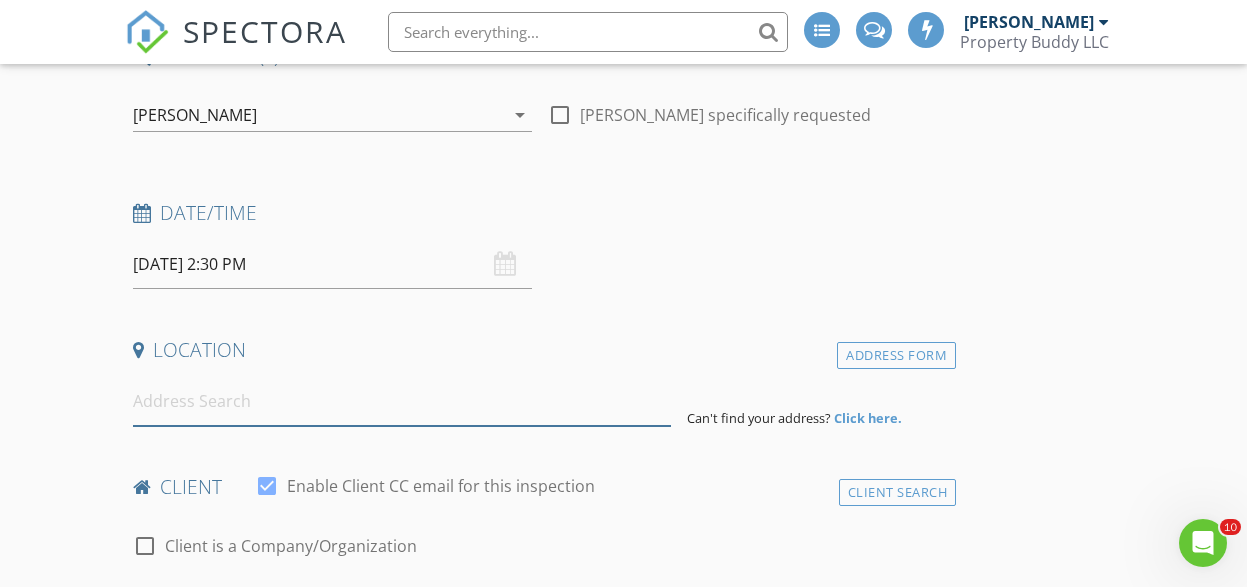 click at bounding box center [402, 401] 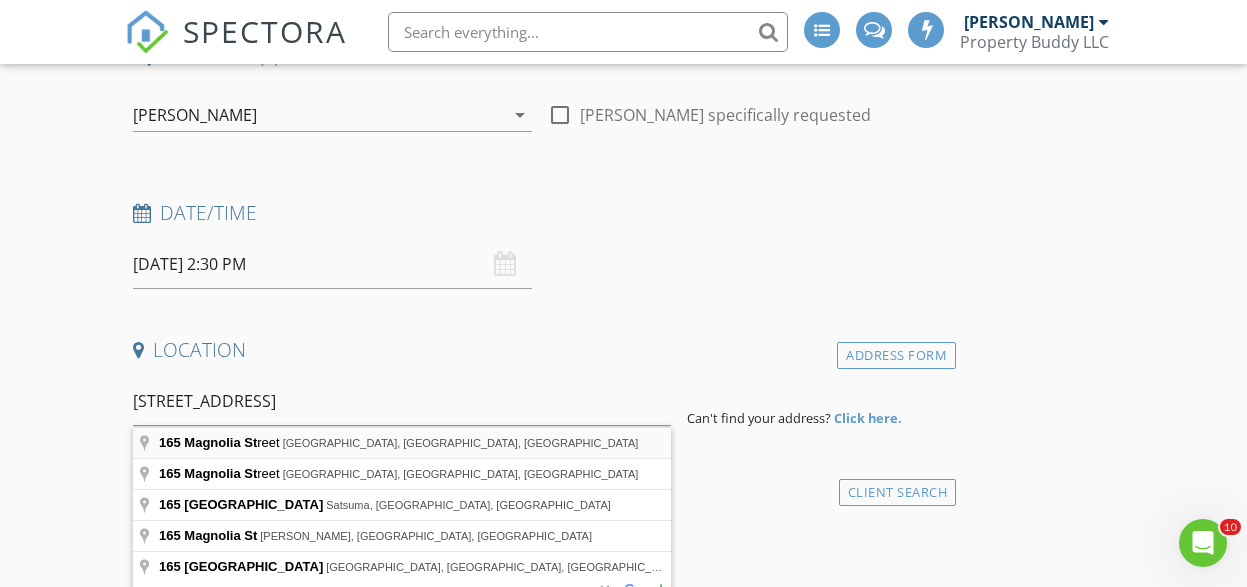 type on "165 Magnolia Street, Homestead, PA, USA" 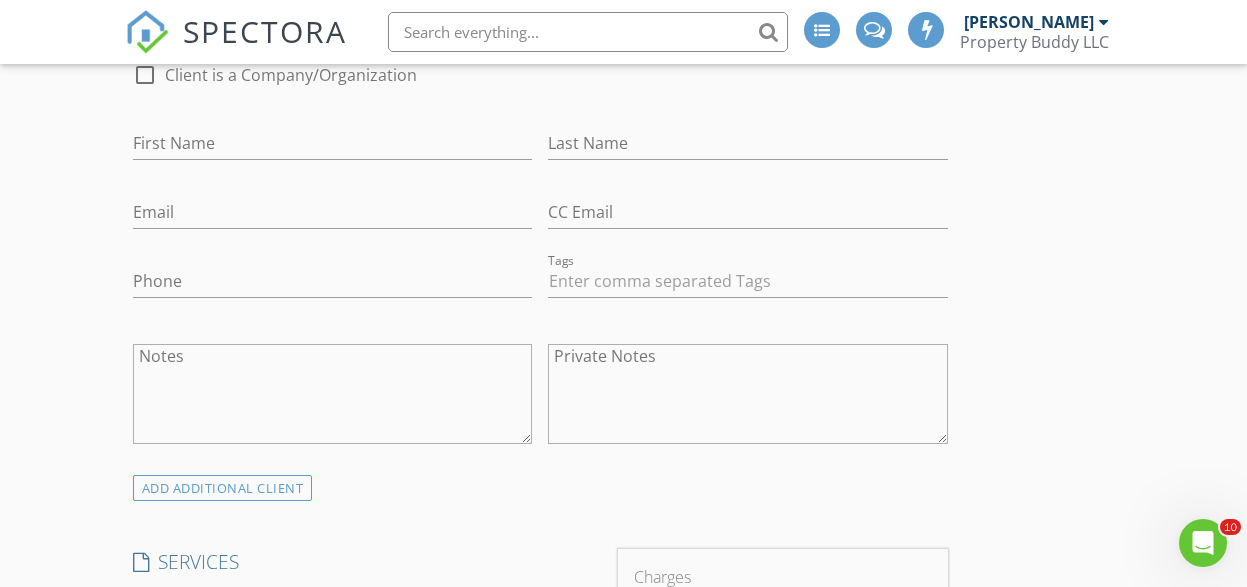 scroll, scrollTop: 826, scrollLeft: 0, axis: vertical 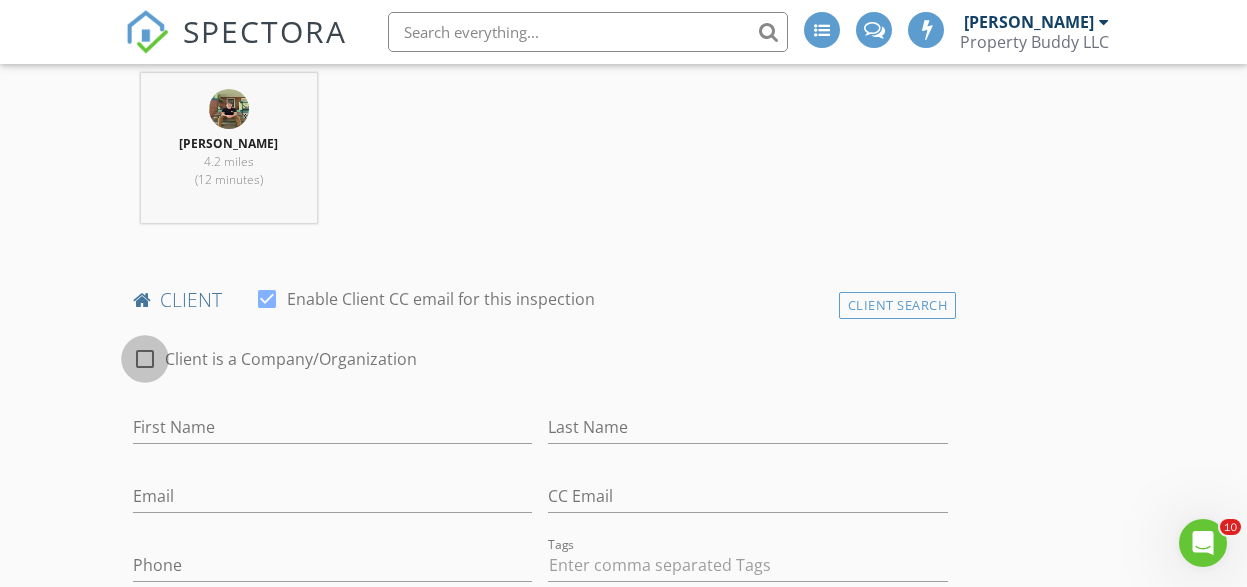 click at bounding box center (145, 359) 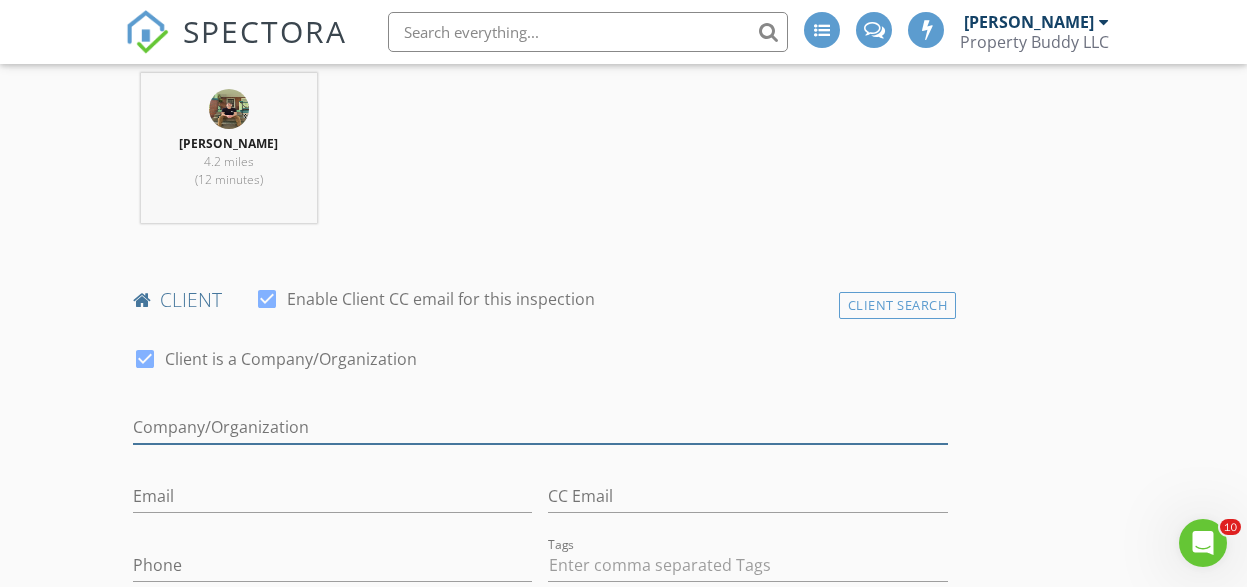 click on "Enable Client CC email for this inspection" at bounding box center (540, 427) 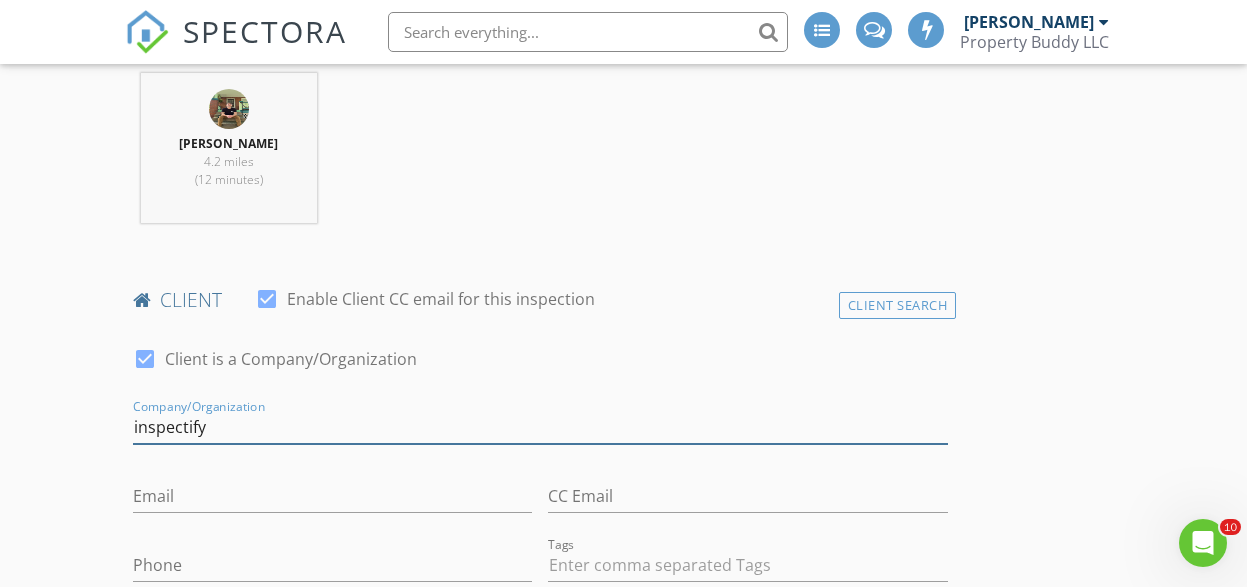 type on "inspectify" 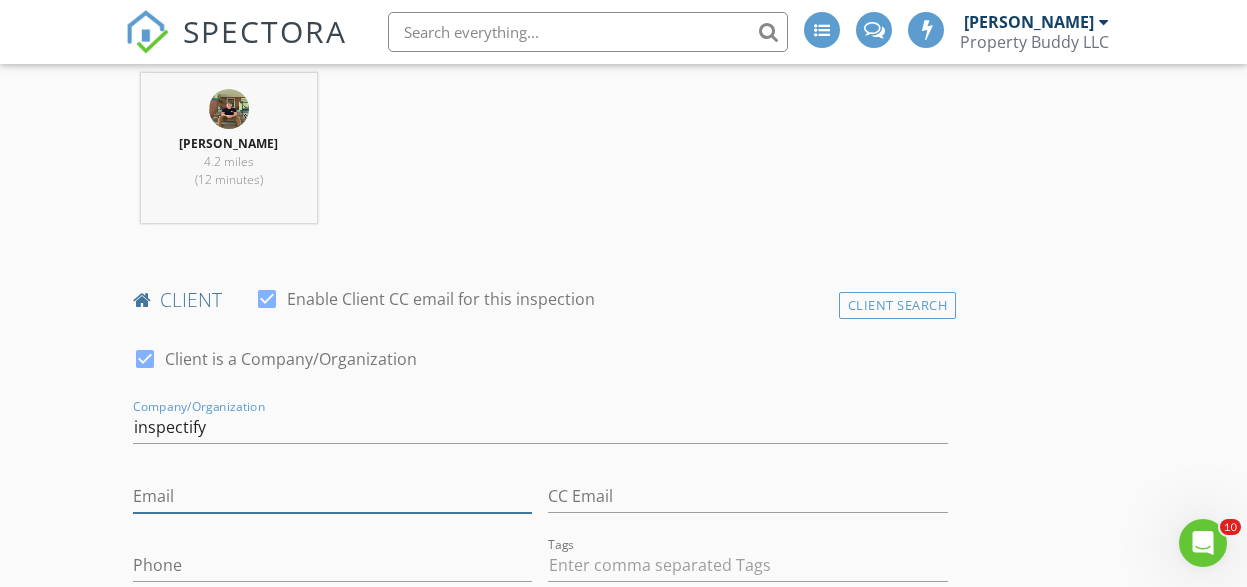 click on "Email" at bounding box center [333, 496] 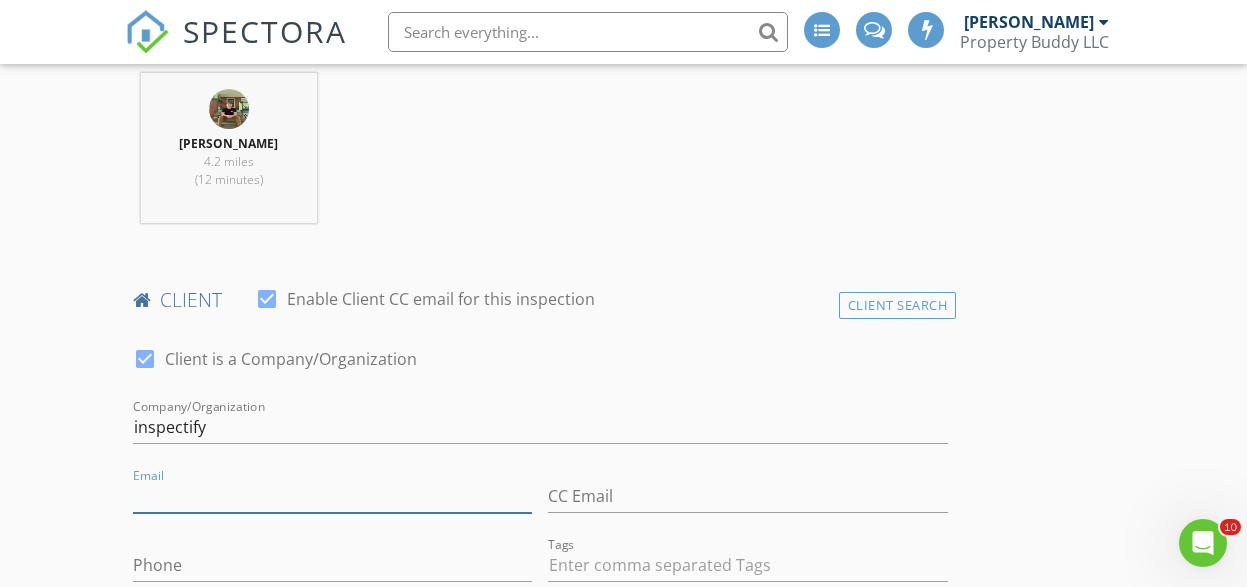 type on "[EMAIL_ADDRESS][DOMAIN_NAME]" 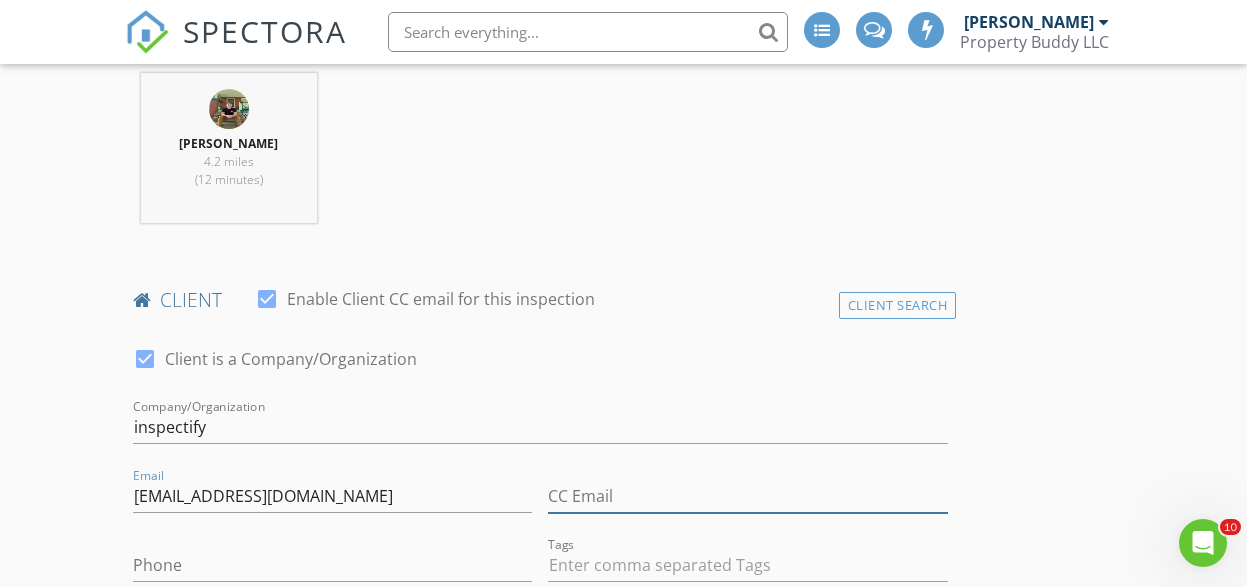type on "[EMAIL_ADDRESS][DOMAIN_NAME]" 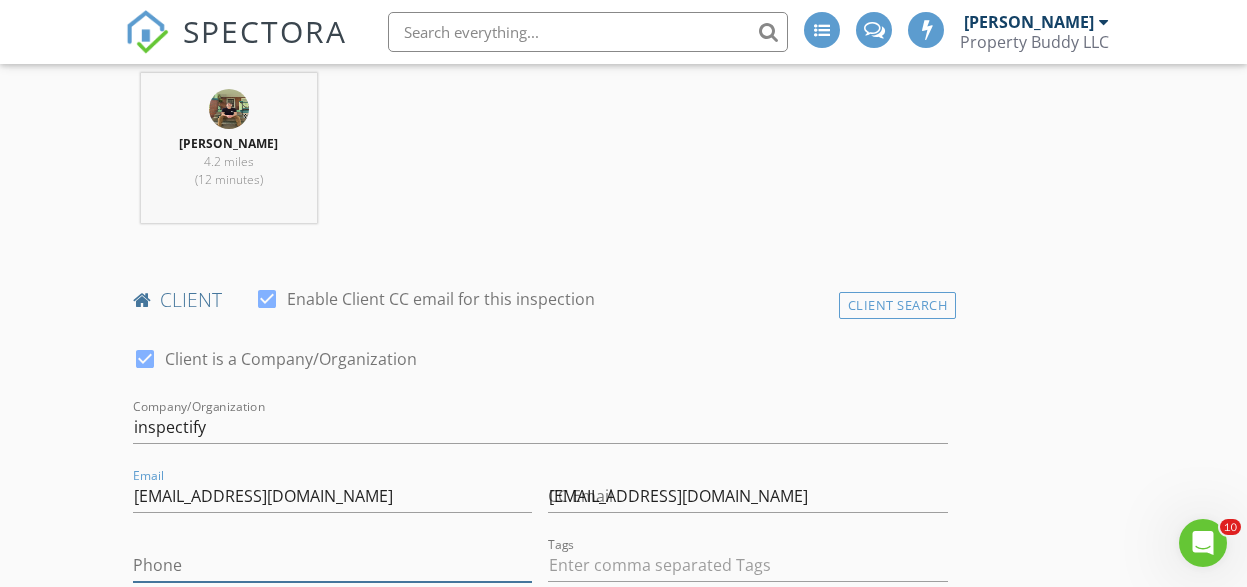type on "330-303-6047" 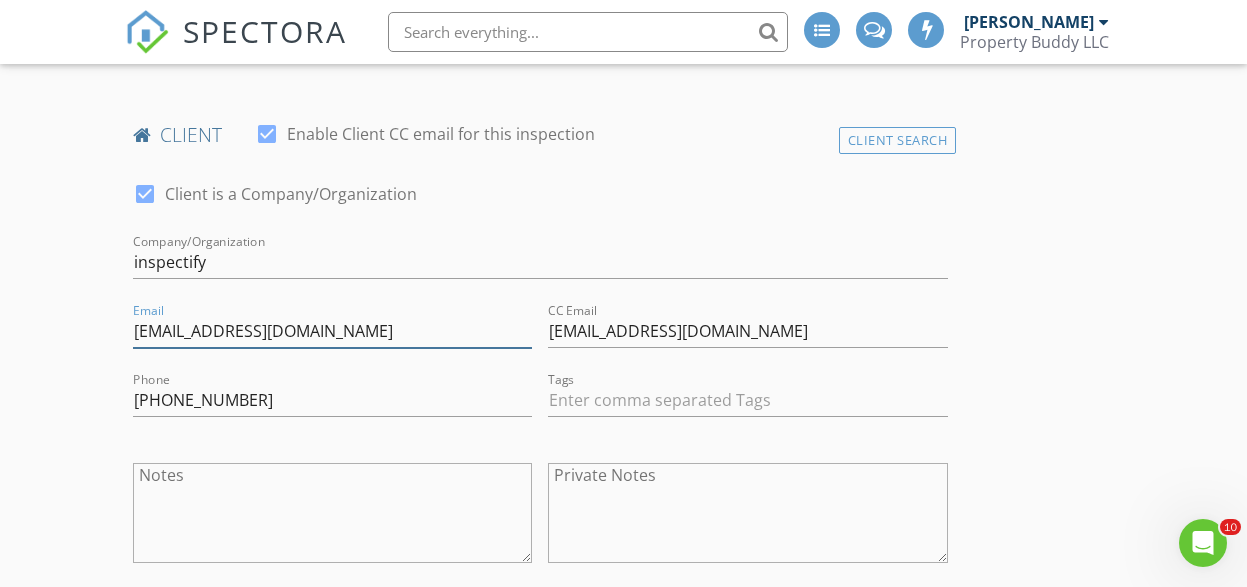 scroll, scrollTop: 1086, scrollLeft: 0, axis: vertical 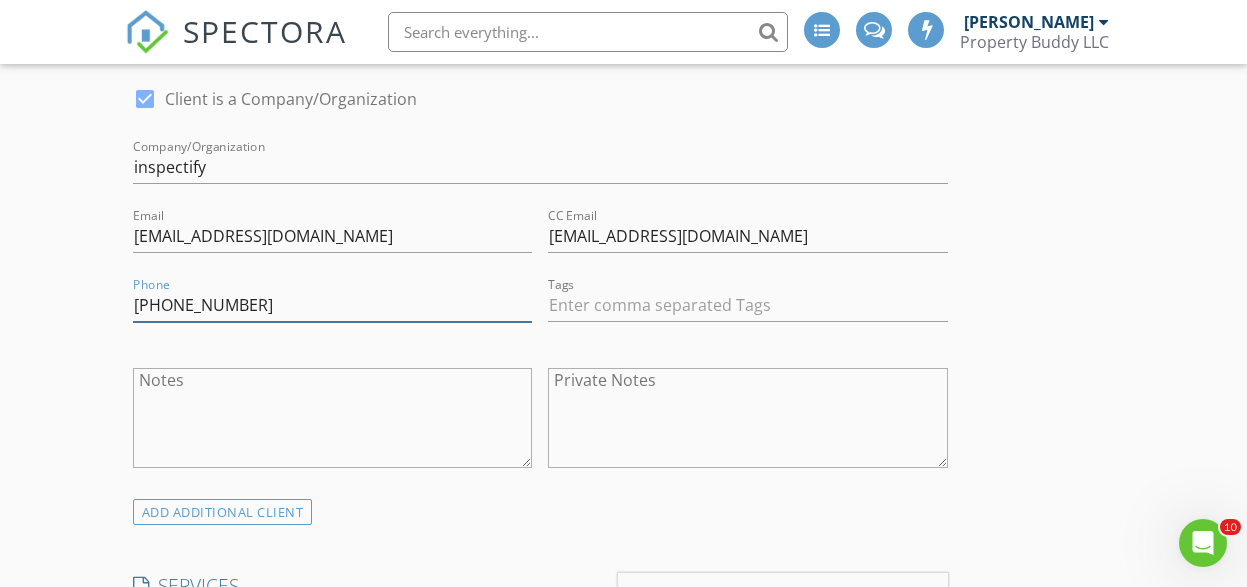 drag, startPoint x: 287, startPoint y: 306, endPoint x: 74, endPoint y: 312, distance: 213.08449 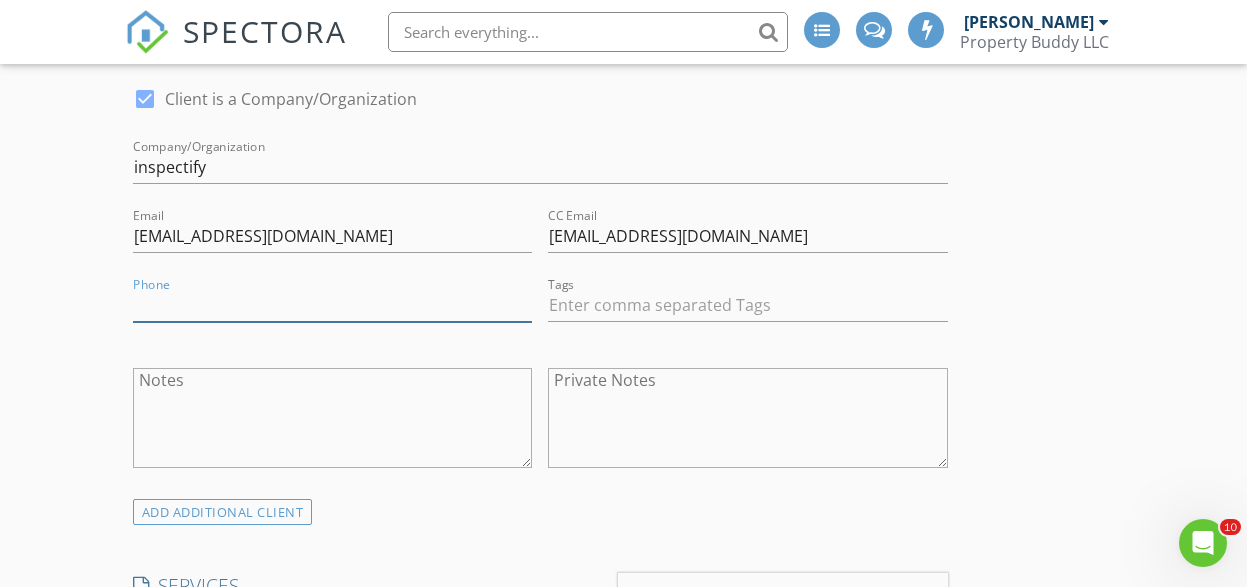 type 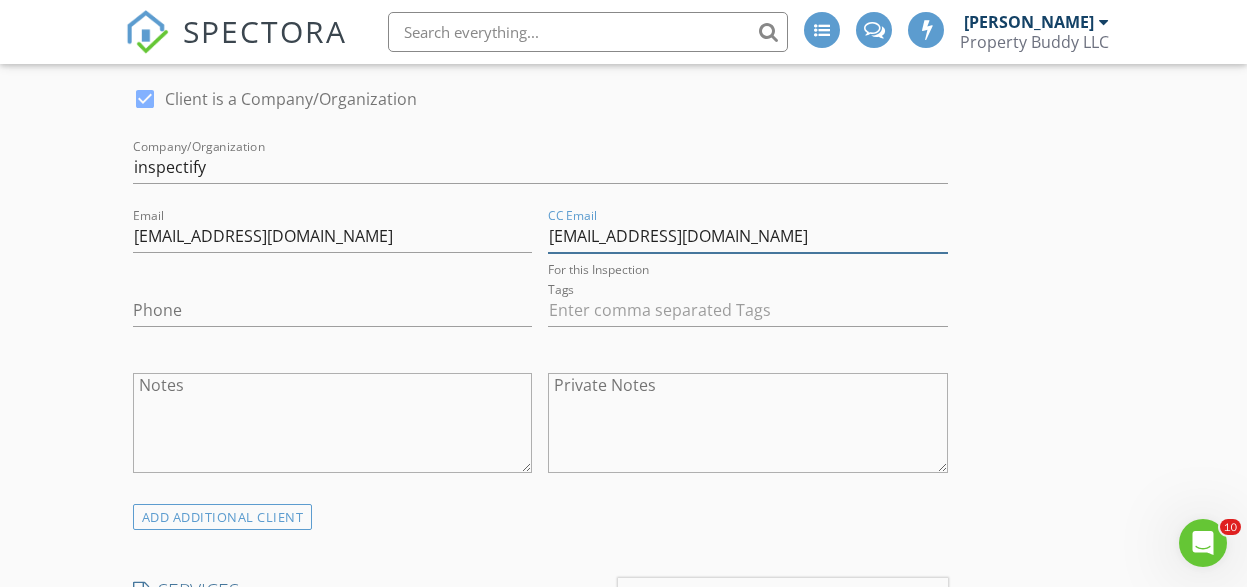 drag, startPoint x: 739, startPoint y: 232, endPoint x: 550, endPoint y: 244, distance: 189.38057 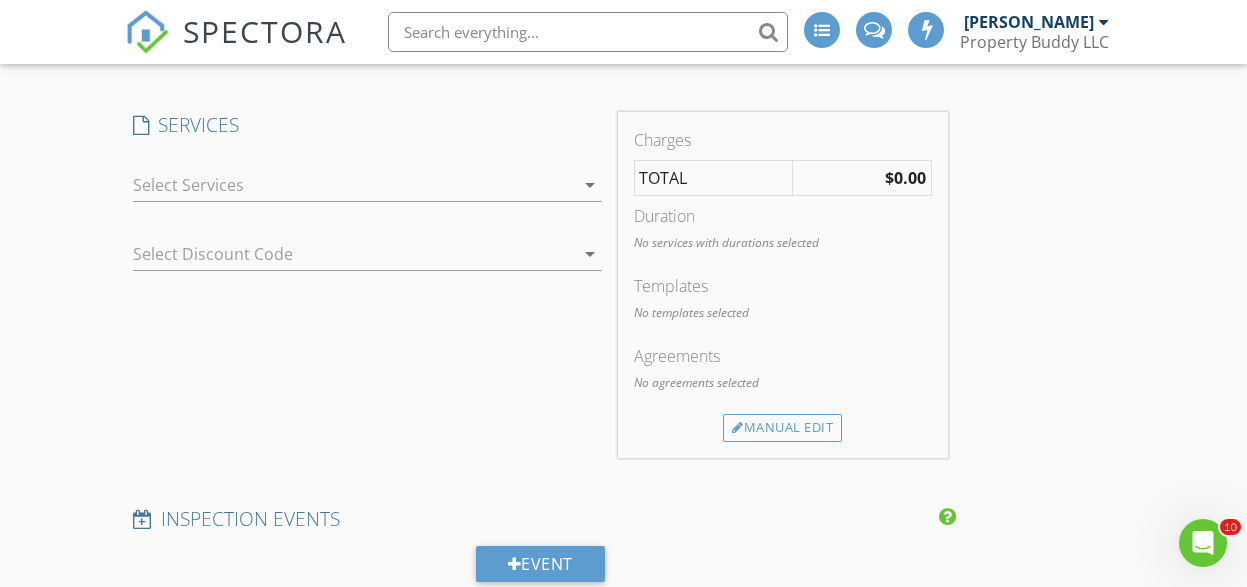 scroll, scrollTop: 1597, scrollLeft: 0, axis: vertical 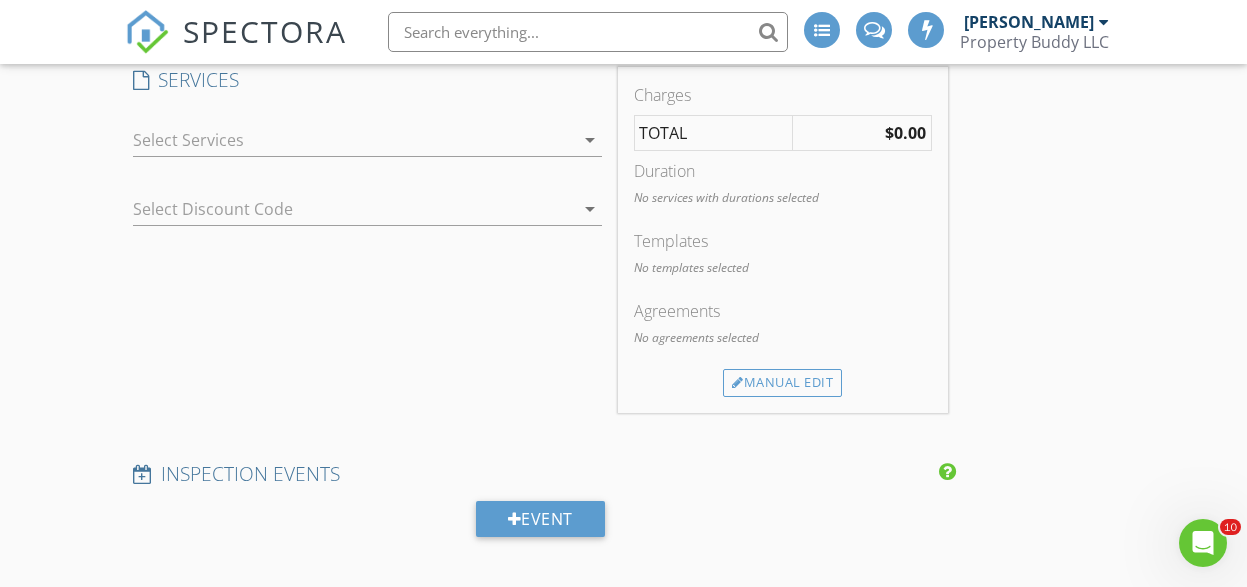 type 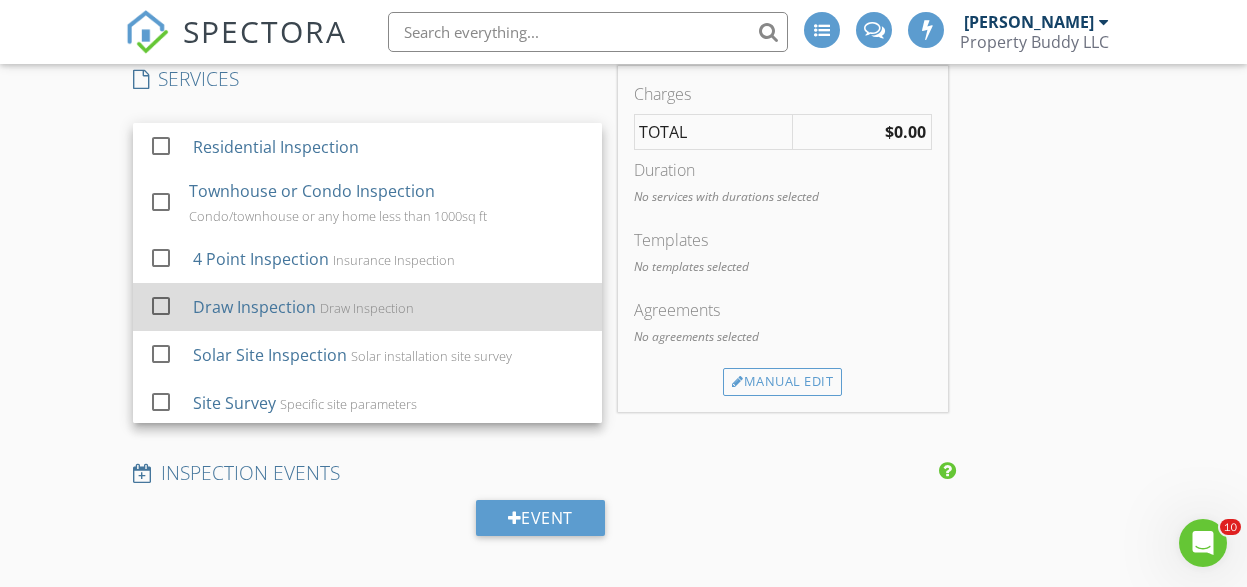 click on "Draw Inspection" at bounding box center (254, 307) 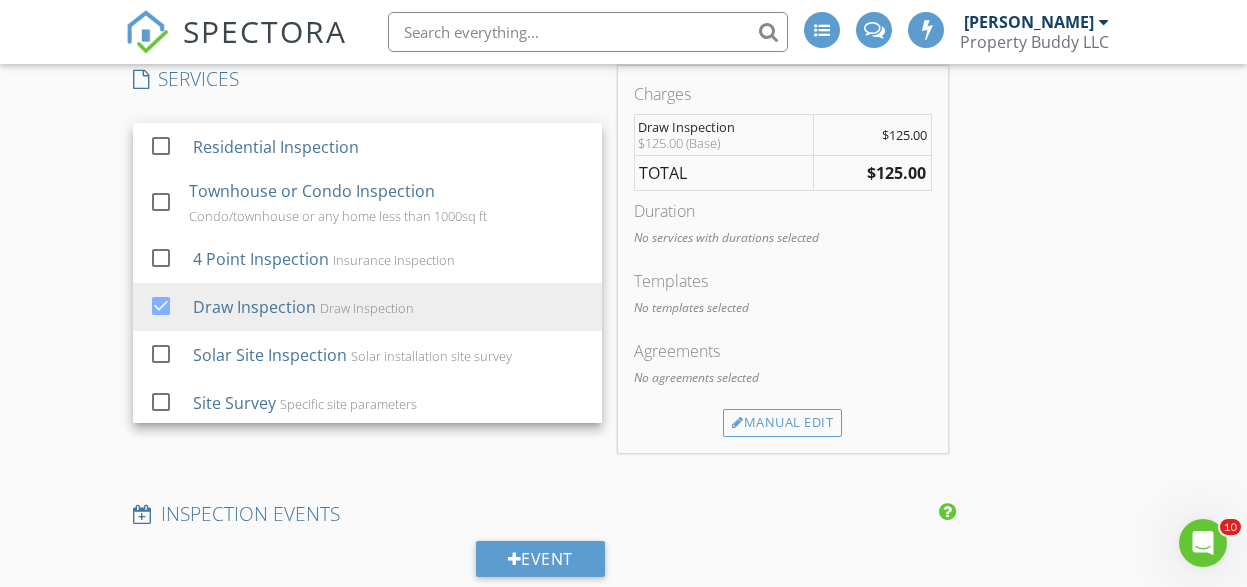 click on "INSPECTOR(S)
check_box   Jake Boyer   PRIMARY   Jake Boyer arrow_drop_down   check_box_outline_blank Jake Boyer specifically requested
Date/Time
07/14/2025 2:30 PM
Location
Address Search       Address 165 Magnolia St   Unit   City Homestead   State PA   Zip 15120   County Allegheny     Square Feet 1524   Year Built 1957   Foundation arrow_drop_down     Jake Boyer     4.2 miles     (12 minutes)
client
check_box Enable Client CC email for this inspection   Client Search     check_box Client is a Company/Organization   Company/Organization inspectify       Email jjboyerboyer@gmail.com   CC Email   Phone         Tags         Notes   Private Notes
ADD ADDITIONAL client
SERVICES
check_box_outline_blank   Residential Inspection   check_box_outline_blank       4 Point Inspection" at bounding box center [624, 549] 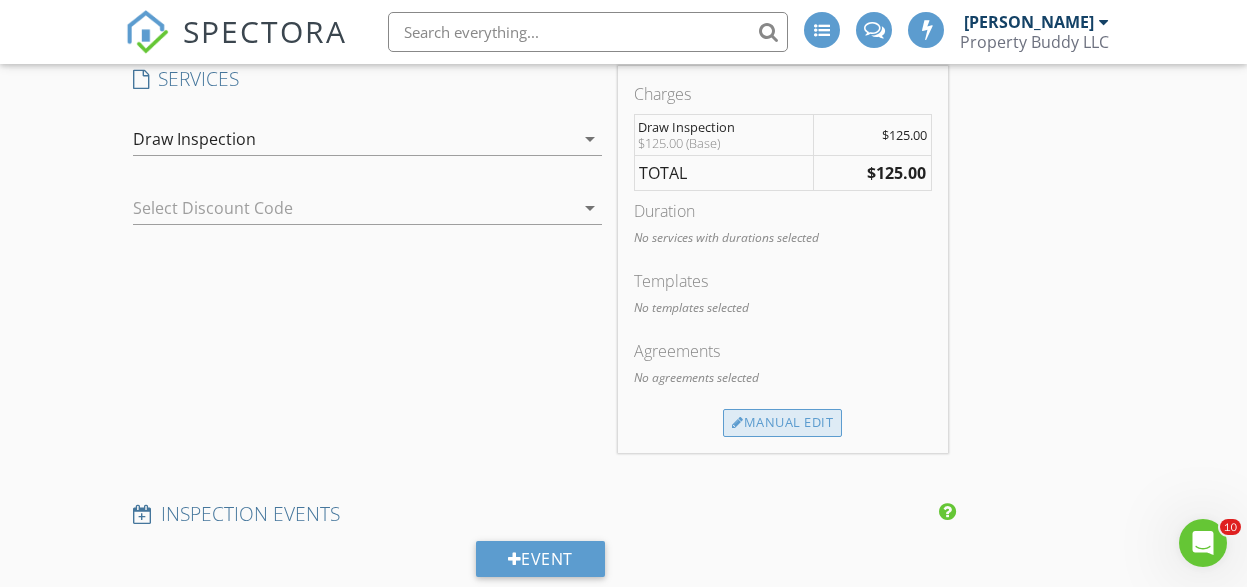 click on "Manual Edit" at bounding box center (782, 423) 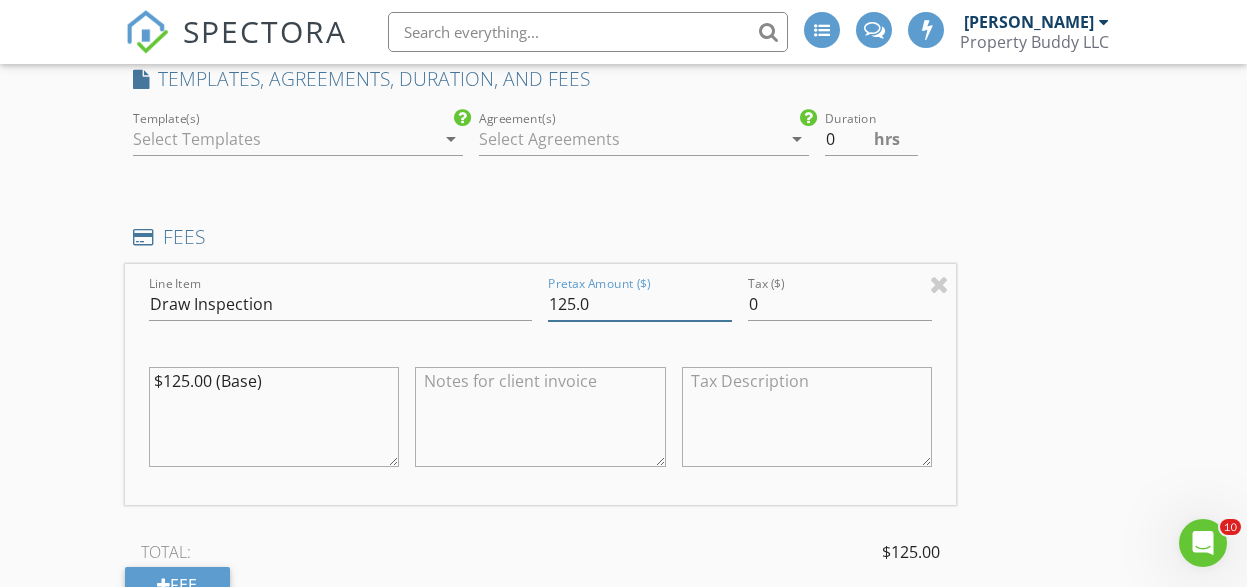 drag, startPoint x: 576, startPoint y: 303, endPoint x: 528, endPoint y: 309, distance: 48.373547 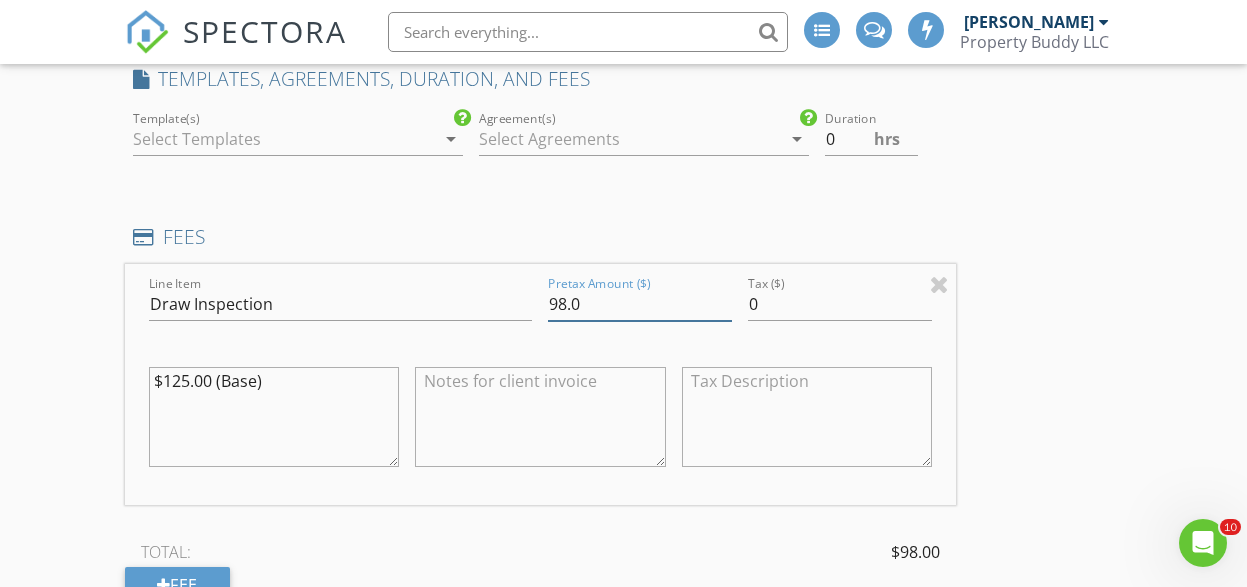 type on "98.0" 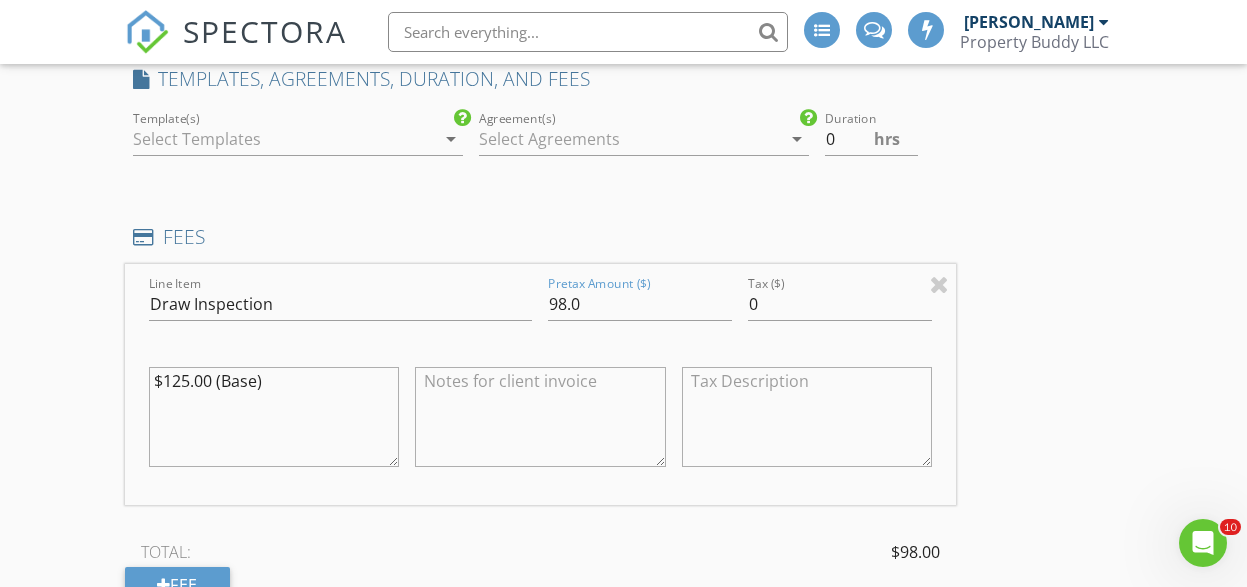 click on "INSPECTOR(S)
check_box   Jake Boyer   PRIMARY   Jake Boyer arrow_drop_down   check_box_outline_blank Jake Boyer specifically requested
Date/Time
07/14/2025 2:30 PM
Location
Address Search       Address 165 Magnolia St   Unit   City Homestead   State PA   Zip 15120   County Allegheny     Square Feet 1524   Year Built 1957   Foundation arrow_drop_down     Jake Boyer     4.2 miles     (12 minutes)
client
check_box Enable Client CC email for this inspection   Client Search     check_box Client is a Company/Organization   Company/Organization inspectify       Email jjboyerboyer@gmail.com   CC Email   Phone         Tags         Notes   Private Notes
ADD ADDITIONAL client
SERVICES
check_box_outline_blank   Residential Inspection   check_box_outline_blank       4 Point Inspection" at bounding box center [624, 638] 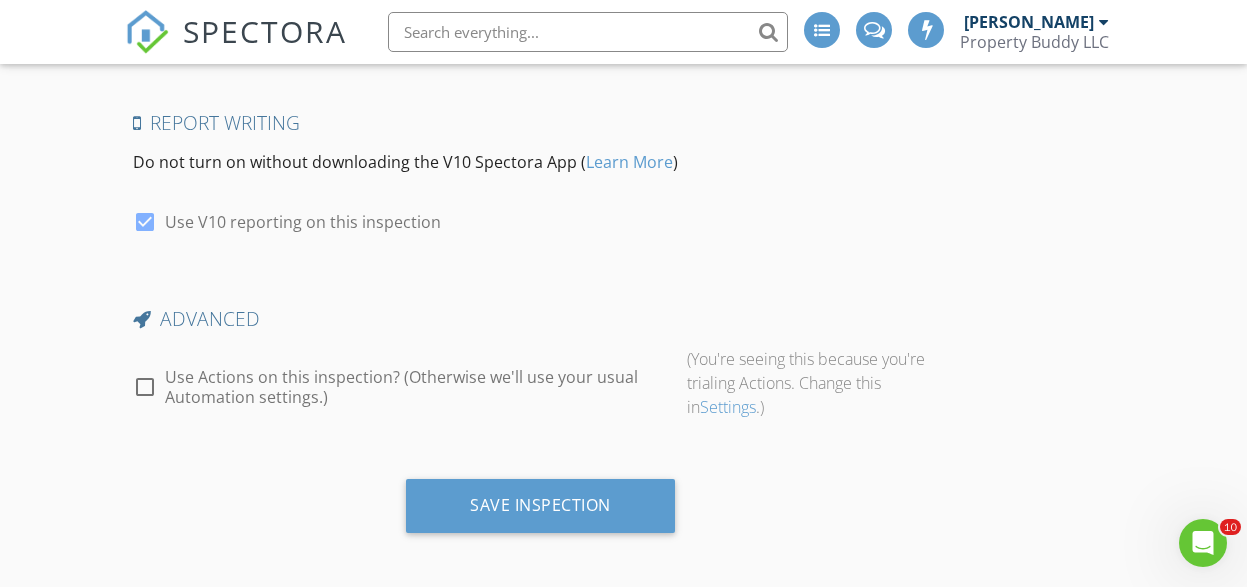 scroll, scrollTop: 3649, scrollLeft: 0, axis: vertical 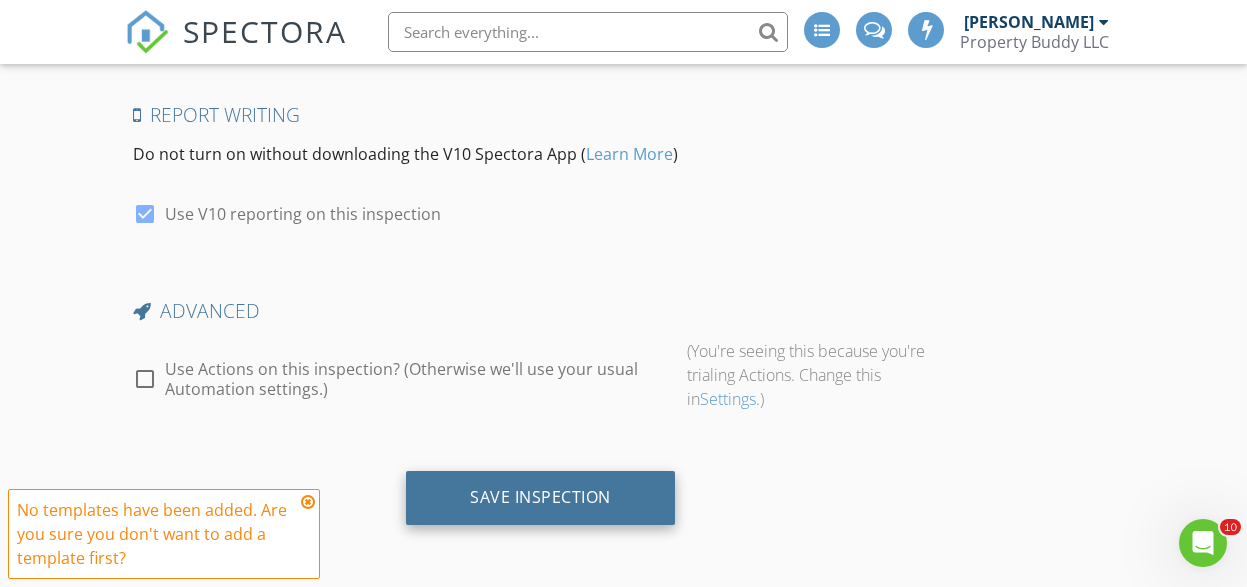 click on "Save Inspection" at bounding box center [540, 498] 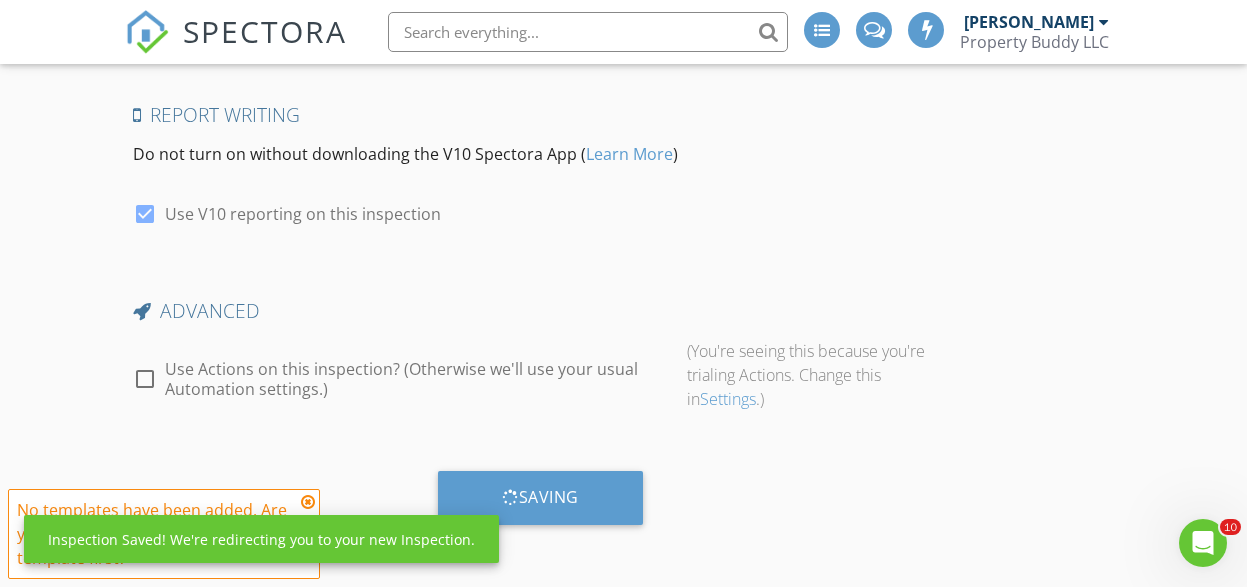 click at bounding box center [308, 502] 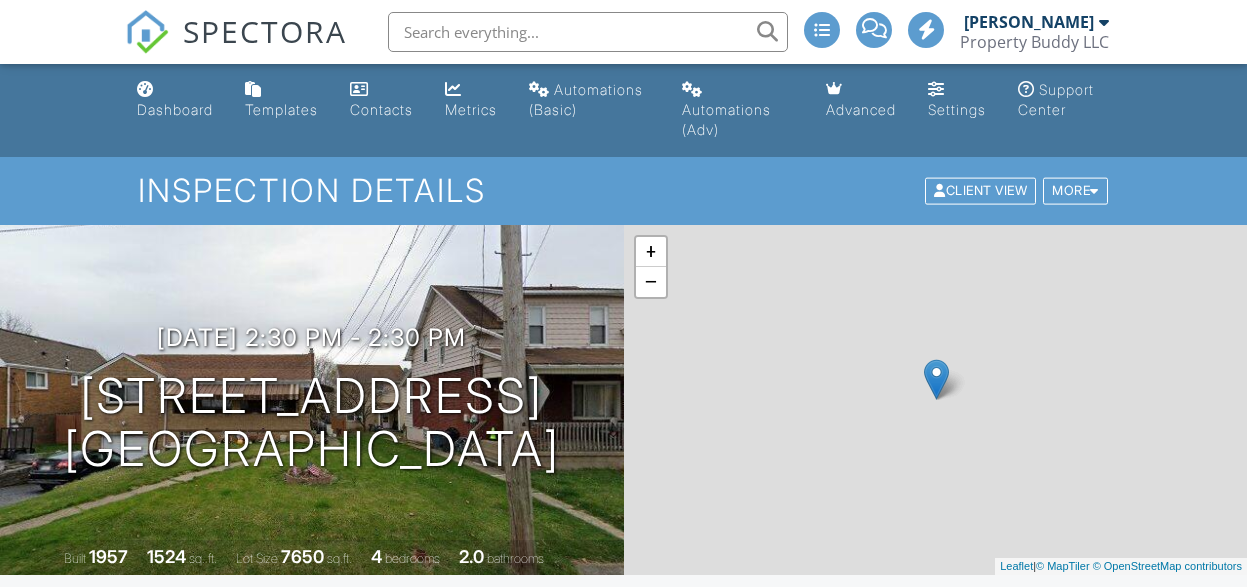 scroll, scrollTop: 0, scrollLeft: 0, axis: both 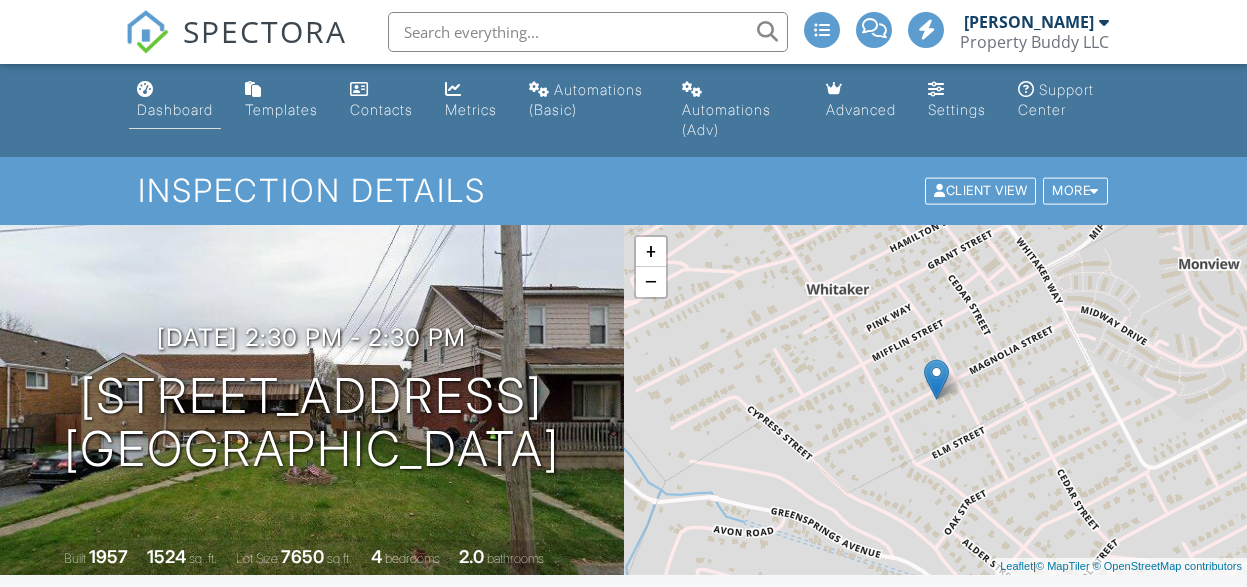 click on "Dashboard" at bounding box center (175, 109) 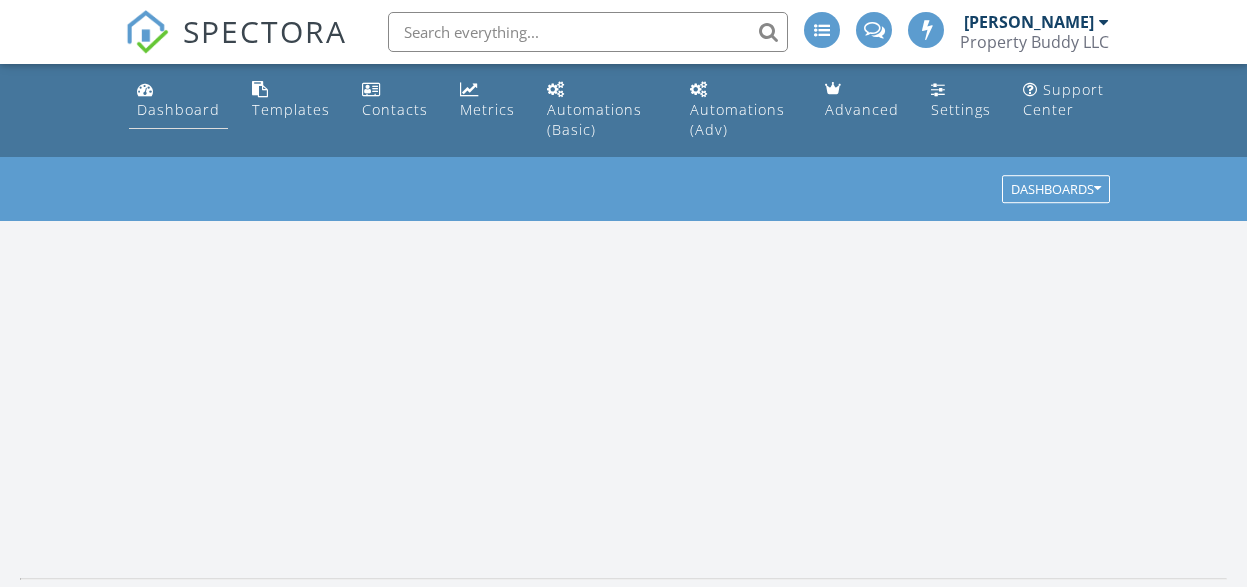 scroll, scrollTop: 0, scrollLeft: 0, axis: both 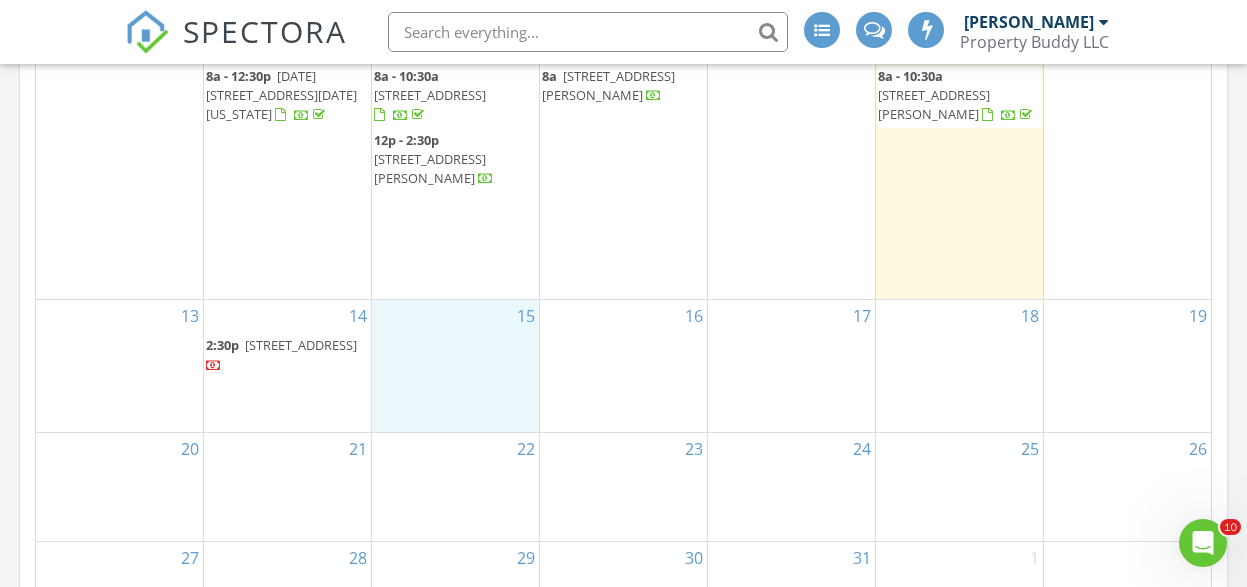 click on "15" at bounding box center [455, 366] 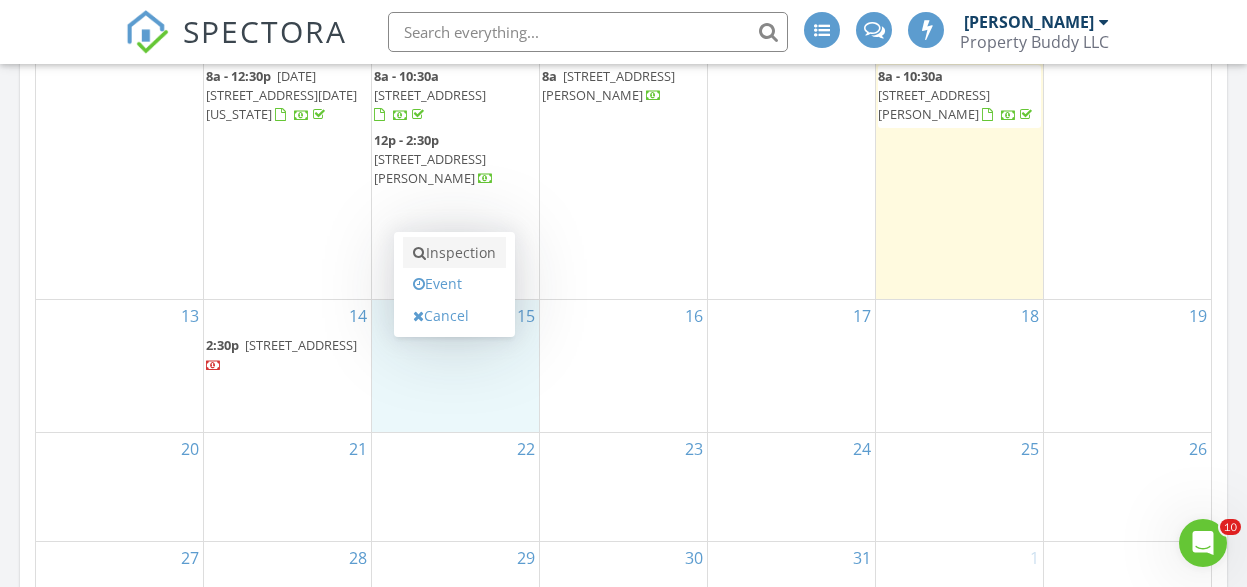 click on "Inspection" at bounding box center [454, 253] 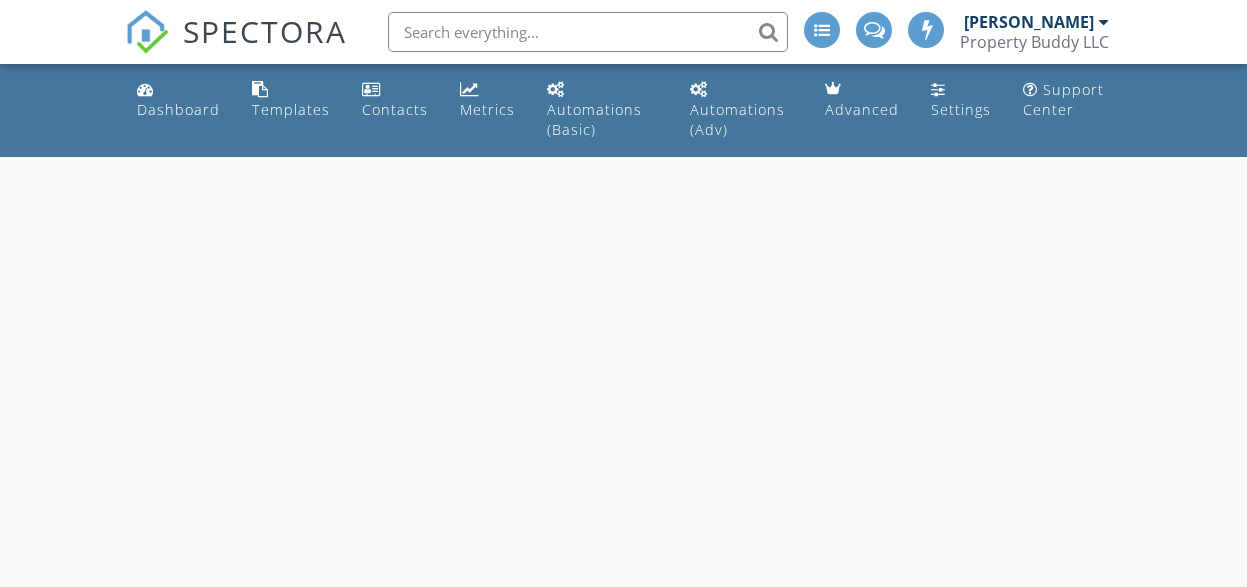 scroll, scrollTop: 0, scrollLeft: 0, axis: both 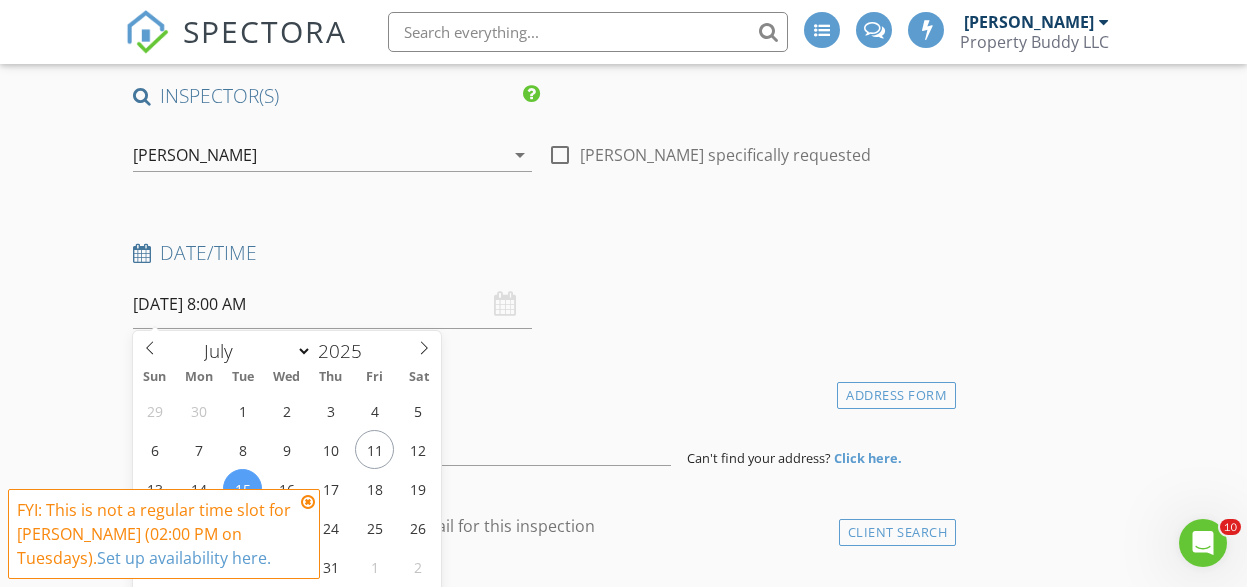 click on "[DATE] 8:00 AM" at bounding box center [333, 304] 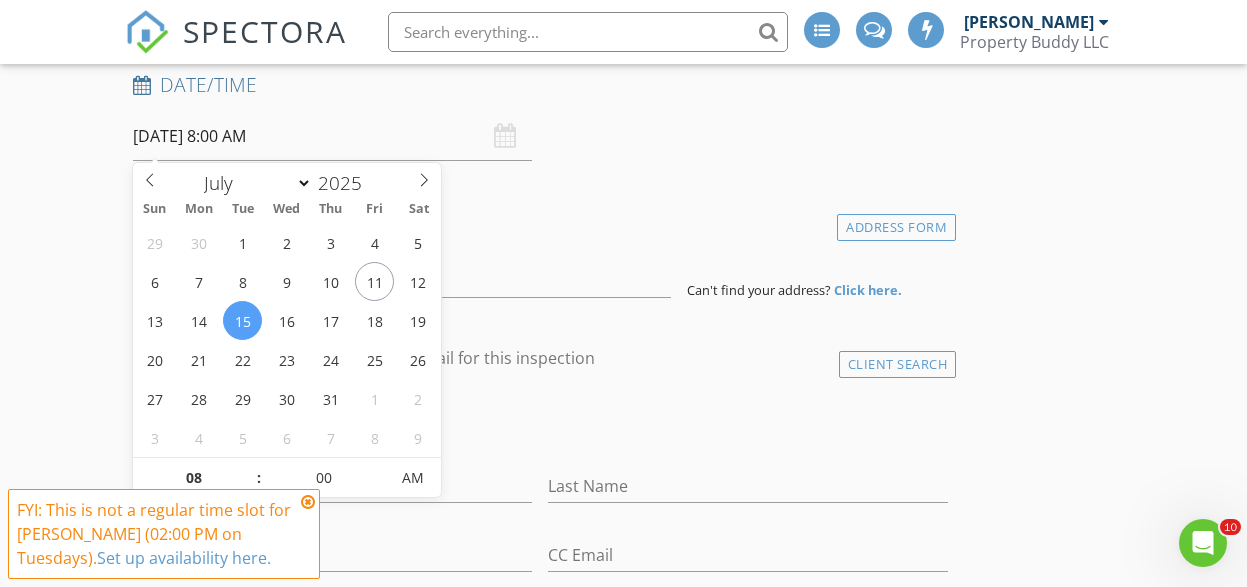scroll, scrollTop: 359, scrollLeft: 0, axis: vertical 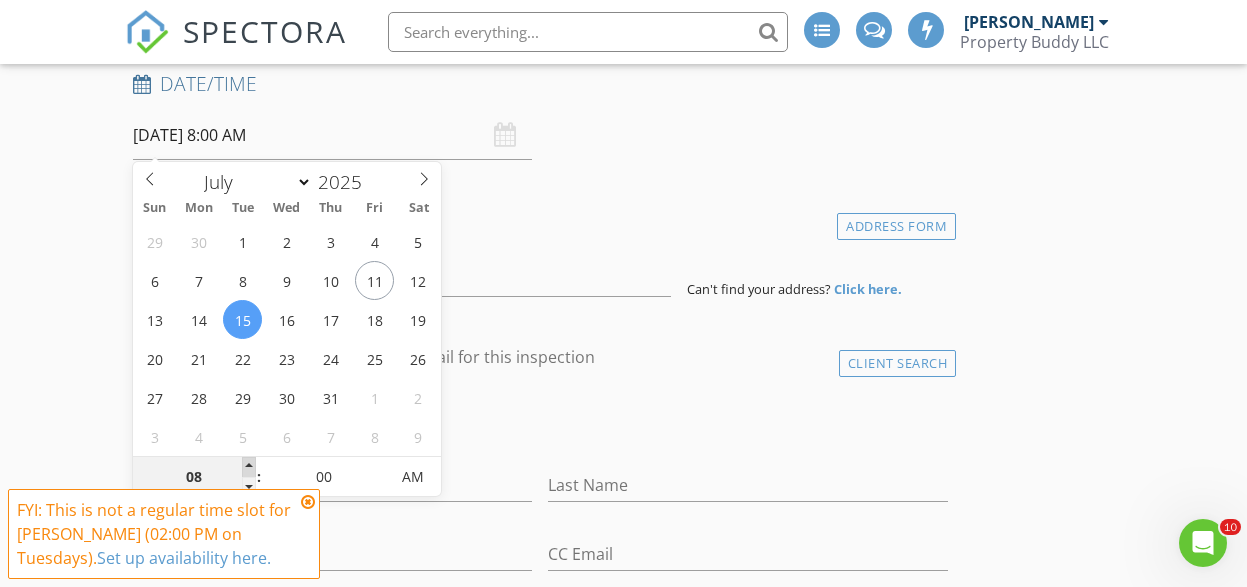 type on "09" 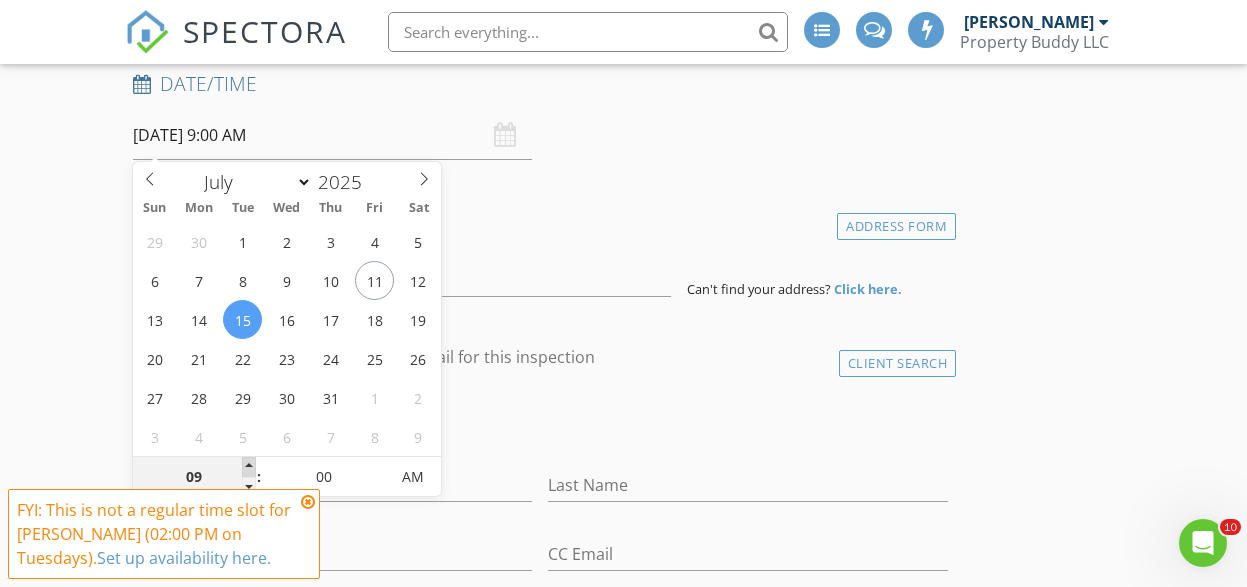 click at bounding box center (249, 467) 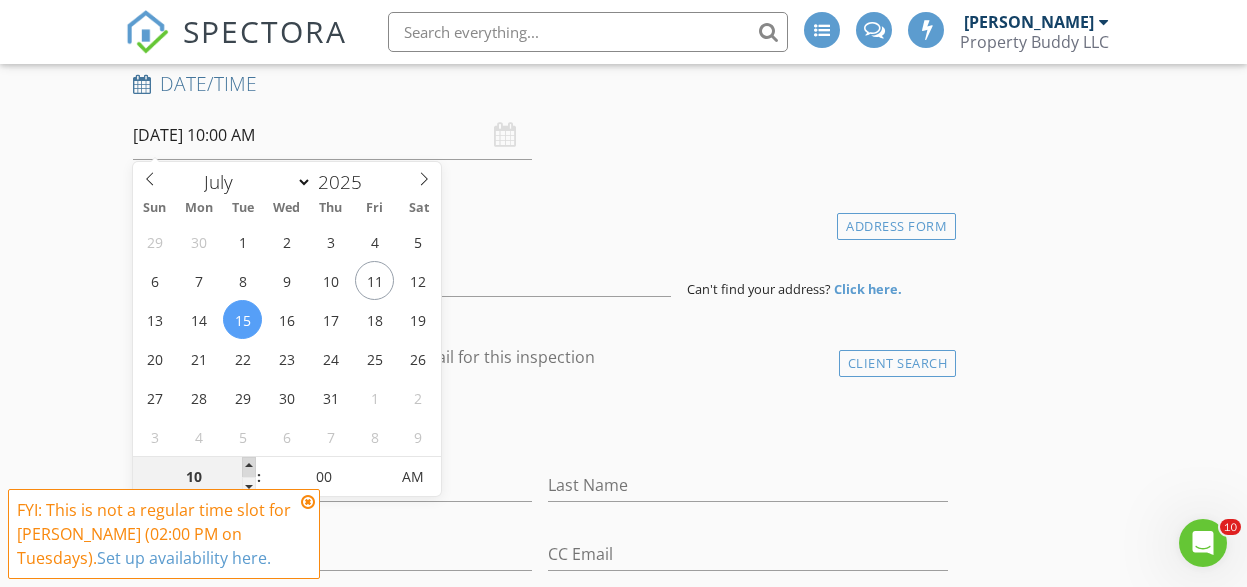 click at bounding box center [249, 467] 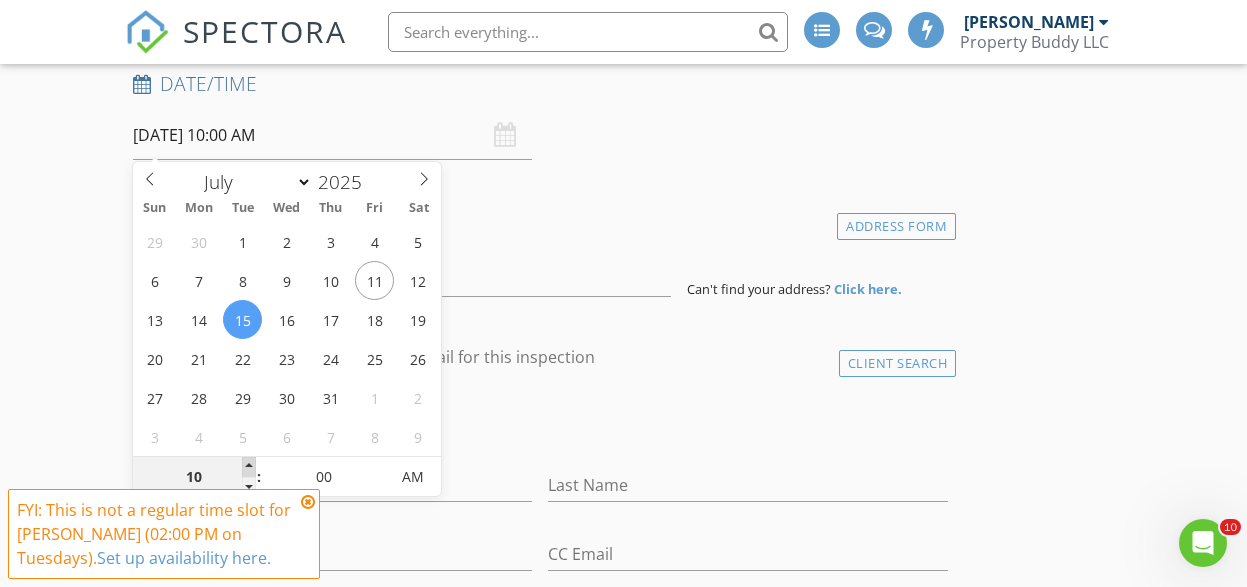 type on "11" 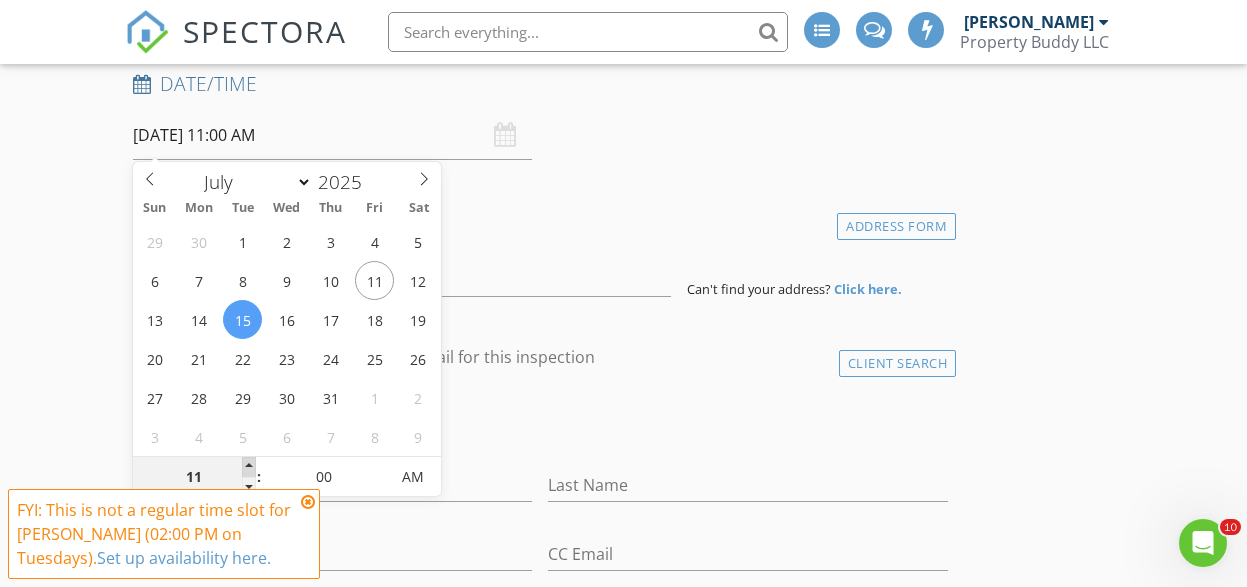 click at bounding box center [249, 467] 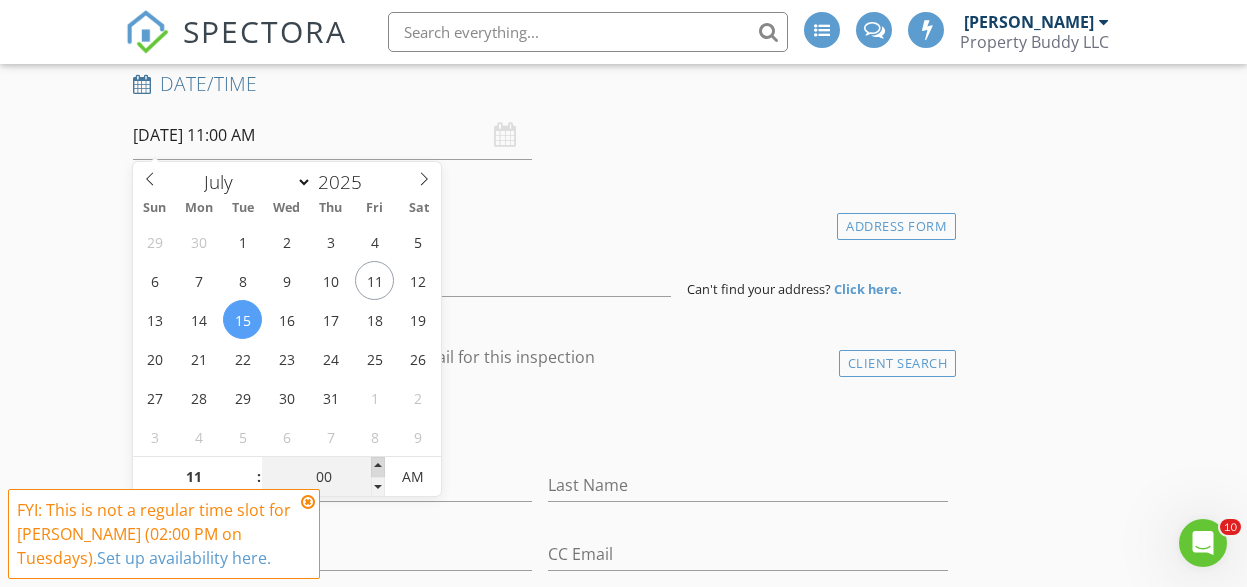 type on "05" 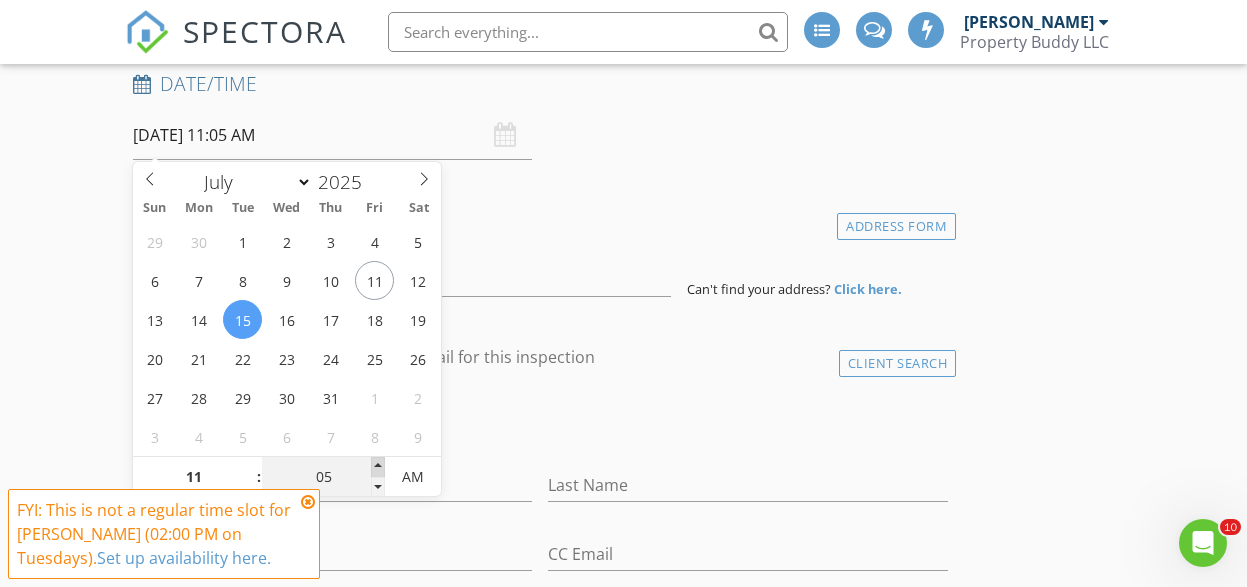 click at bounding box center [378, 467] 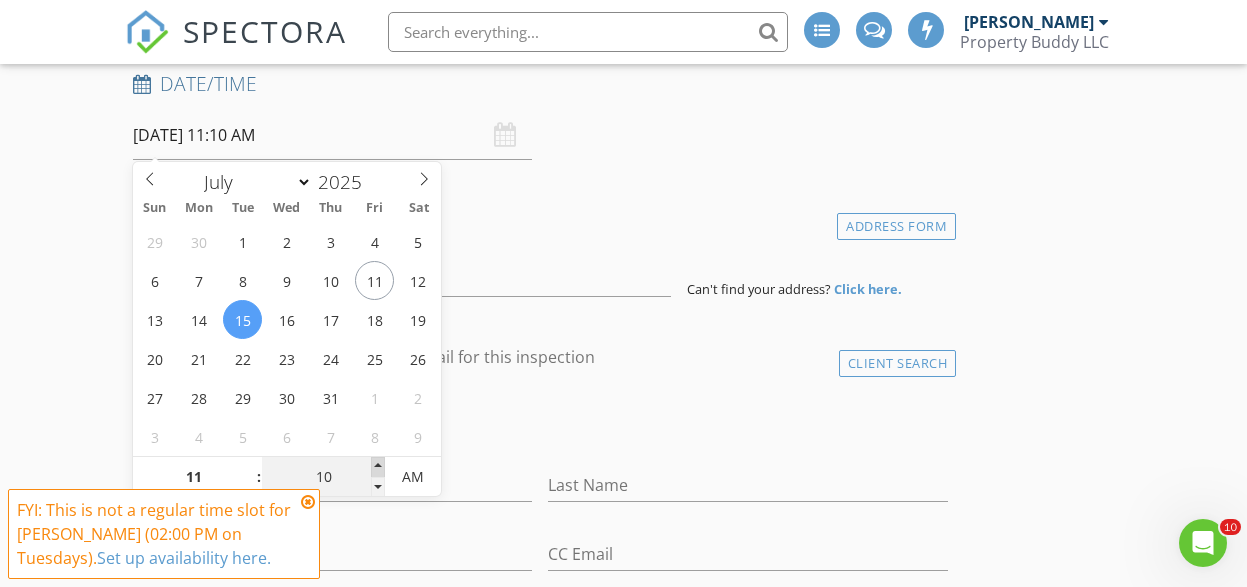 click at bounding box center (378, 467) 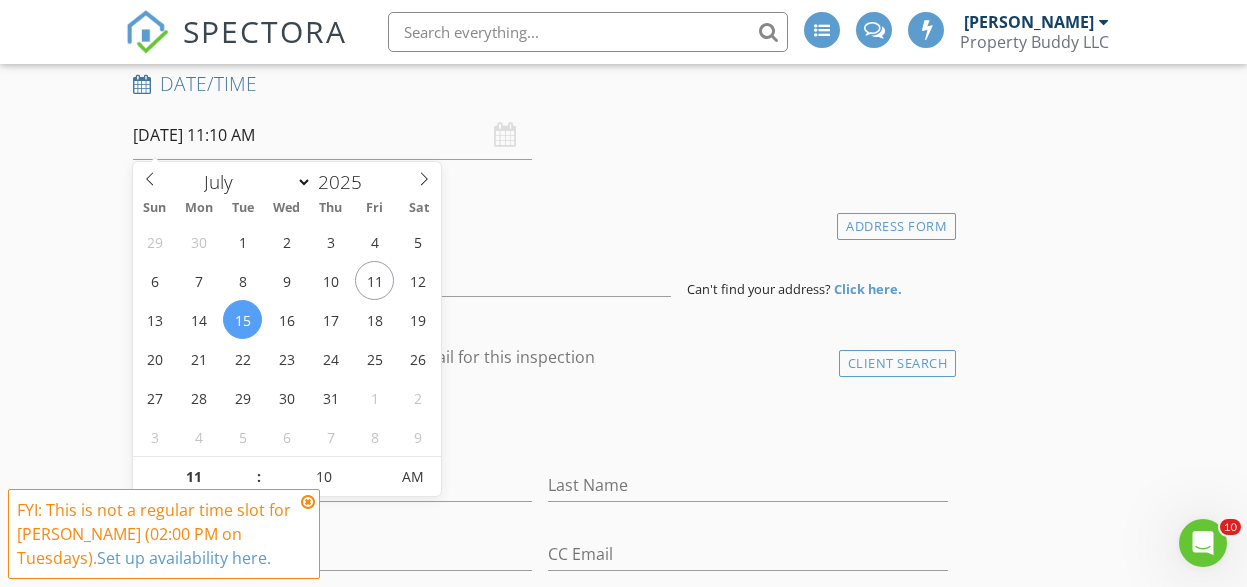 click at bounding box center (308, 502) 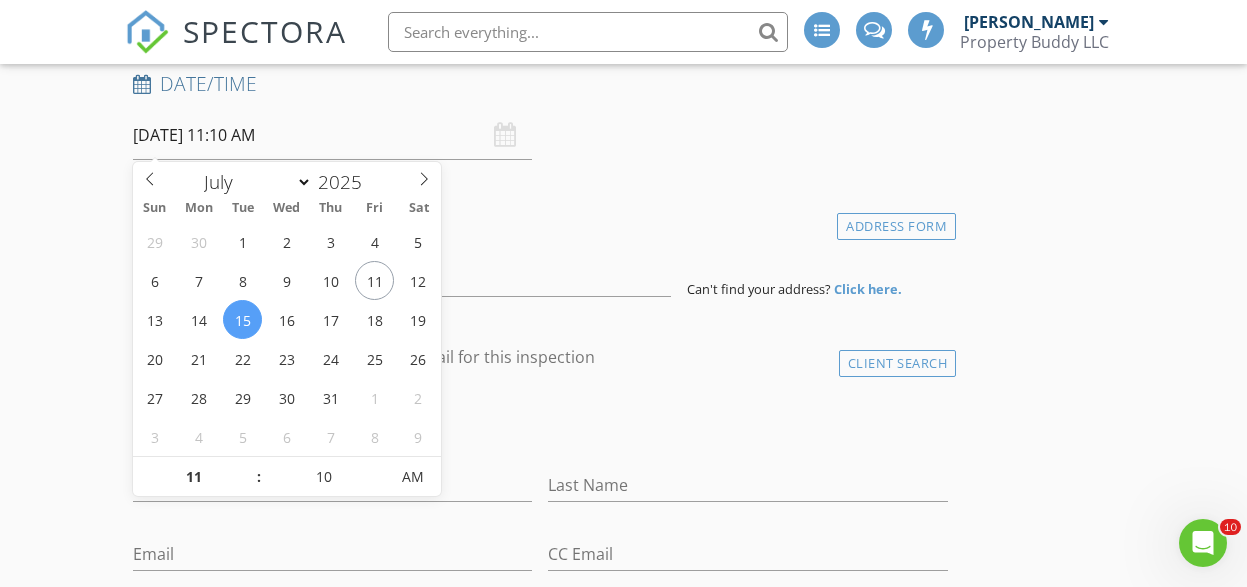 click on "07/15/2025 11:10 AM" at bounding box center (333, 135) 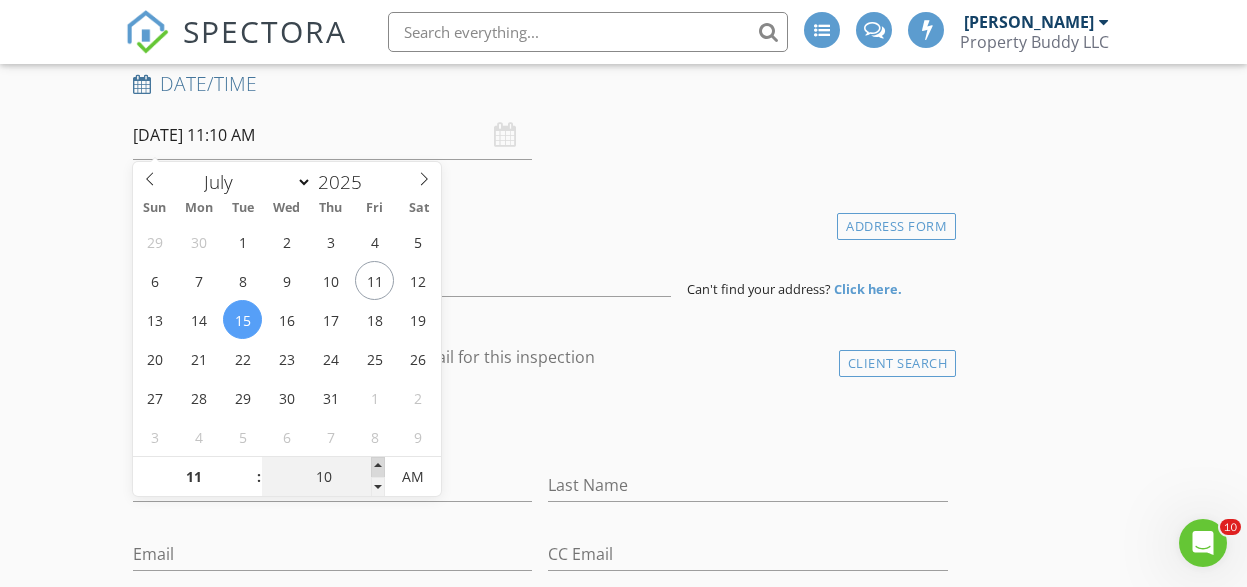 type on "15" 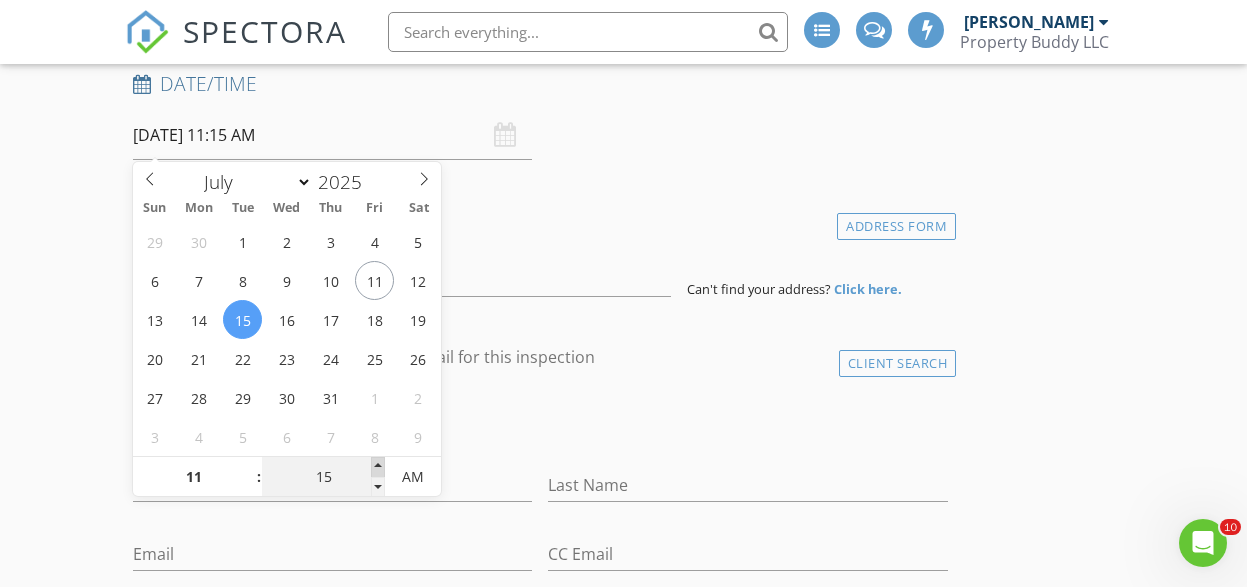 click at bounding box center [378, 467] 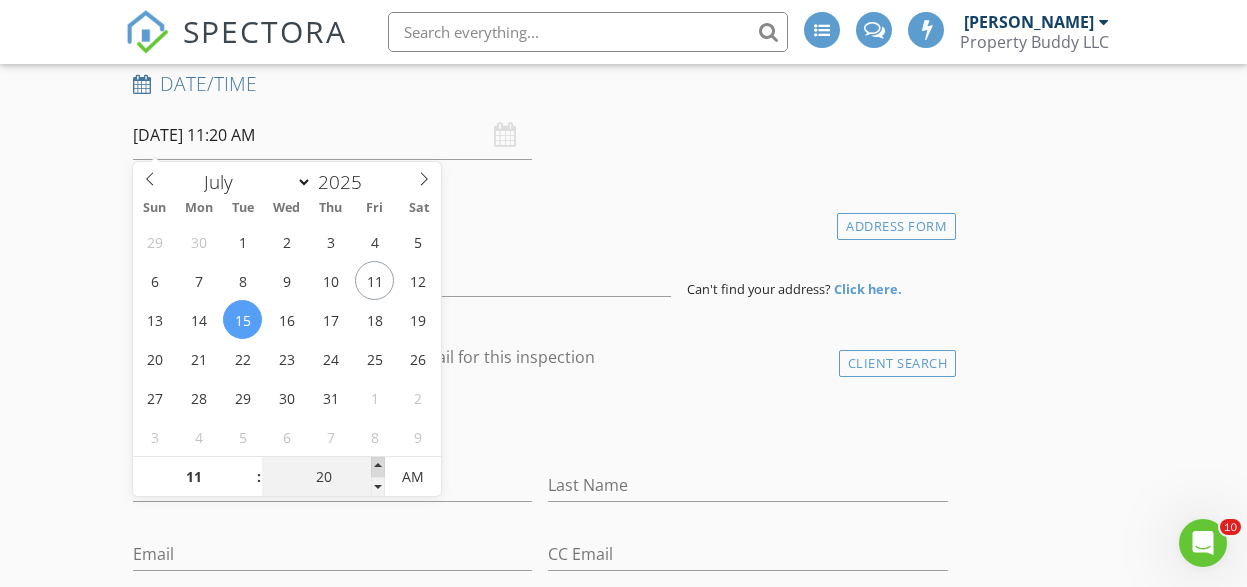 click at bounding box center (378, 467) 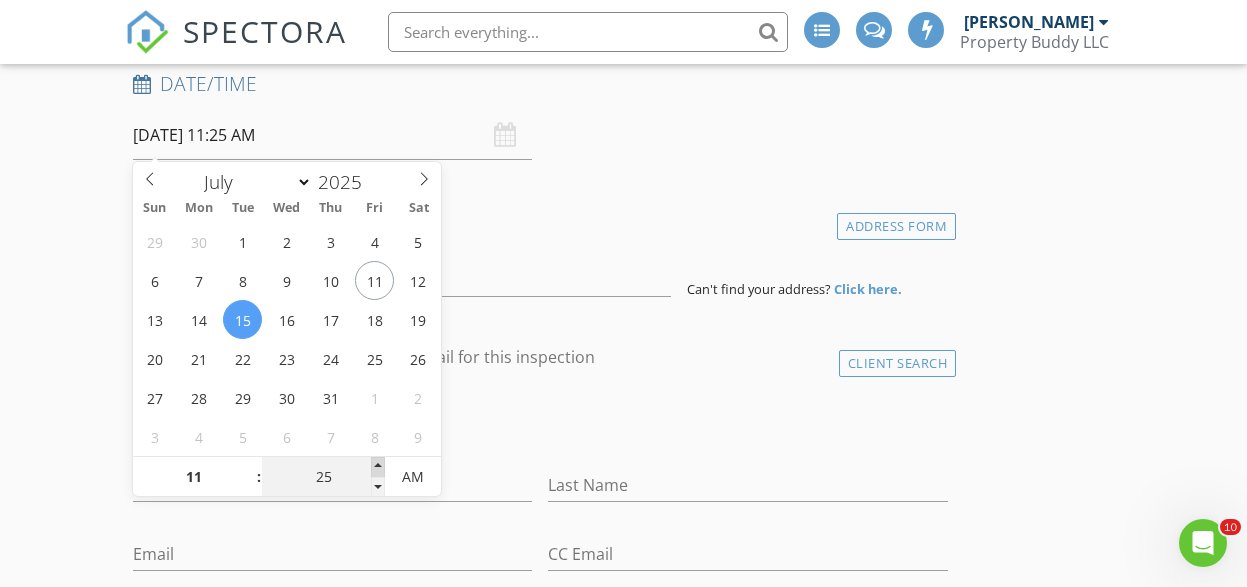 click at bounding box center [378, 467] 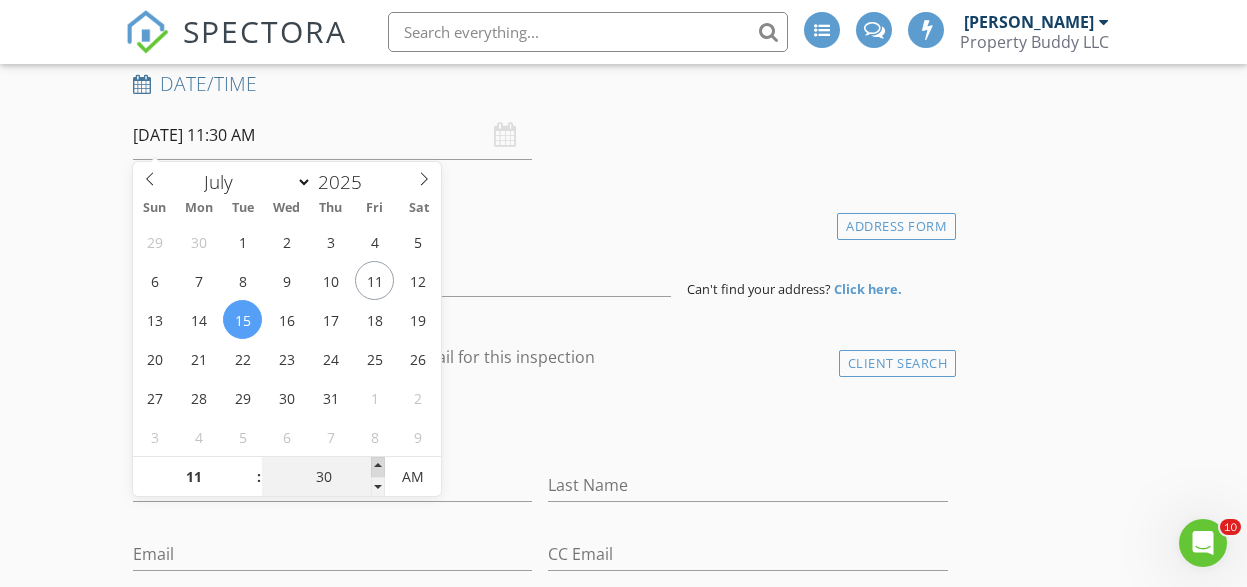 click at bounding box center [378, 467] 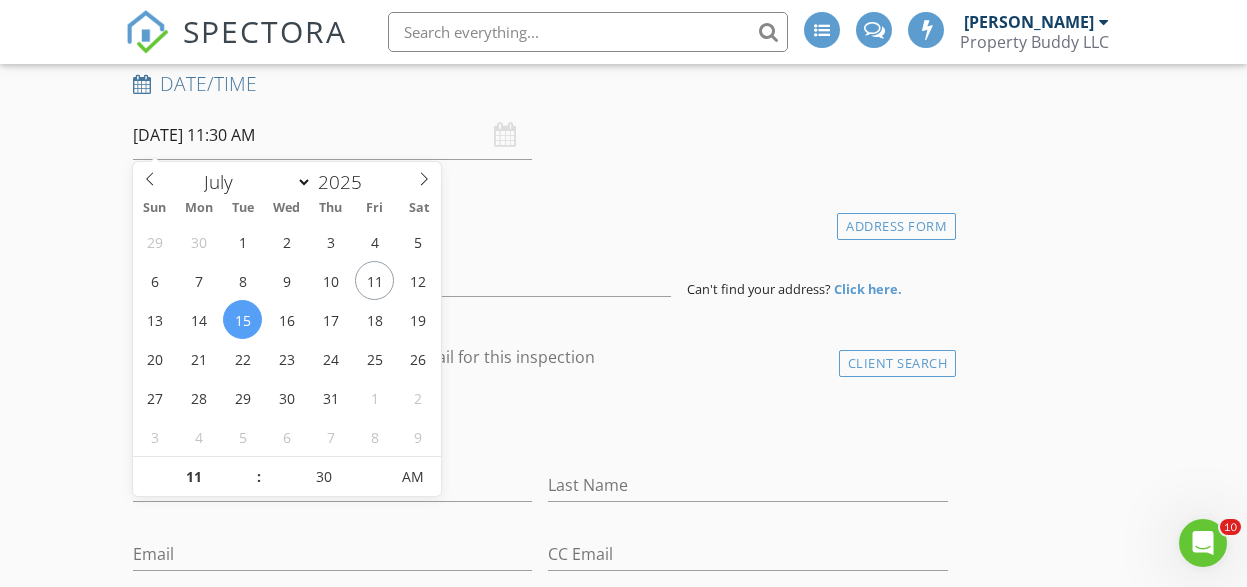 click on "New Inspection
INSPECTOR(S)
check_box   Jake Boyer   PRIMARY   Jake Boyer arrow_drop_down   check_box_outline_blank Jake Boyer specifically requested
Date/Time
07/15/2025 11:30 AM
Location
Address Form       Can't find your address?   Click here.
client
check_box Enable Client CC email for this inspection   Client Search     check_box_outline_blank Client is a Company/Organization     First Name   Last Name   Email   CC Email   Phone         Tags         Notes   Private Notes
ADD ADDITIONAL client
SERVICES
check_box_outline_blank   Residential Inspection   check_box_outline_blank   Townhouse or Condo Inspection   Condo/townhouse or any home less than 1000sq ft check_box_outline_blank   4 Point Inspection   Insurance Inspection check_box_outline_blank   Draw Inspection" at bounding box center (623, 1523) 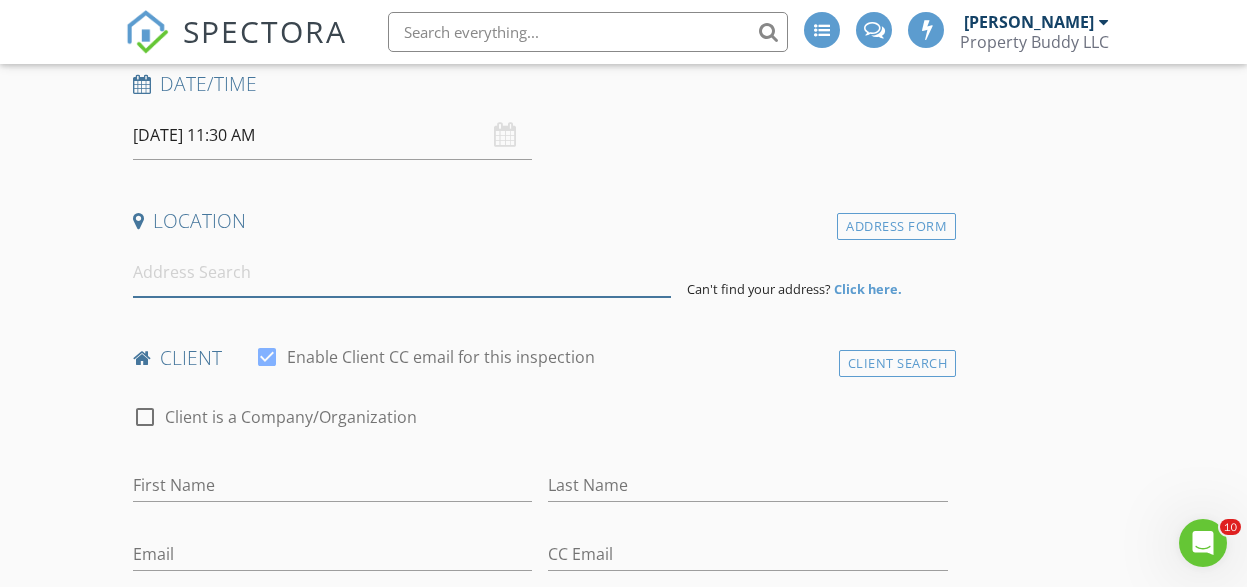 click at bounding box center [402, 272] 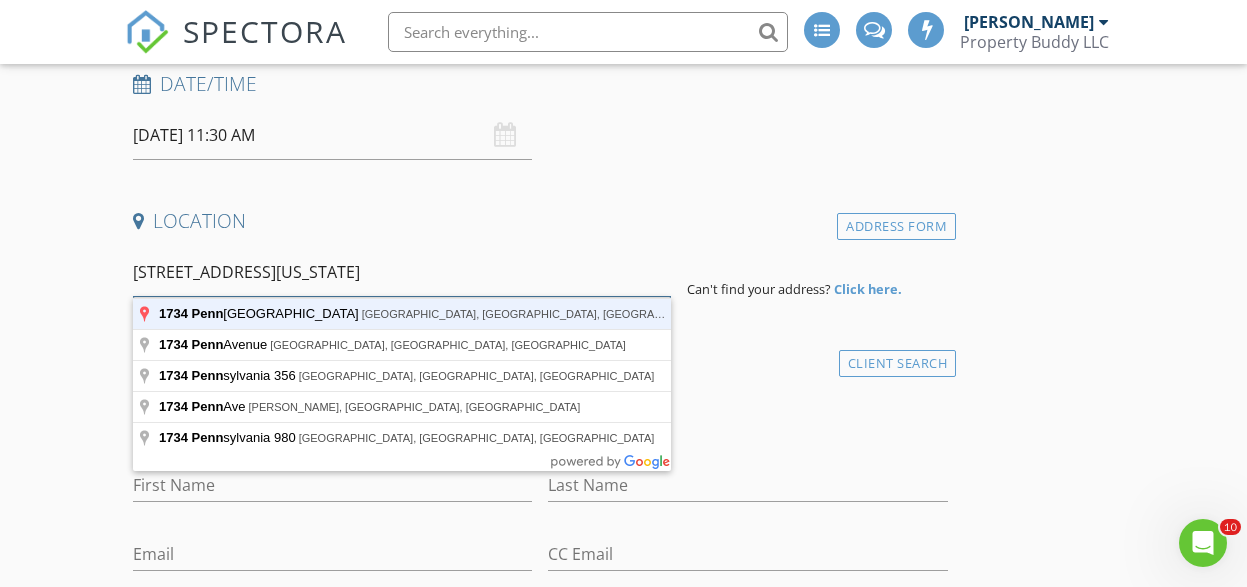 type on "1734 Pennsylvania Avenue, West Mifflin, PA, USA" 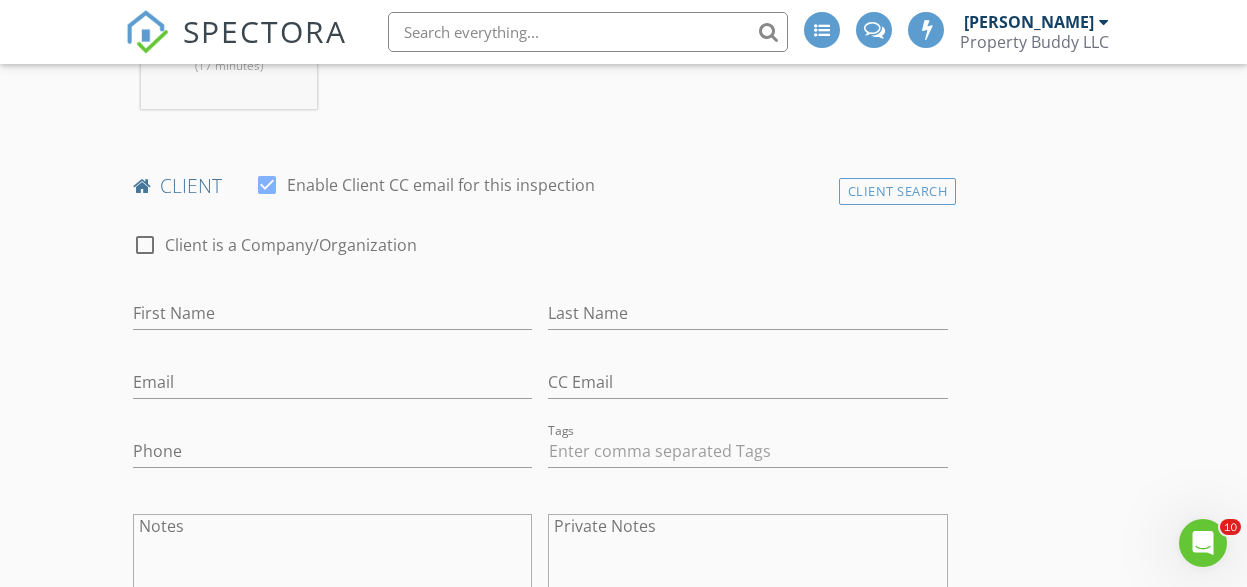 scroll, scrollTop: 943, scrollLeft: 0, axis: vertical 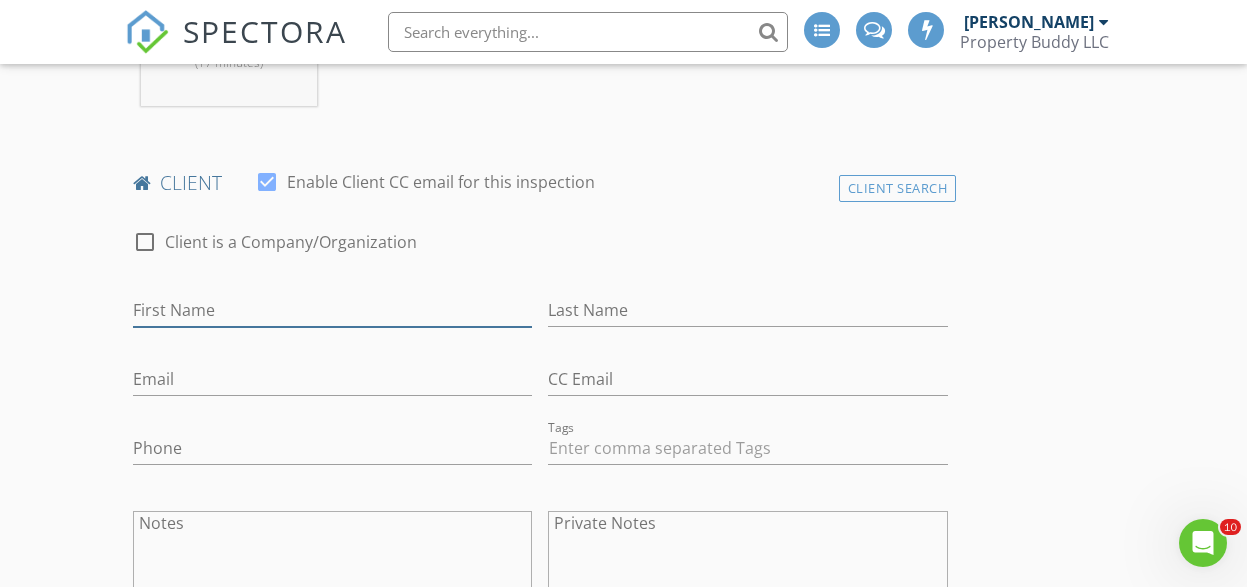 click on "First Name" at bounding box center [333, 310] 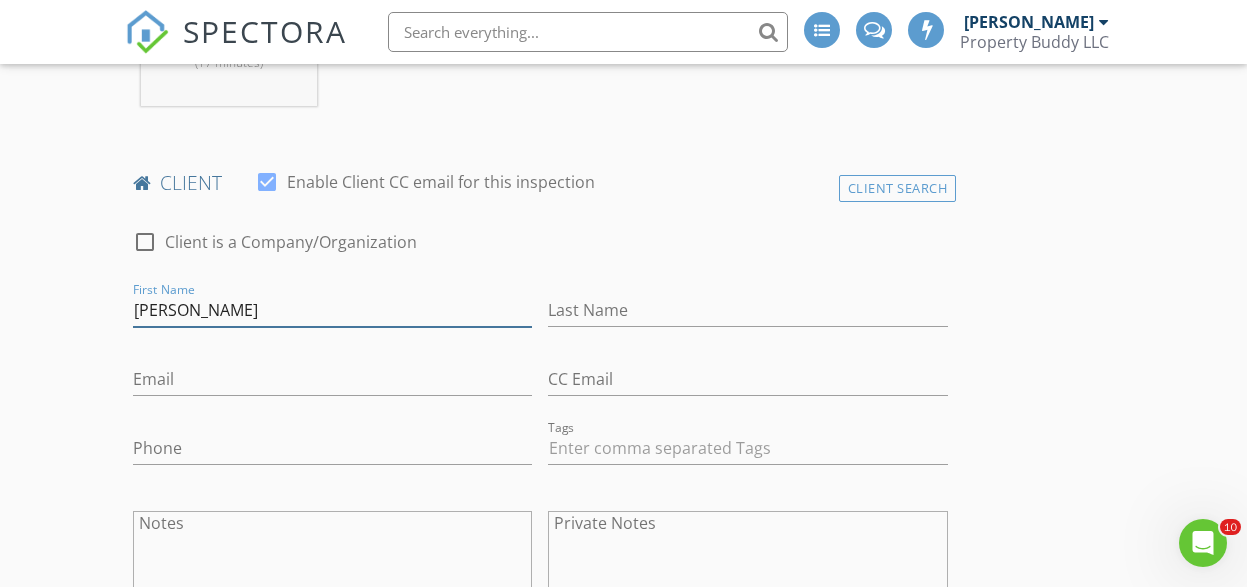 type on "Chris" 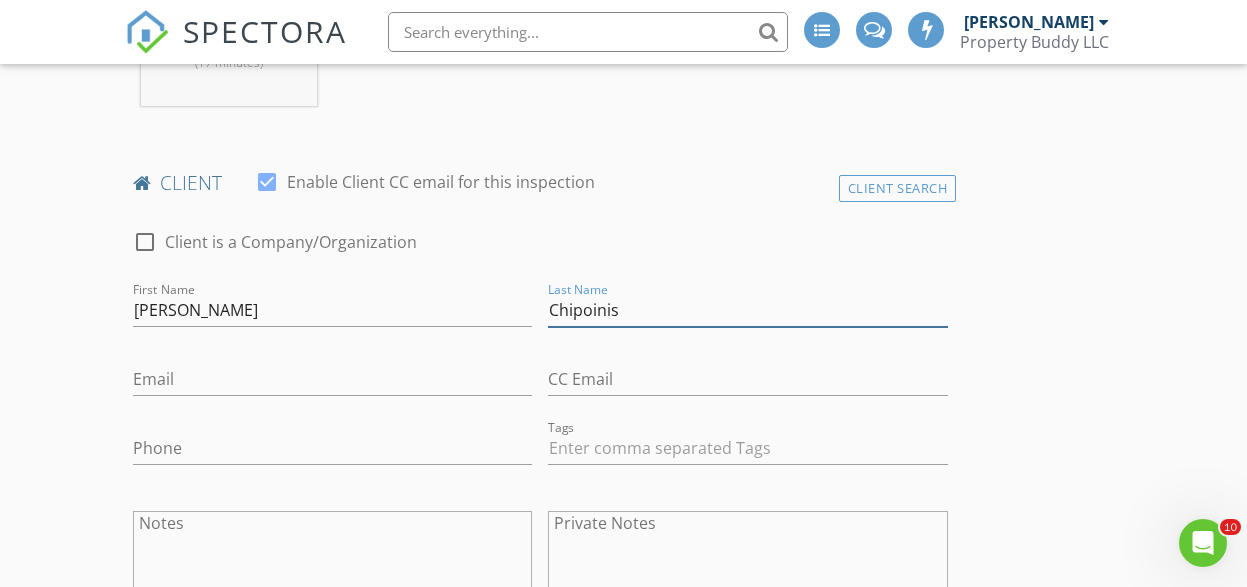 type on "Chipoinis" 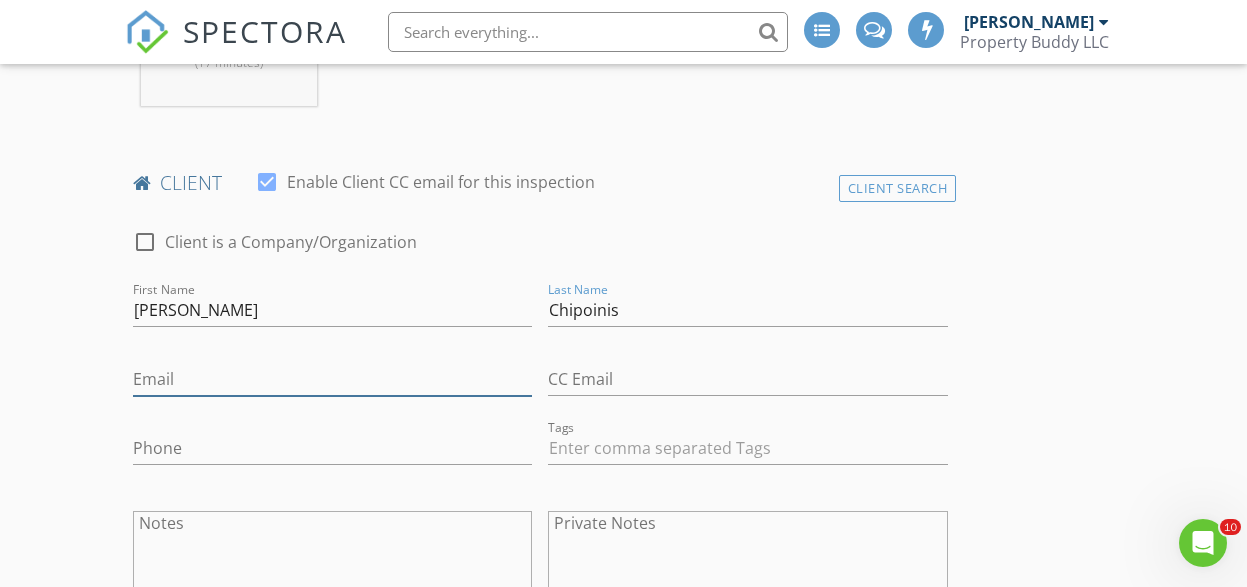 click on "Email" at bounding box center [333, 379] 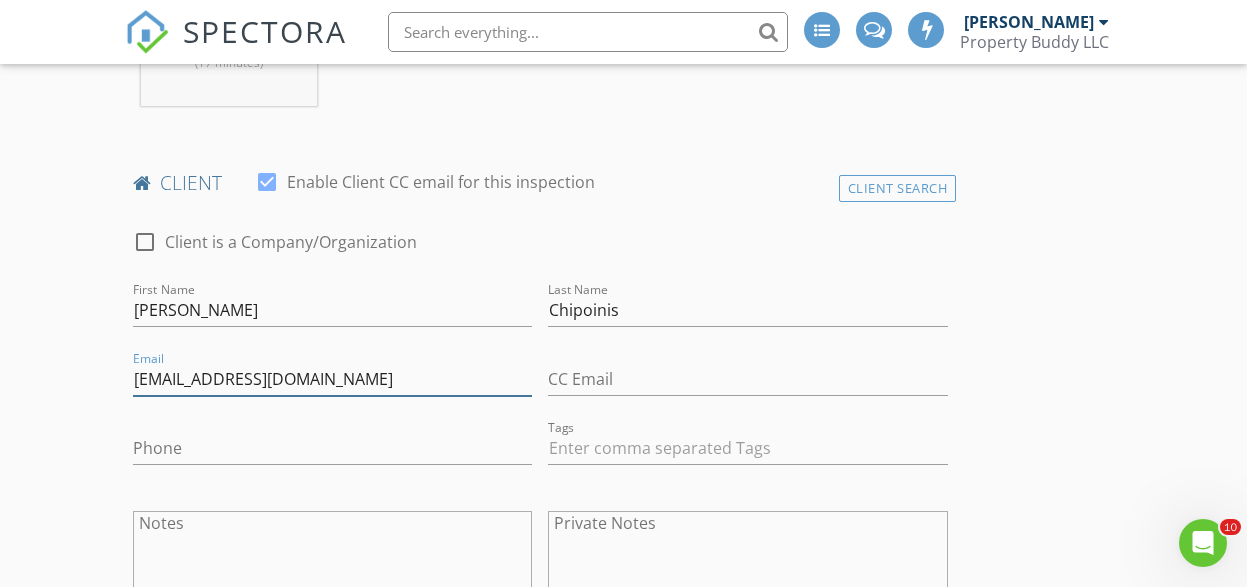 type on "happy1clc@msn.com" 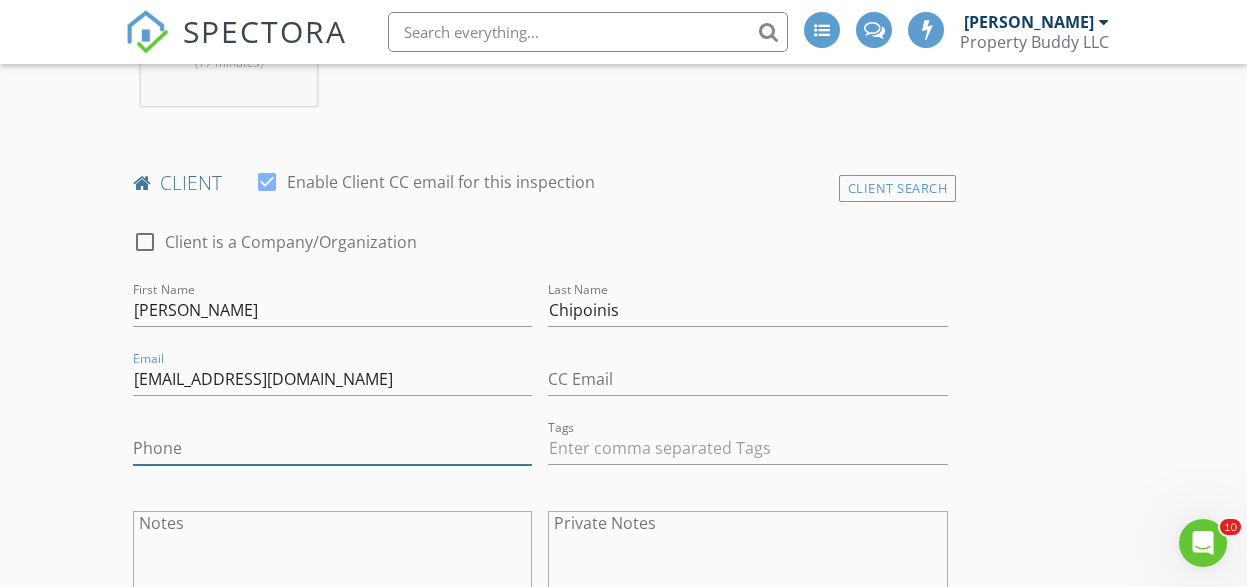 click on "Phone" at bounding box center (333, 448) 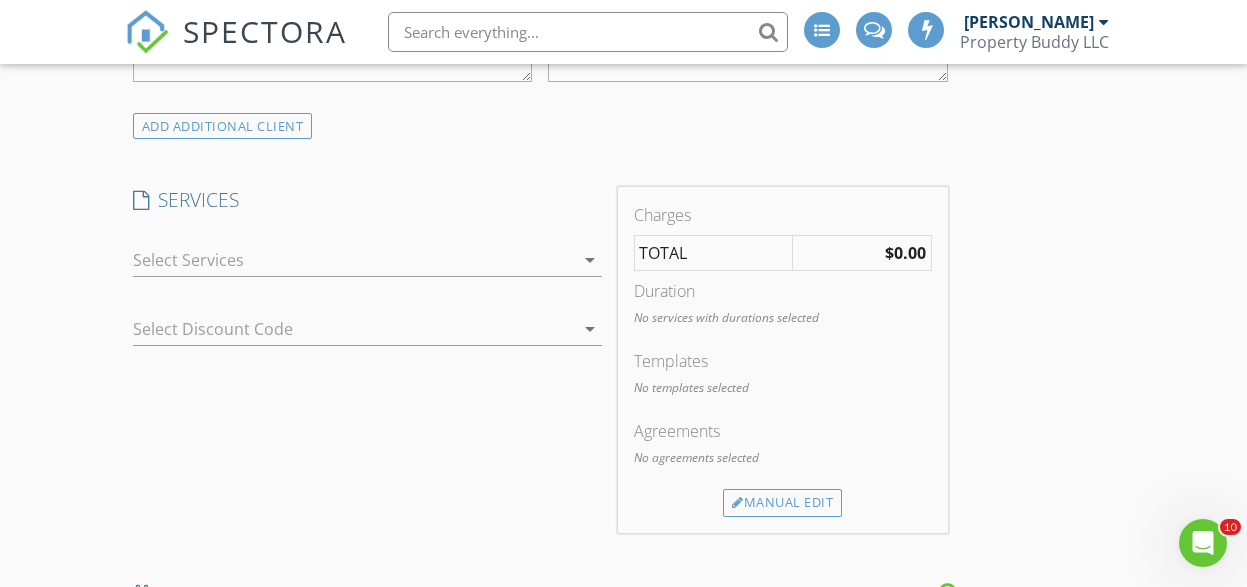 scroll, scrollTop: 1473, scrollLeft: 0, axis: vertical 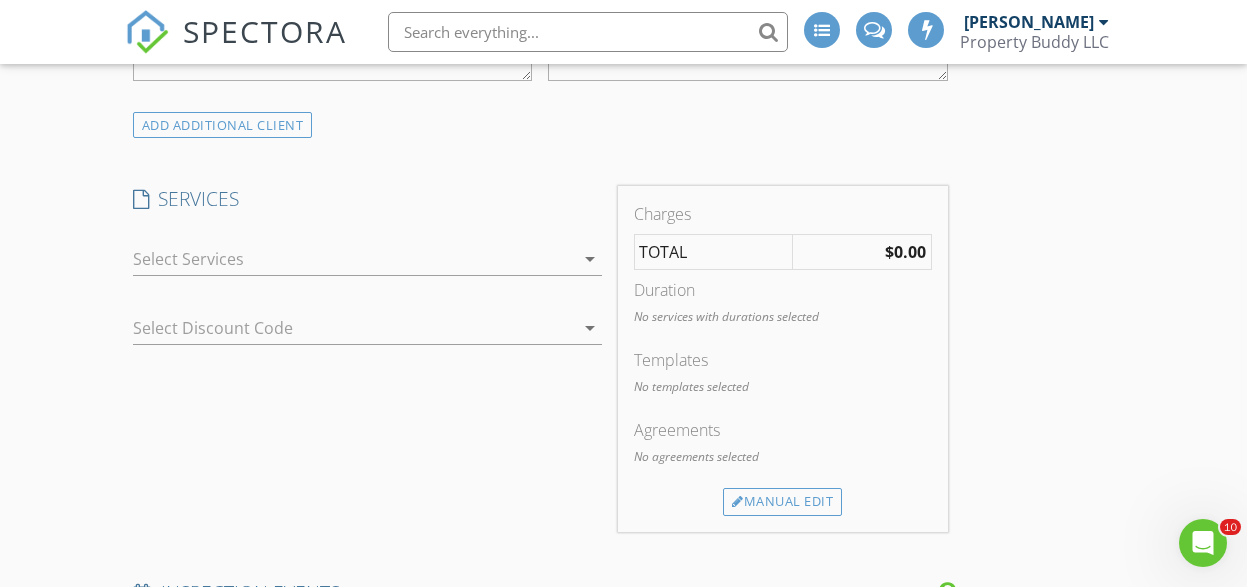 type on "412-608-9463" 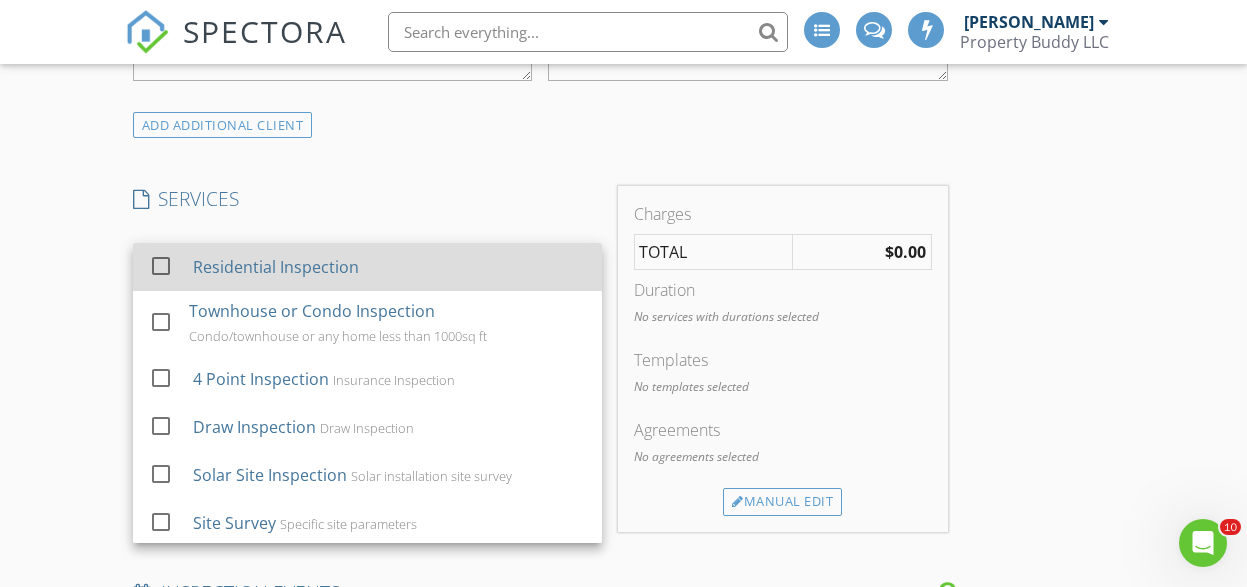 click on "Residential Inspection" at bounding box center [276, 267] 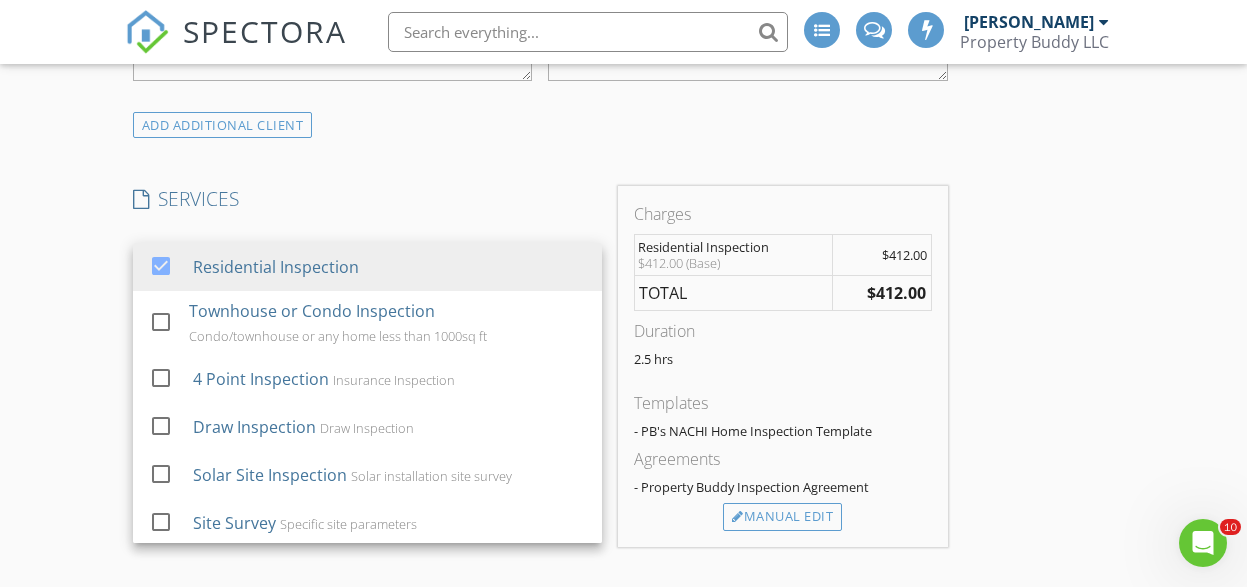 click on "New Inspection
INSPECTOR(S)
check_box   Jake Boyer   PRIMARY   Jake Boyer arrow_drop_down   check_box_outline_blank Jake Boyer specifically requested
Date/Time
07/15/2025 11:30 AM
Location
Address Search       Address 1734 Pennsylvania Ave   Unit   City West Mifflin   State PA   Zip 15122   County Allegheny     Square Feet 1080   Year Built 1928   Foundation arrow_drop_down     Jake Boyer     7.6 miles     (17 minutes)
client
check_box Enable Client CC email for this inspection   Client Search     check_box_outline_blank Client is a Company/Organization     First Name Chris   Last Name Chipoinis   Email happy1clc@msn.com   CC Email   Phone 412-608-9463         Tags         Notes   Private Notes
ADD ADDITIONAL client
SERVICES
check_box   Residential Inspection" at bounding box center (623, 621) 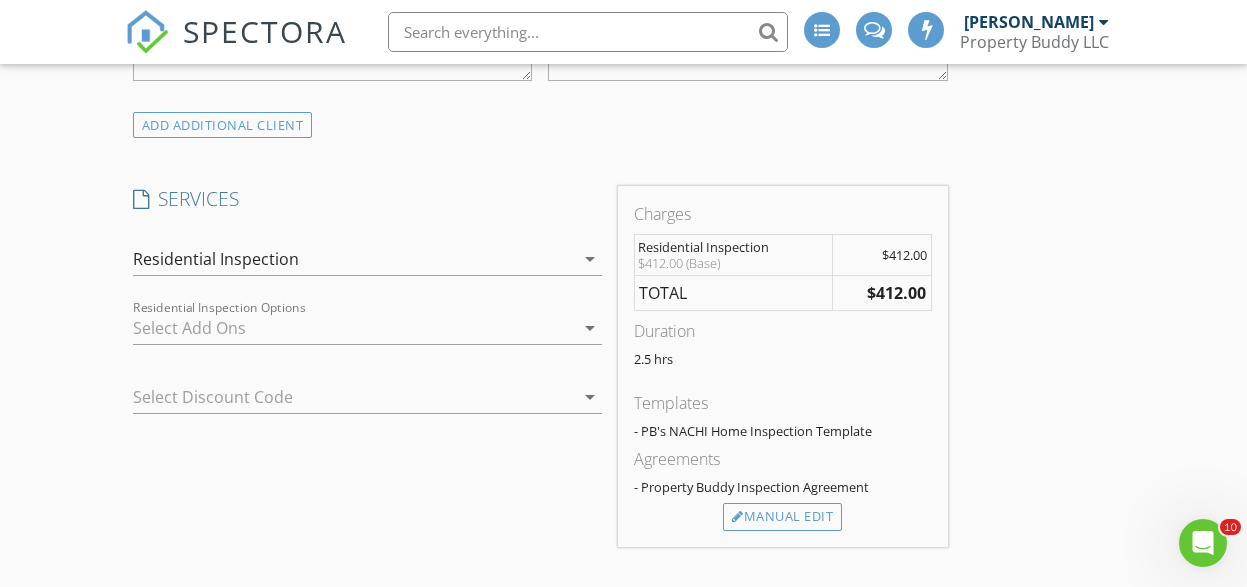 click at bounding box center (353, 328) 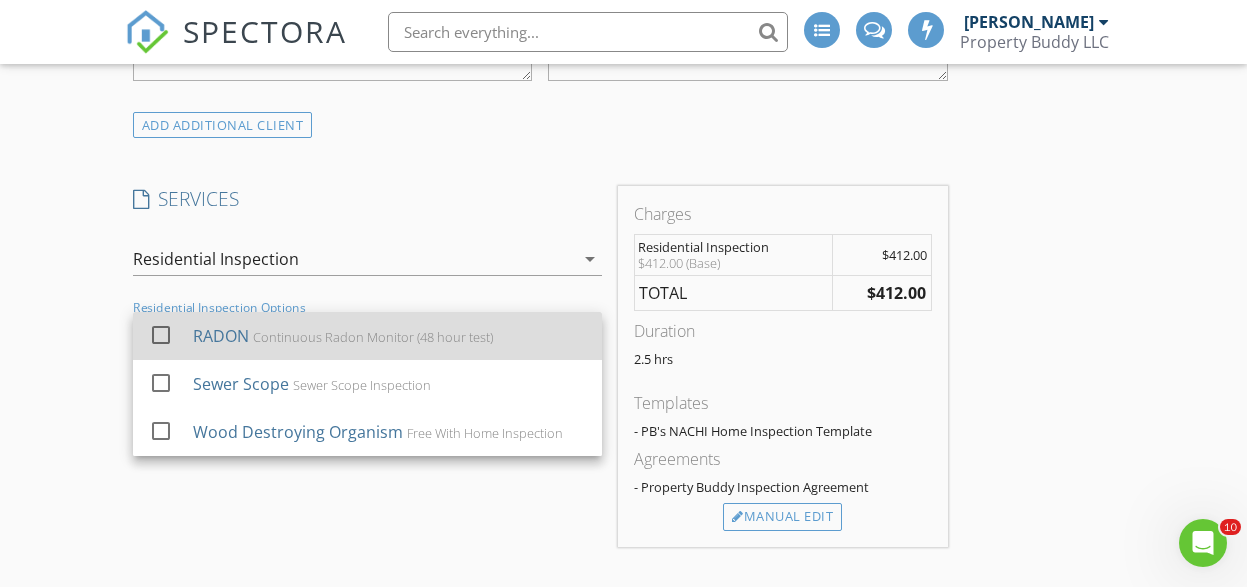 click on "RADON" at bounding box center [221, 336] 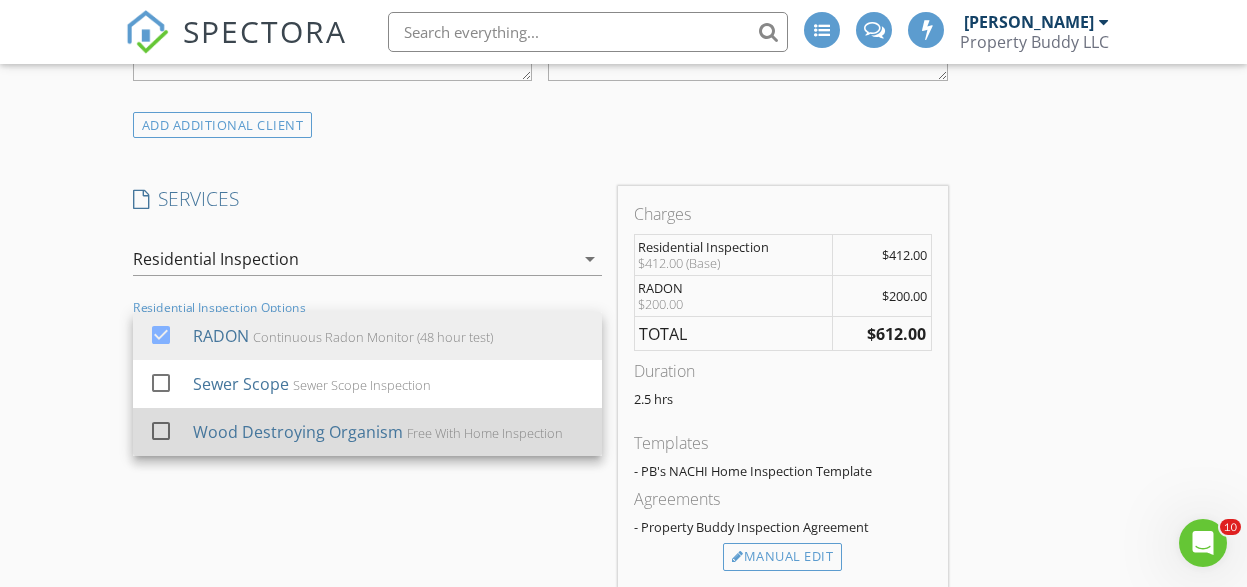 click on "Wood Destroying Organism" at bounding box center (298, 432) 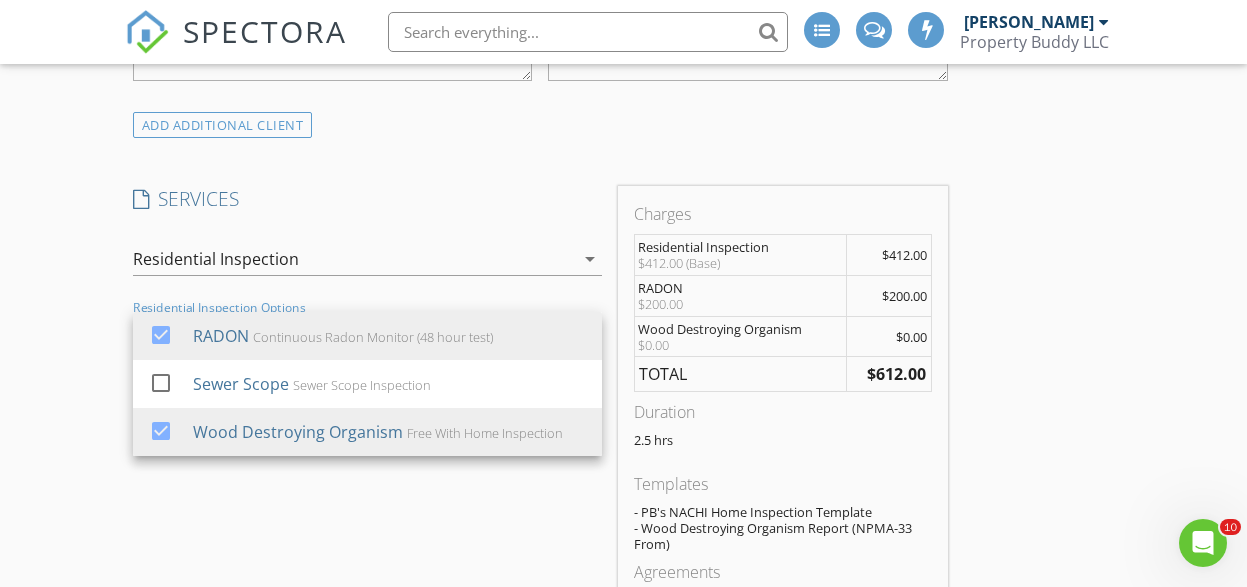click on "New Inspection
INSPECTOR(S)
check_box   Jake Boyer   PRIMARY   Jake Boyer arrow_drop_down   check_box_outline_blank Jake Boyer specifically requested
Date/Time
07/15/2025 11:30 AM
Location
Address Search       Address 1734 Pennsylvania Ave   Unit   City West Mifflin   State PA   Zip 15122   County Allegheny     Square Feet 1080   Year Built 1928   Foundation arrow_drop_down     Jake Boyer     7.6 miles     (17 minutes)
client
check_box Enable Client CC email for this inspection   Client Search     check_box_outline_blank Client is a Company/Organization     First Name Chris   Last Name Chipoinis   Email happy1clc@msn.com   CC Email   Phone 412-608-9463         Tags         Notes   Private Notes
ADD ADDITIONAL client
SERVICES
check_box   Residential Inspection" at bounding box center [623, 678] 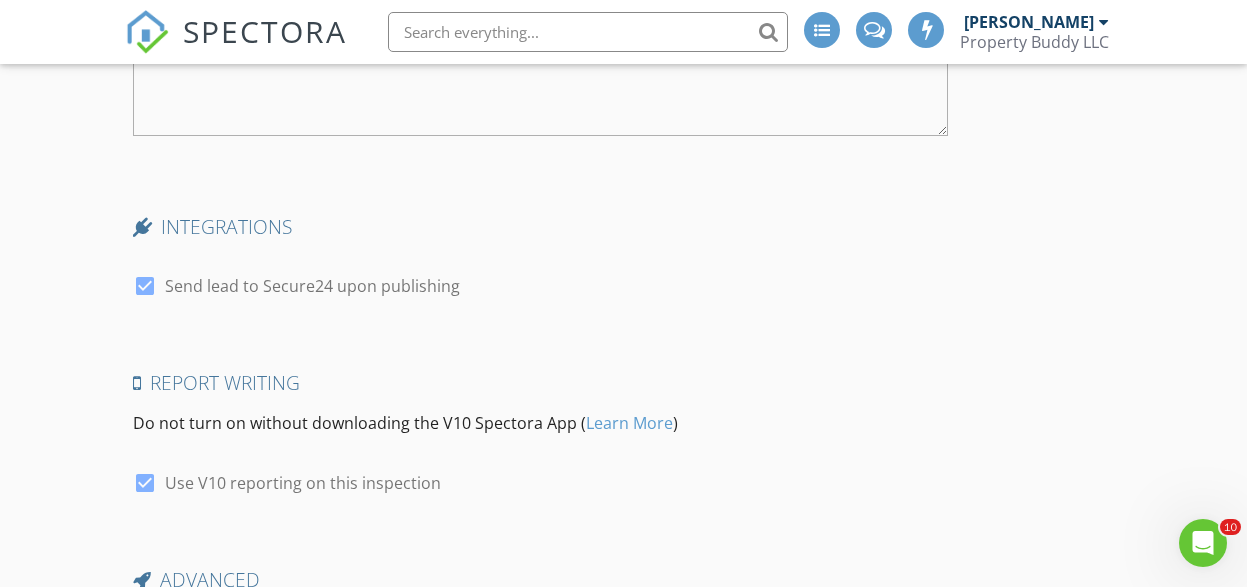 scroll, scrollTop: 3319, scrollLeft: 0, axis: vertical 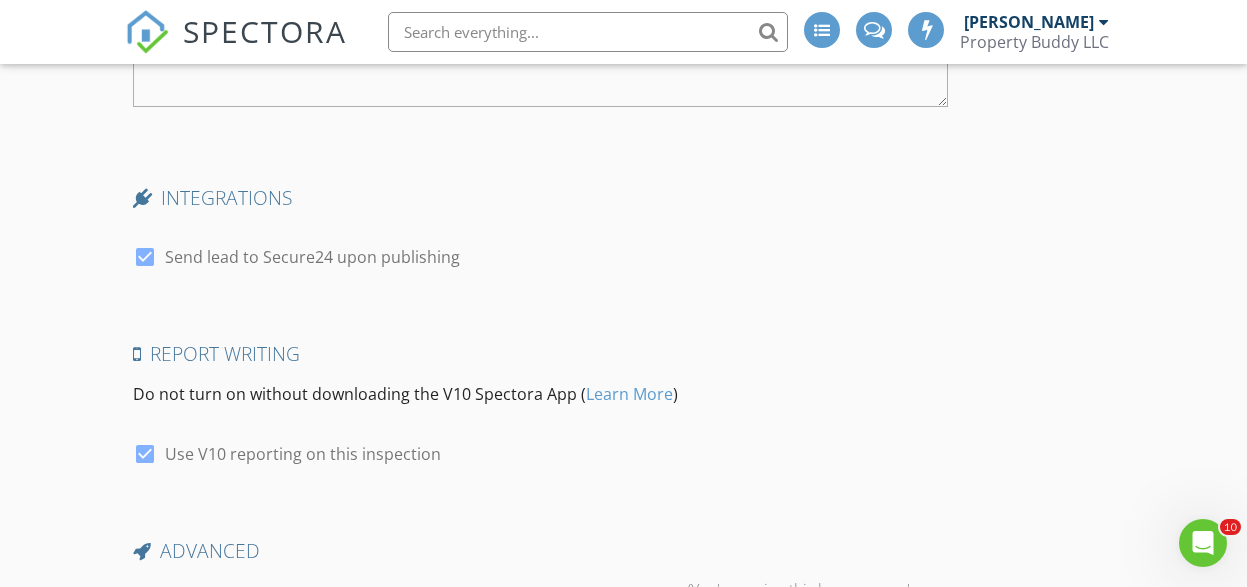 click at bounding box center [145, 257] 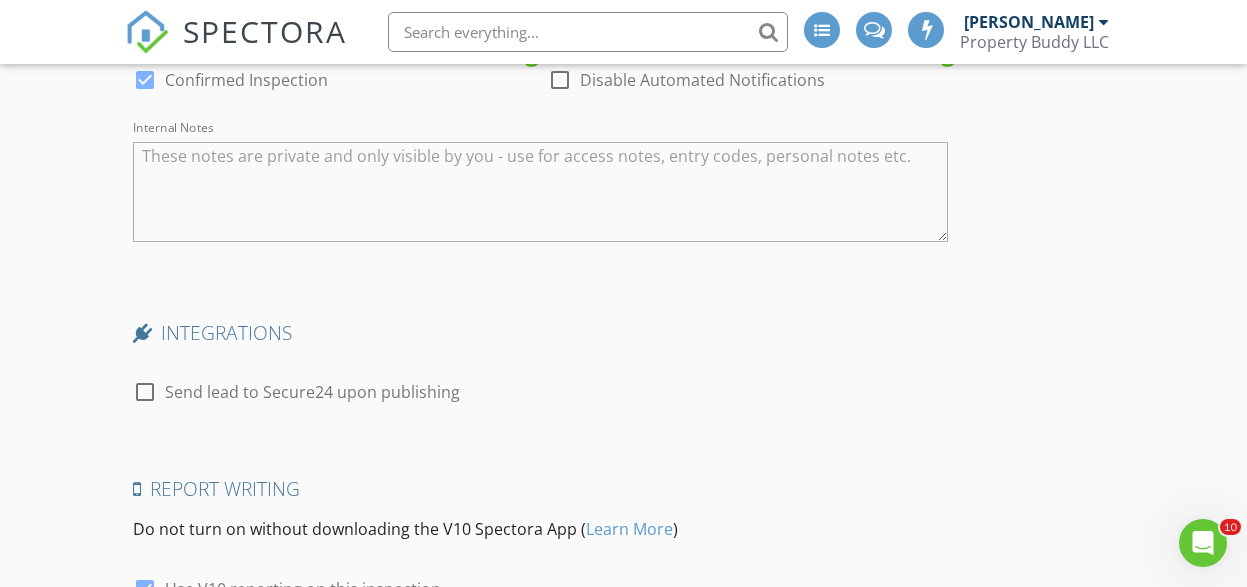scroll, scrollTop: 3558, scrollLeft: 0, axis: vertical 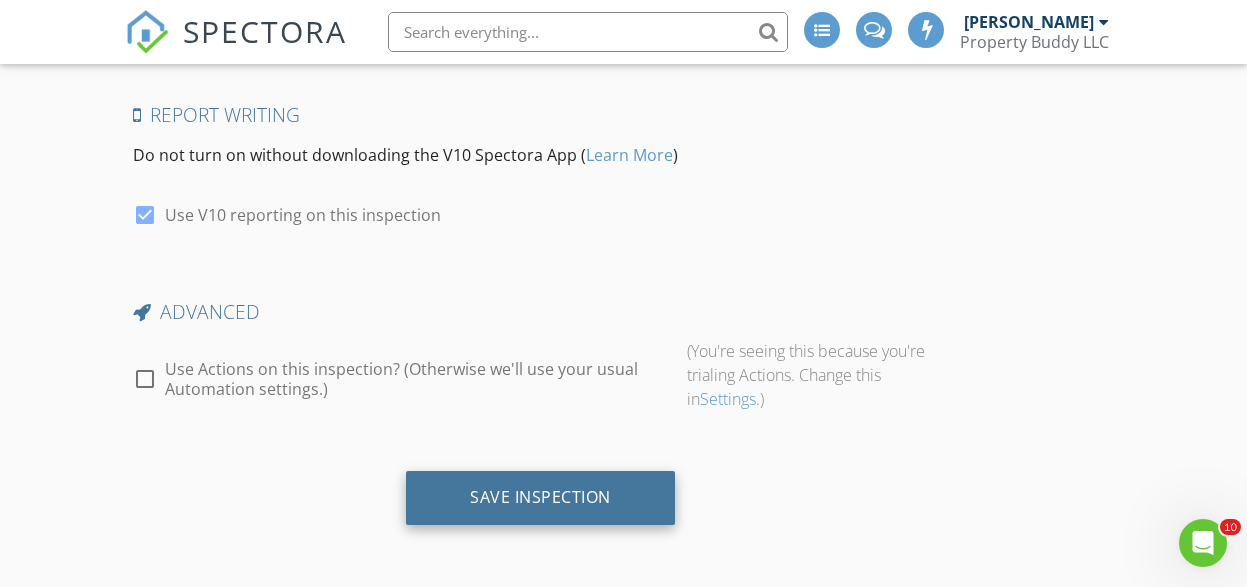 click on "Save Inspection" at bounding box center [540, 497] 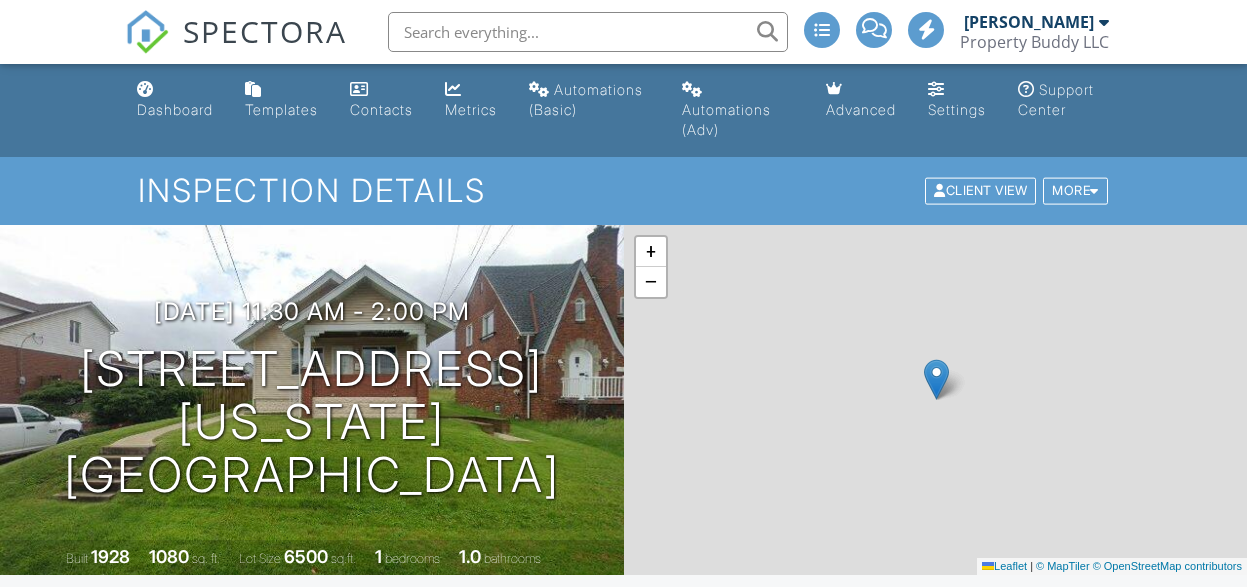 scroll, scrollTop: 0, scrollLeft: 0, axis: both 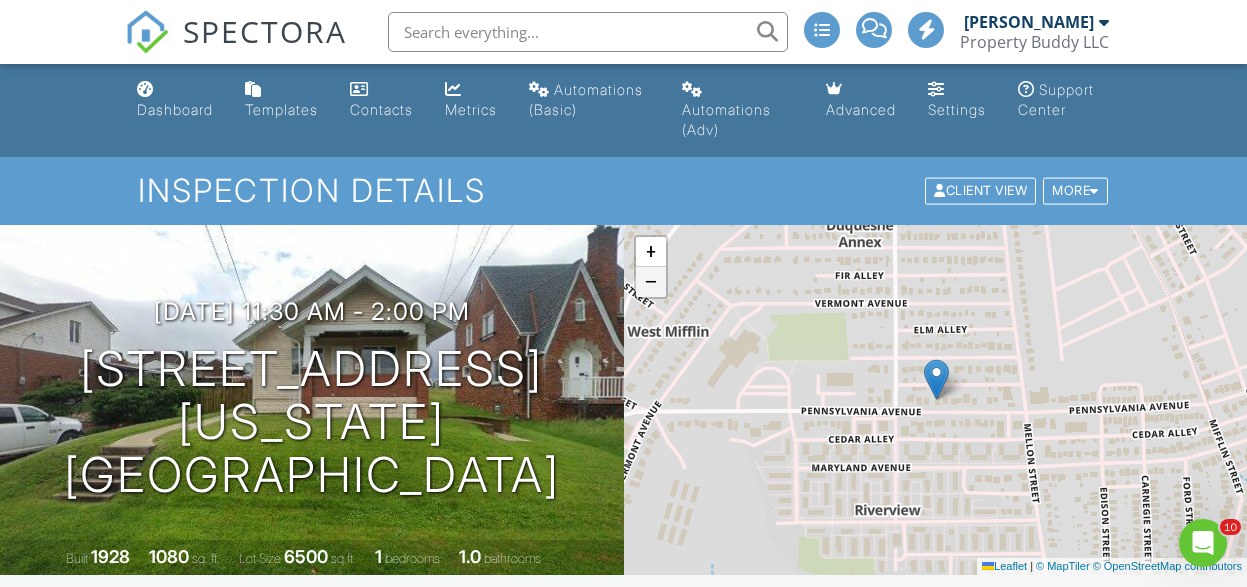 click on "−" at bounding box center (651, 282) 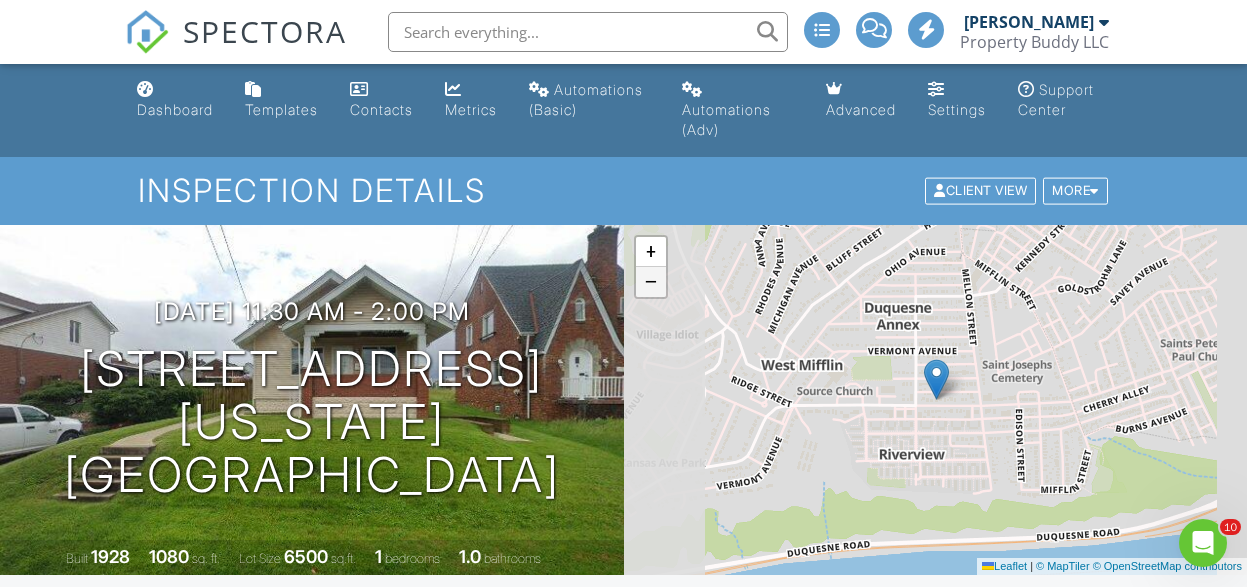 click on "−" at bounding box center (651, 282) 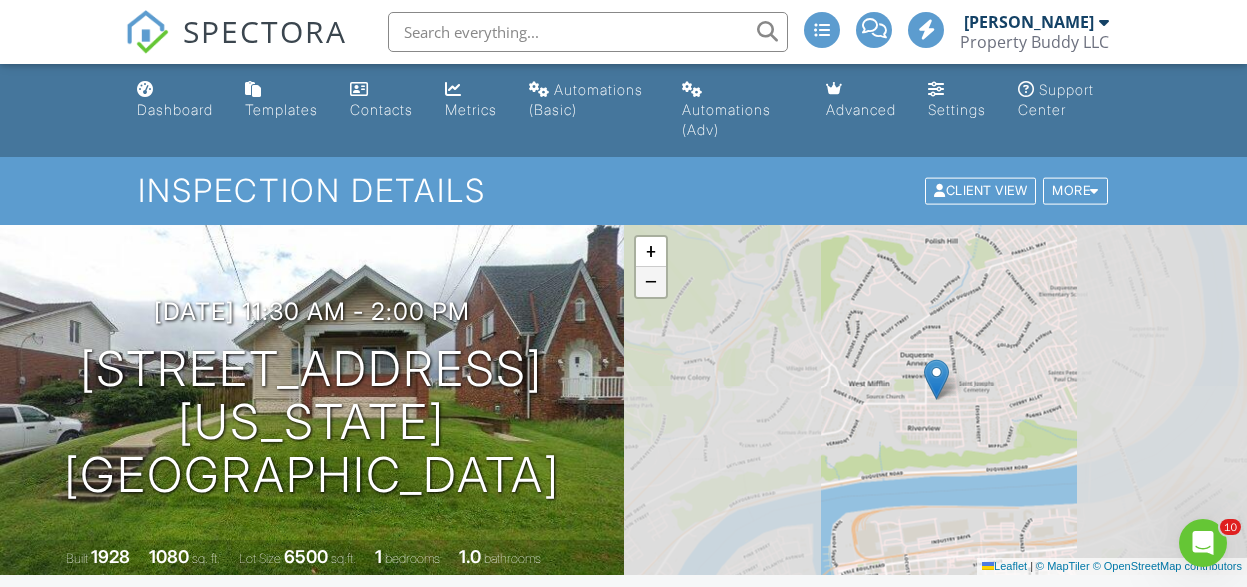 click on "−" at bounding box center [651, 282] 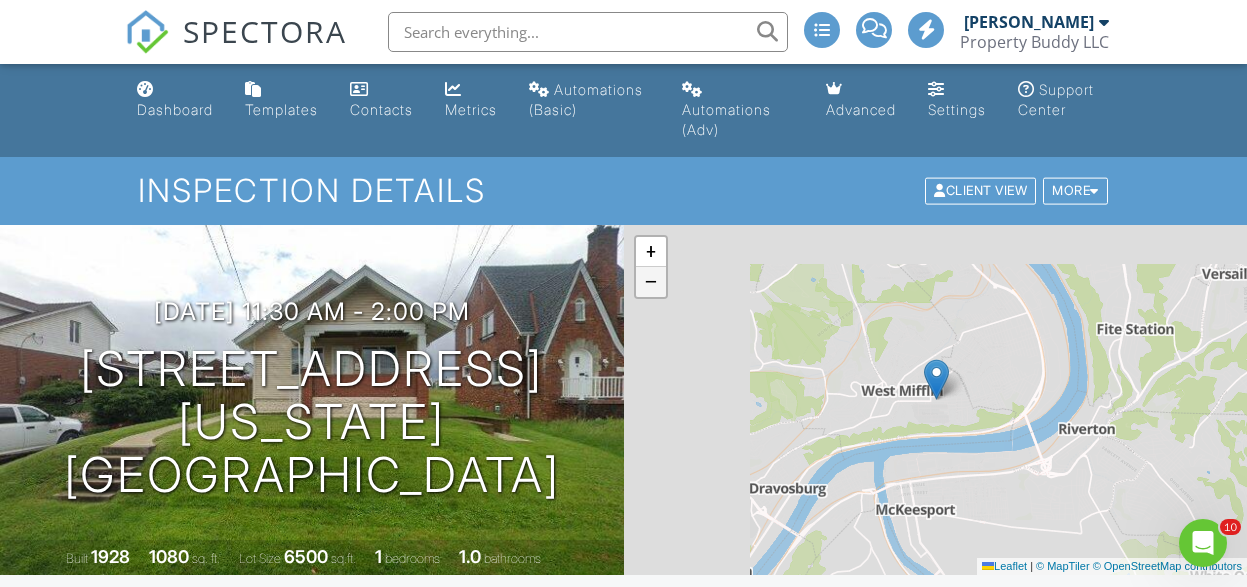 click on "−" at bounding box center [651, 282] 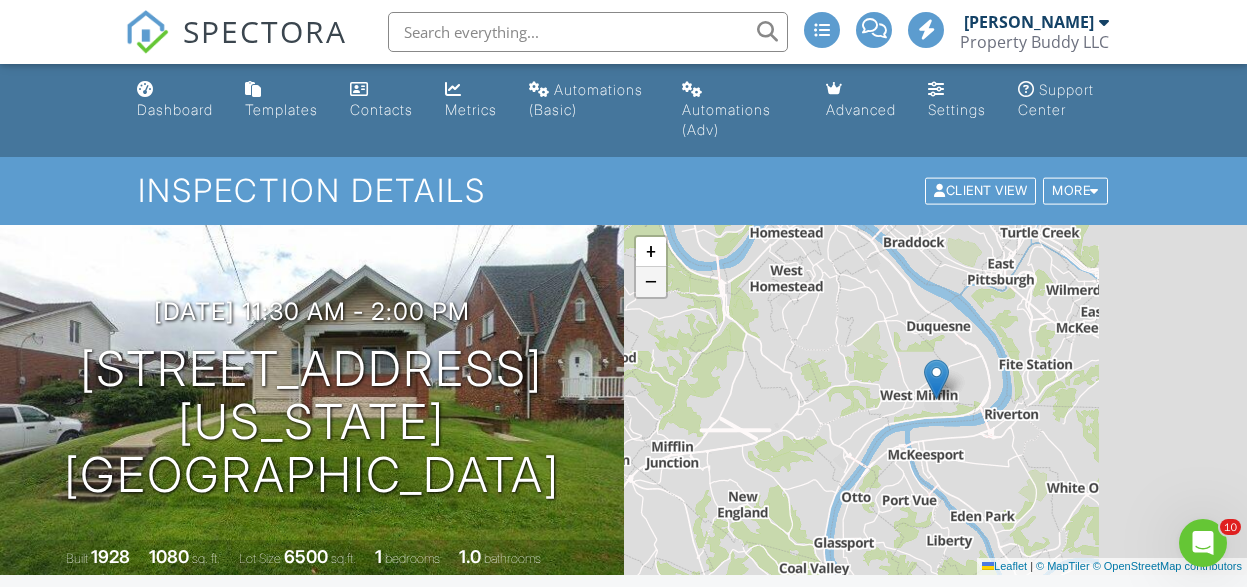 click on "−" at bounding box center [651, 282] 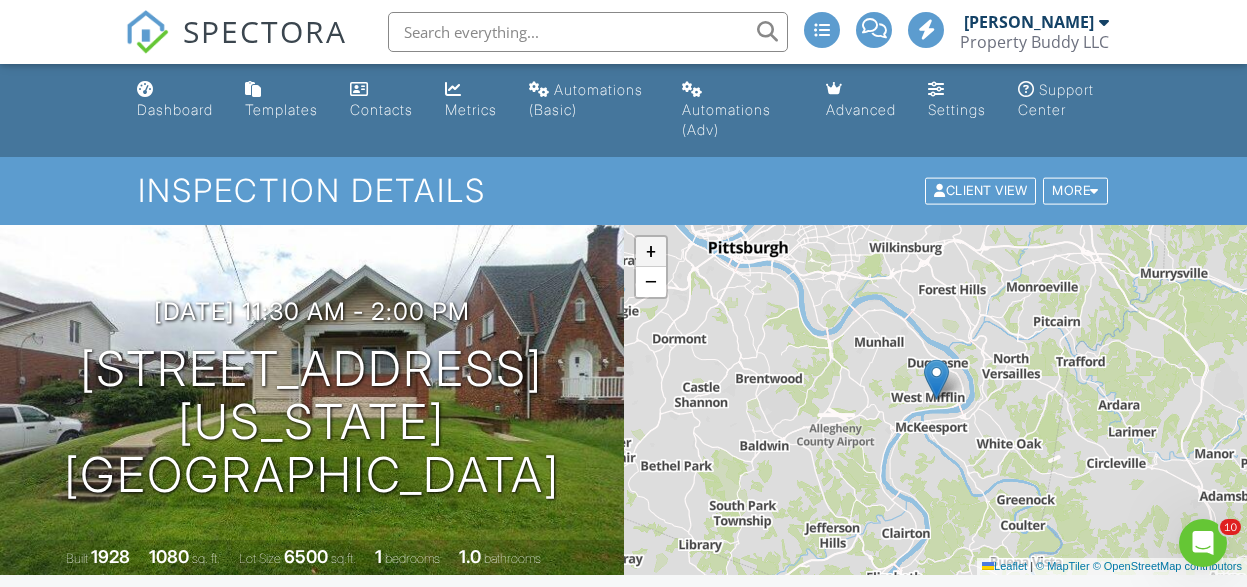 click on "+" at bounding box center [651, 252] 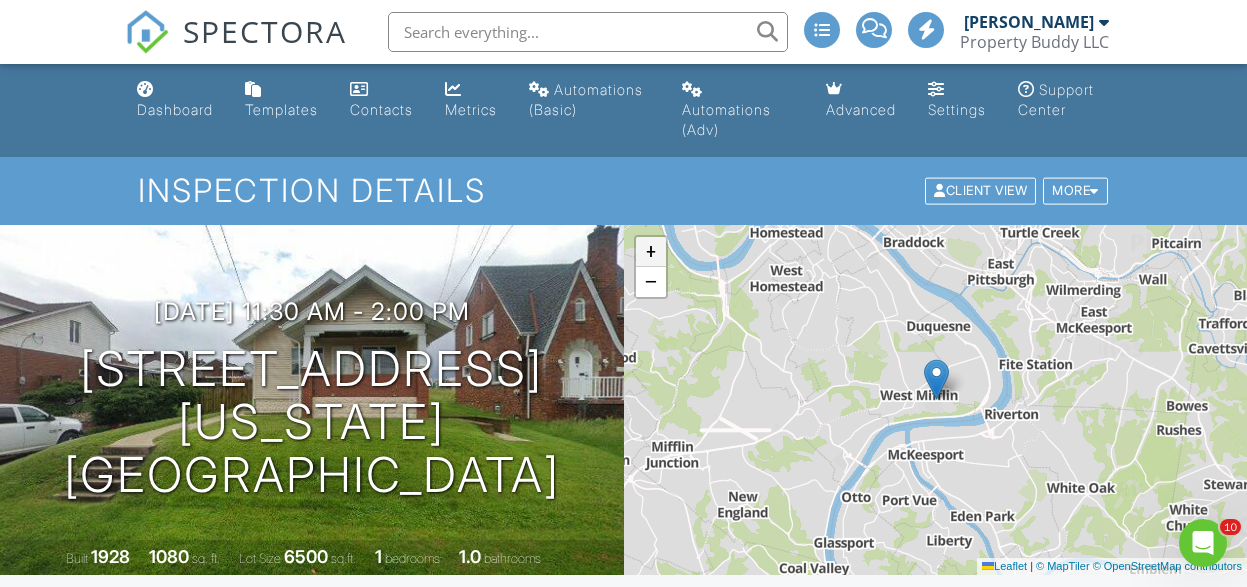 click on "+" at bounding box center [651, 252] 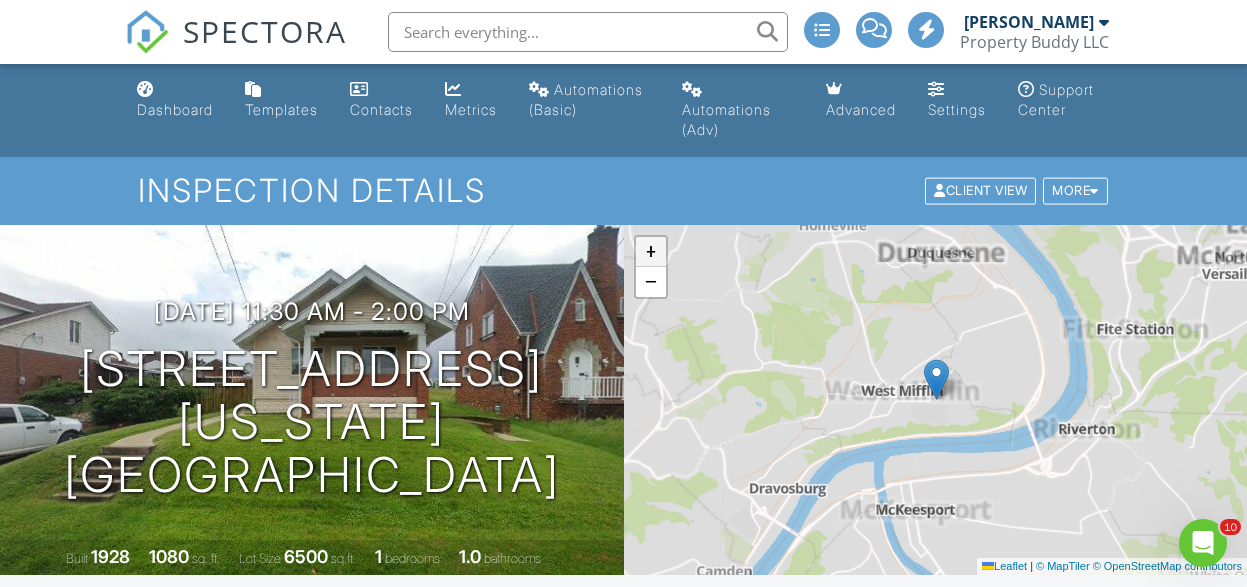 click on "+" at bounding box center [651, 252] 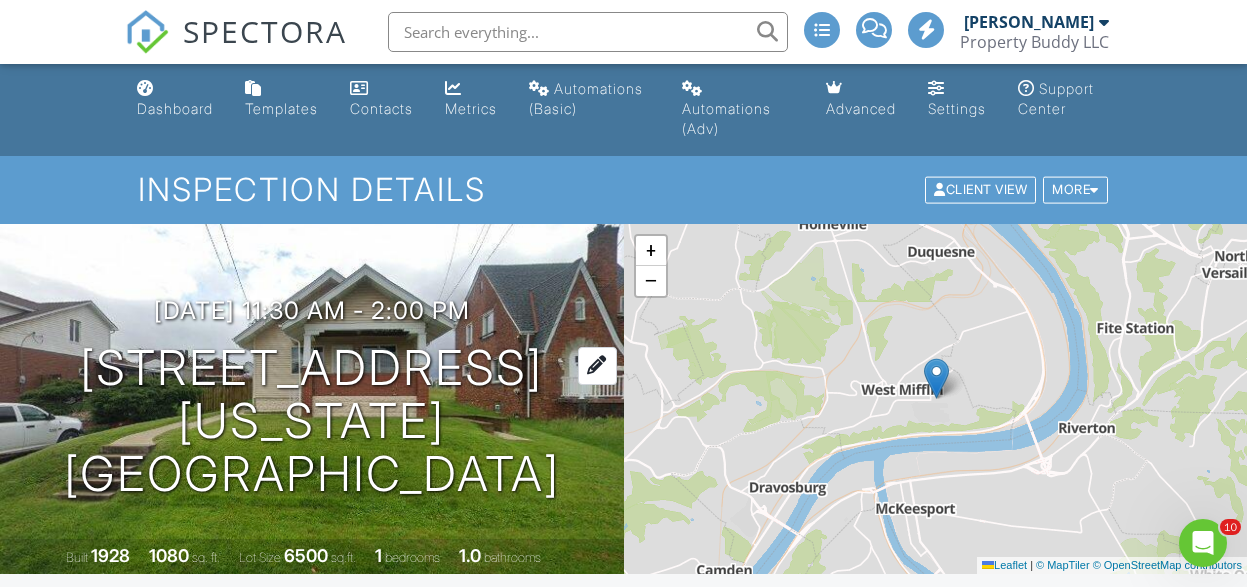 scroll, scrollTop: 0, scrollLeft: 0, axis: both 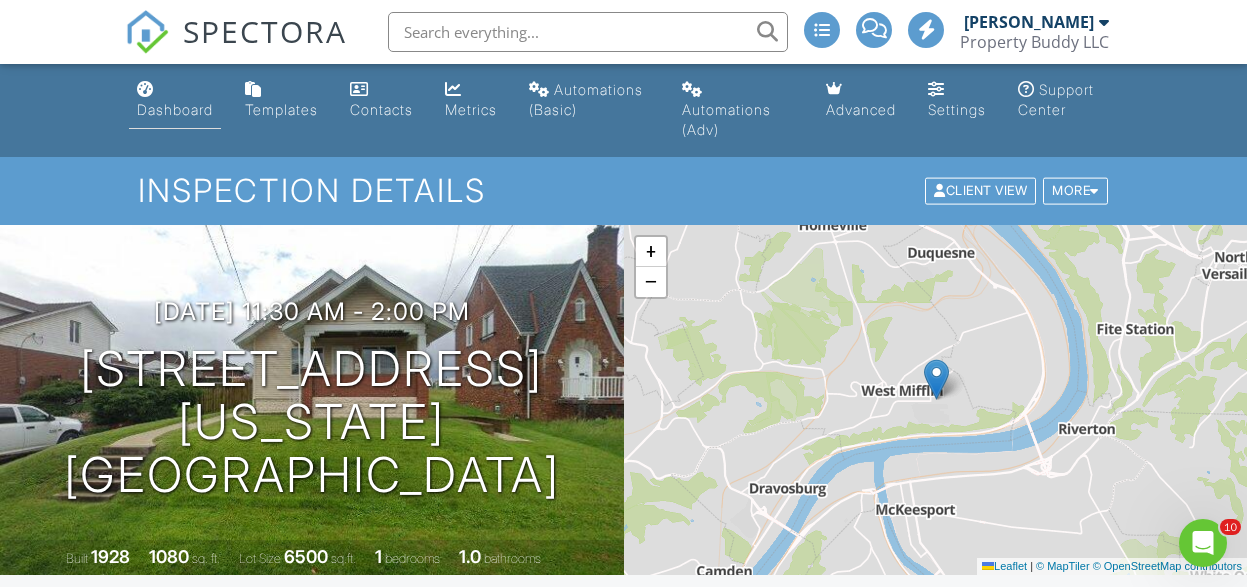 click on "Dashboard" at bounding box center [175, 109] 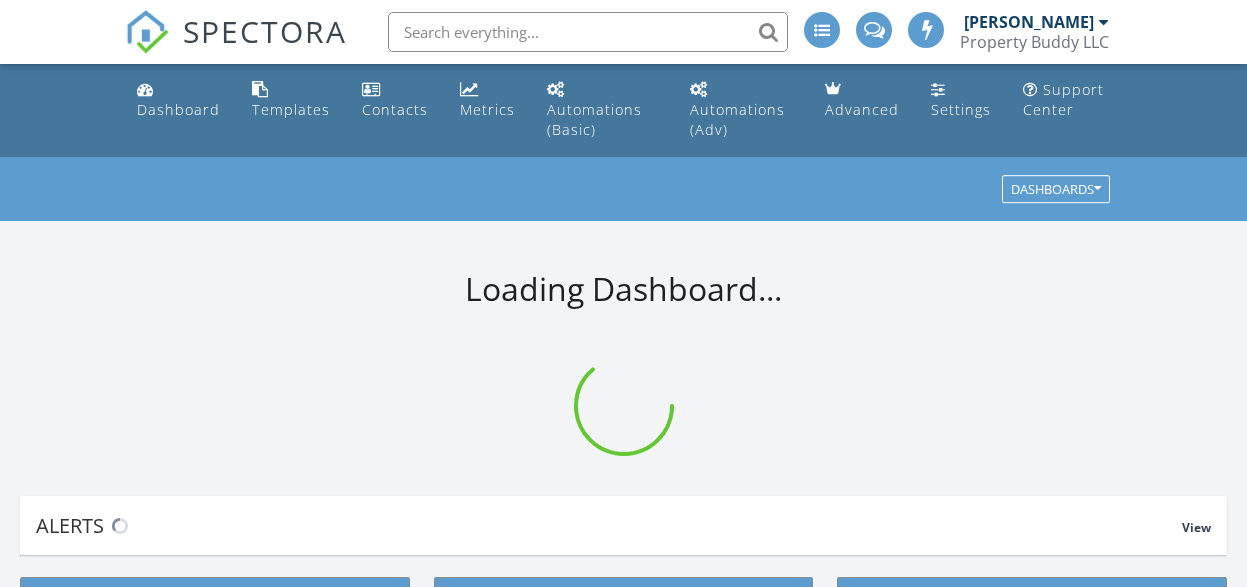 scroll, scrollTop: 0, scrollLeft: 0, axis: both 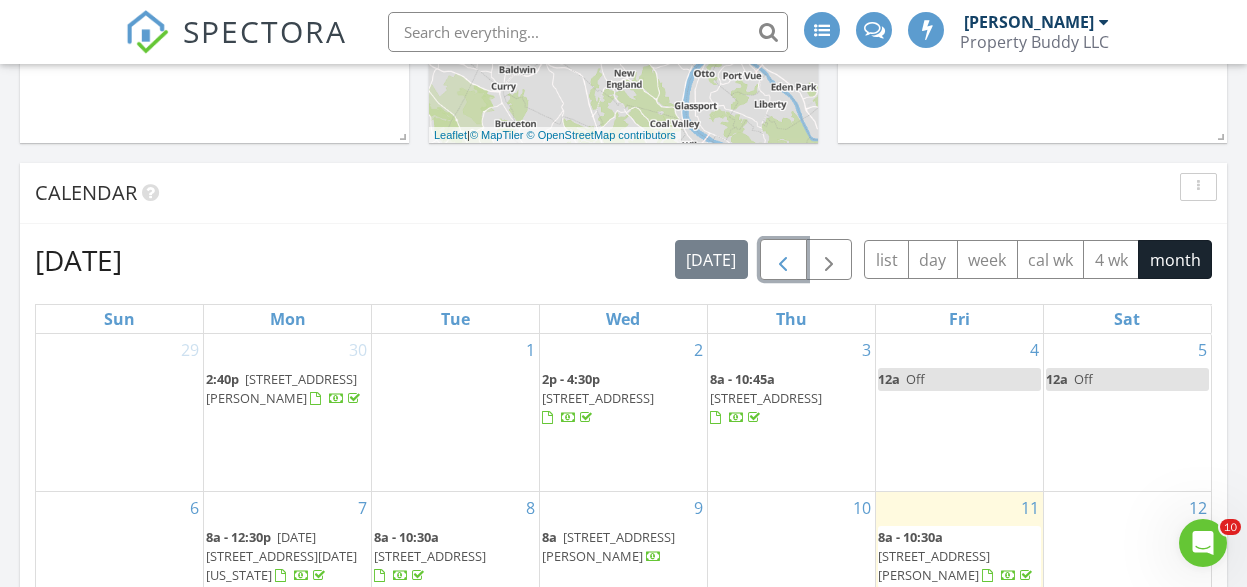 click at bounding box center (783, 261) 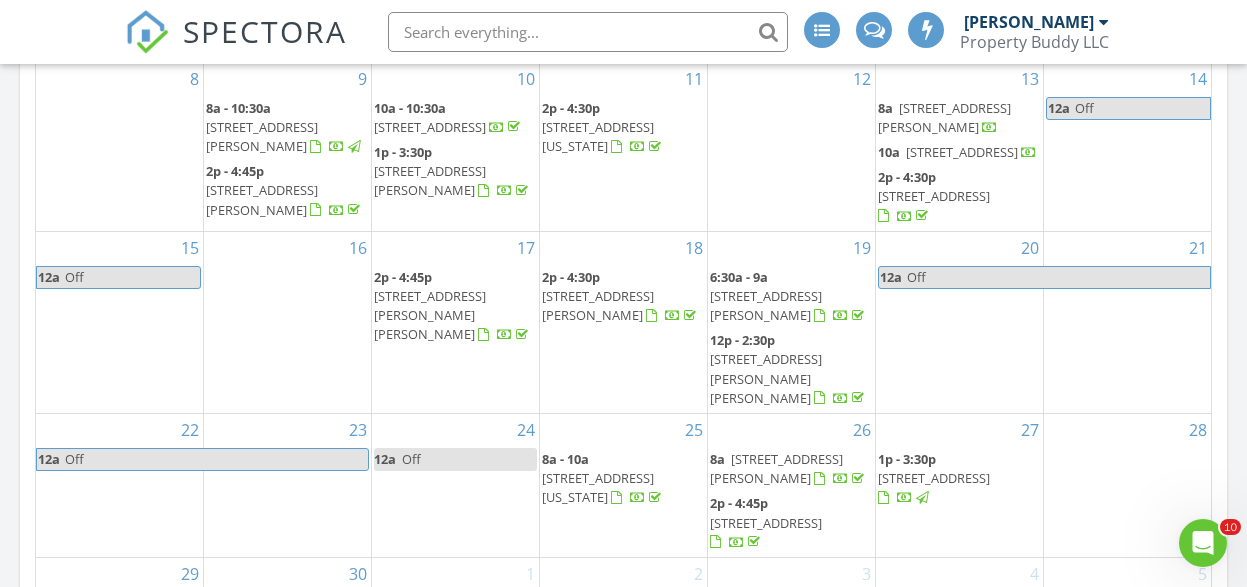 scroll, scrollTop: 1180, scrollLeft: 0, axis: vertical 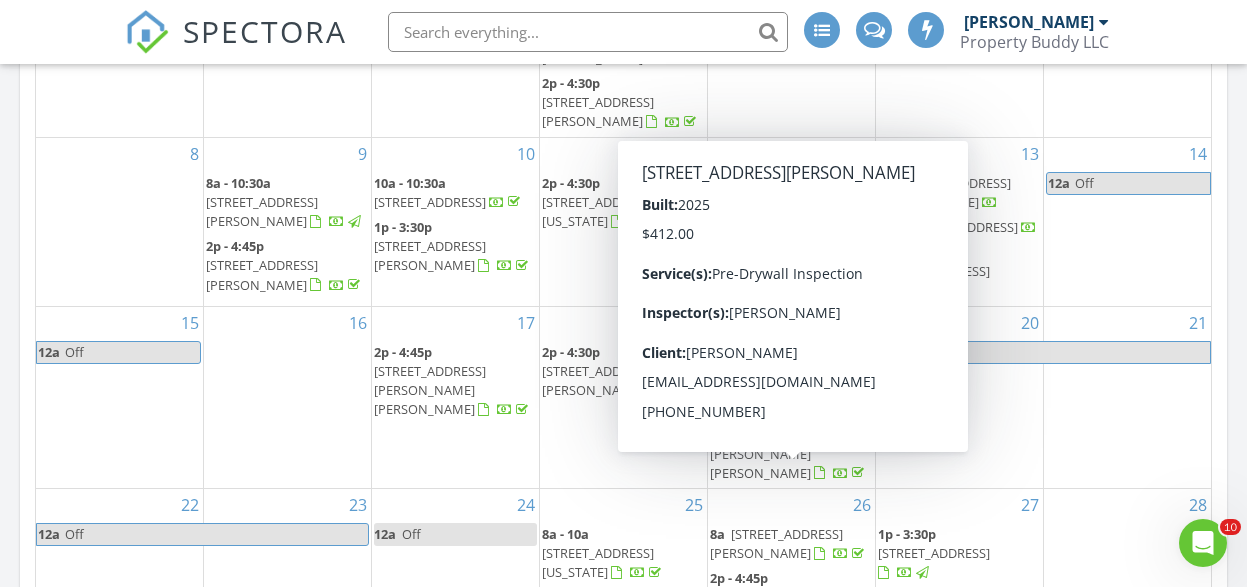 click on "[STREET_ADDRESS][PERSON_NAME]" at bounding box center (776, 543) 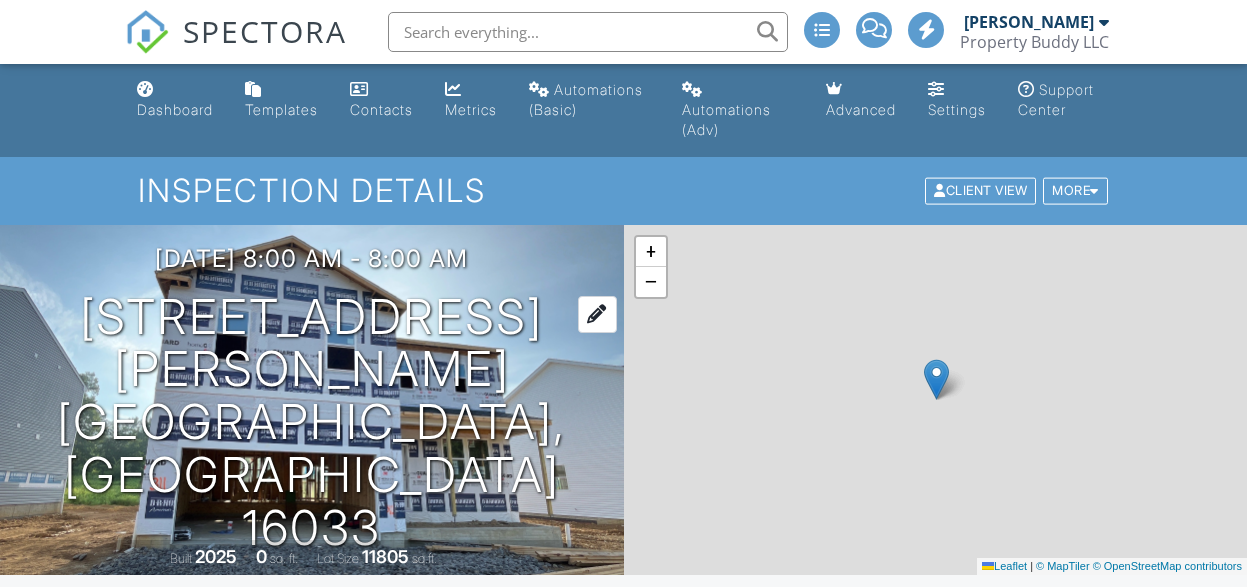 scroll, scrollTop: 0, scrollLeft: 0, axis: both 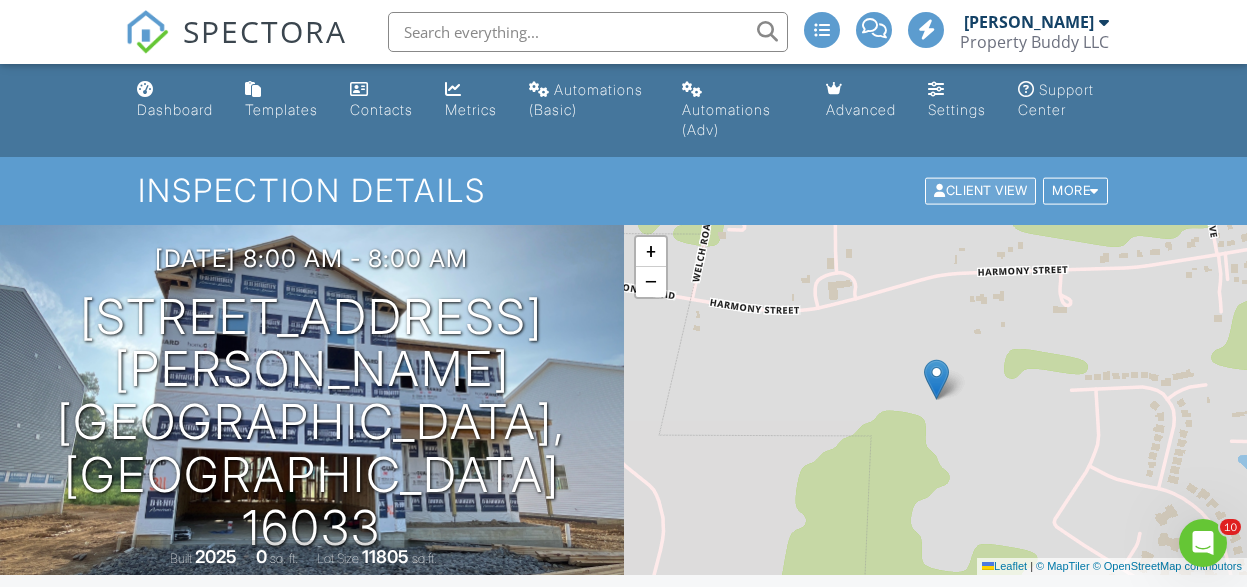 click on "Client View" at bounding box center [980, 191] 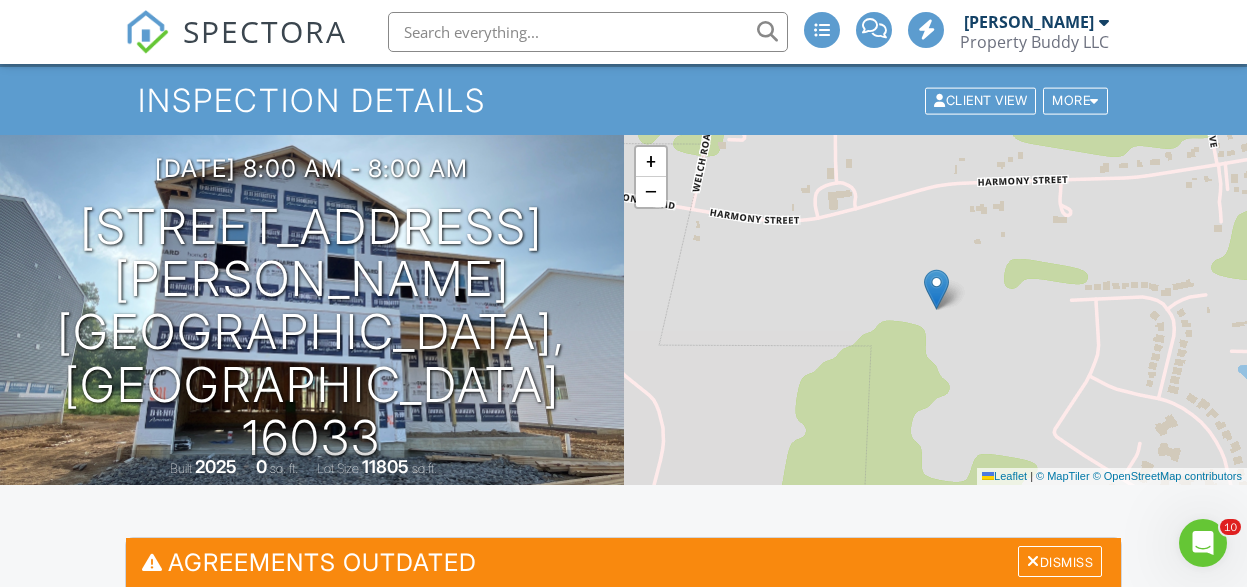 scroll, scrollTop: 0, scrollLeft: 0, axis: both 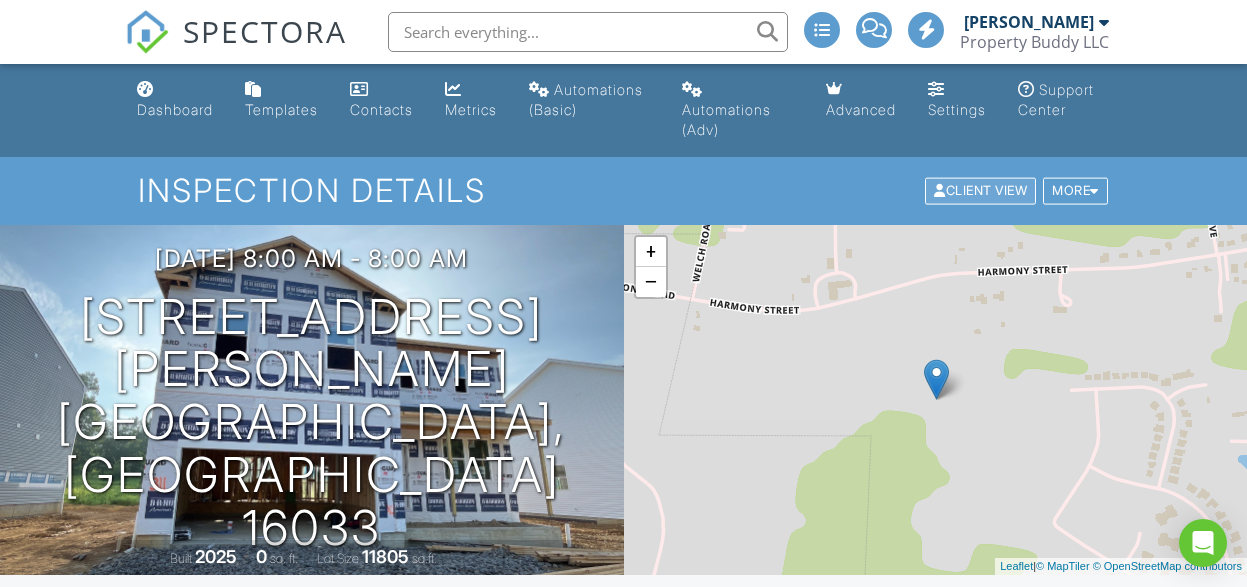 click on "Client View" at bounding box center (980, 191) 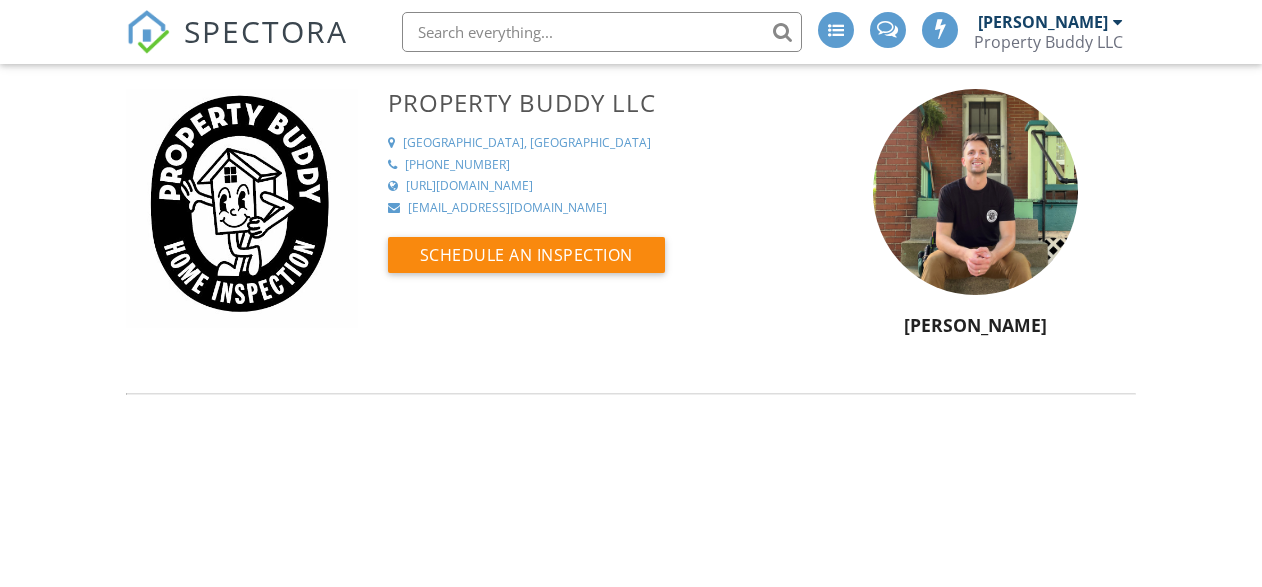 scroll, scrollTop: 0, scrollLeft: 0, axis: both 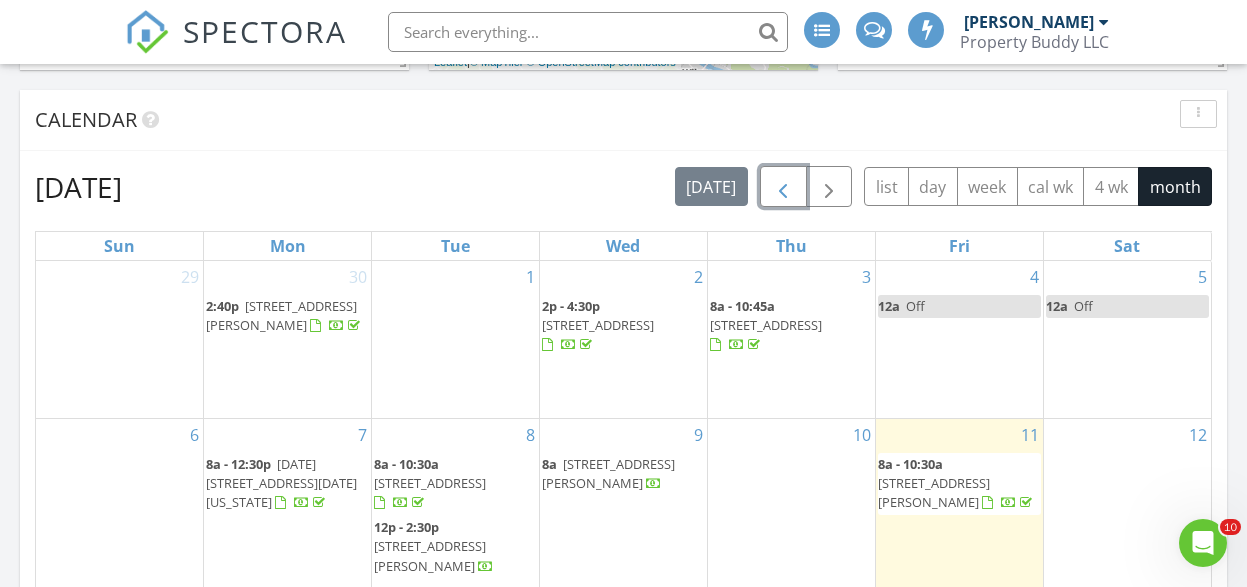 click at bounding box center [783, 188] 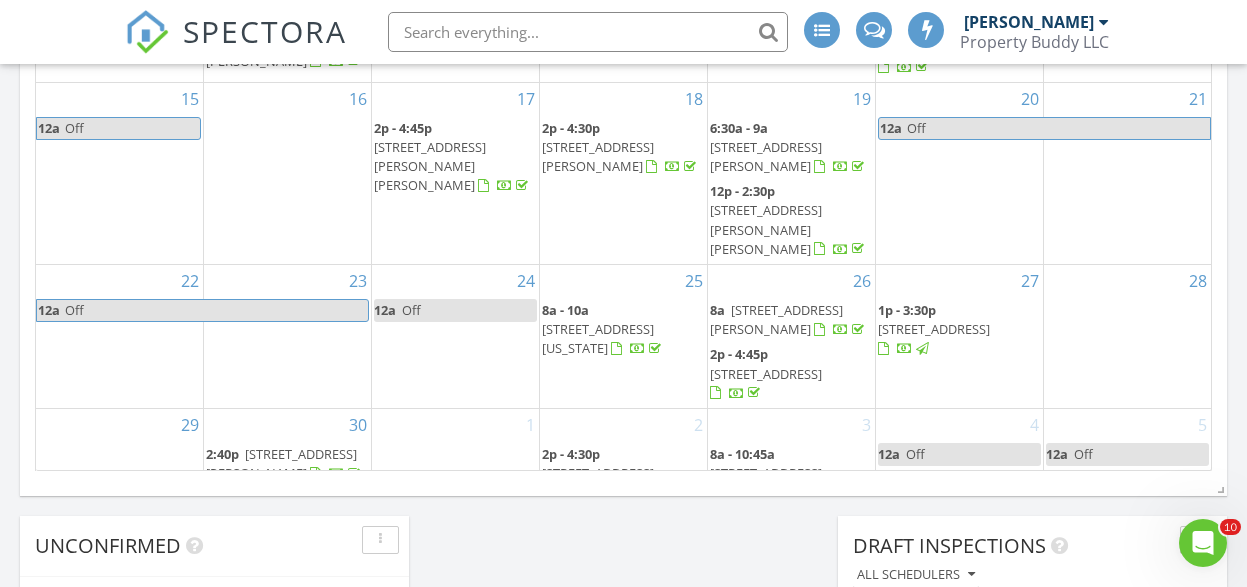 scroll, scrollTop: 1404, scrollLeft: 0, axis: vertical 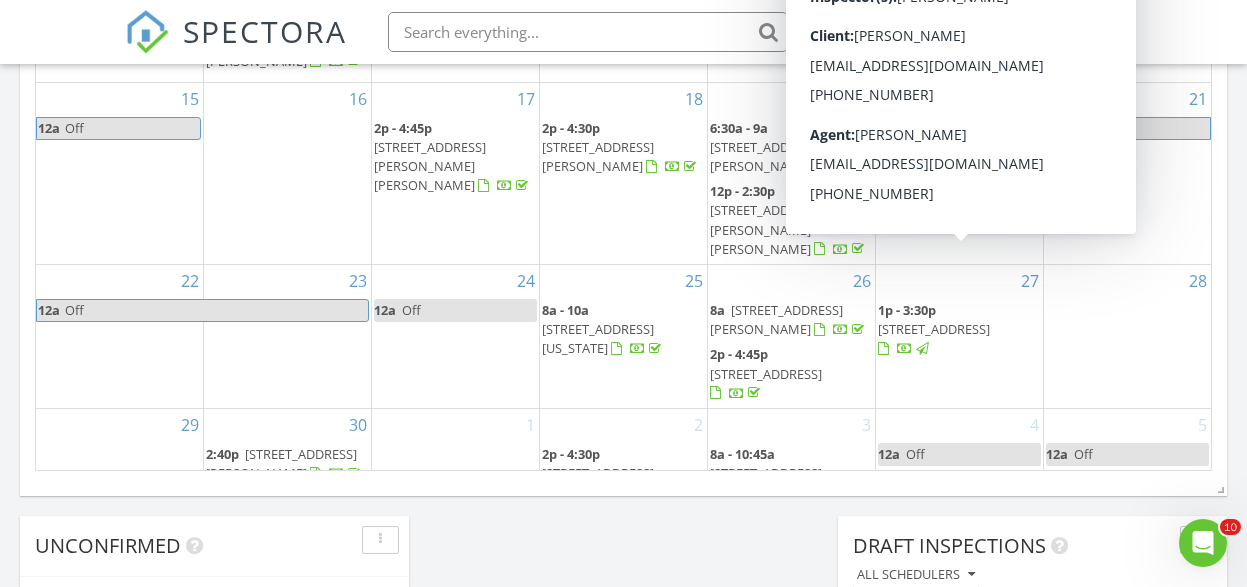 click on "436 Lakewood Rd, Greensburg 15601" at bounding box center [934, 329] 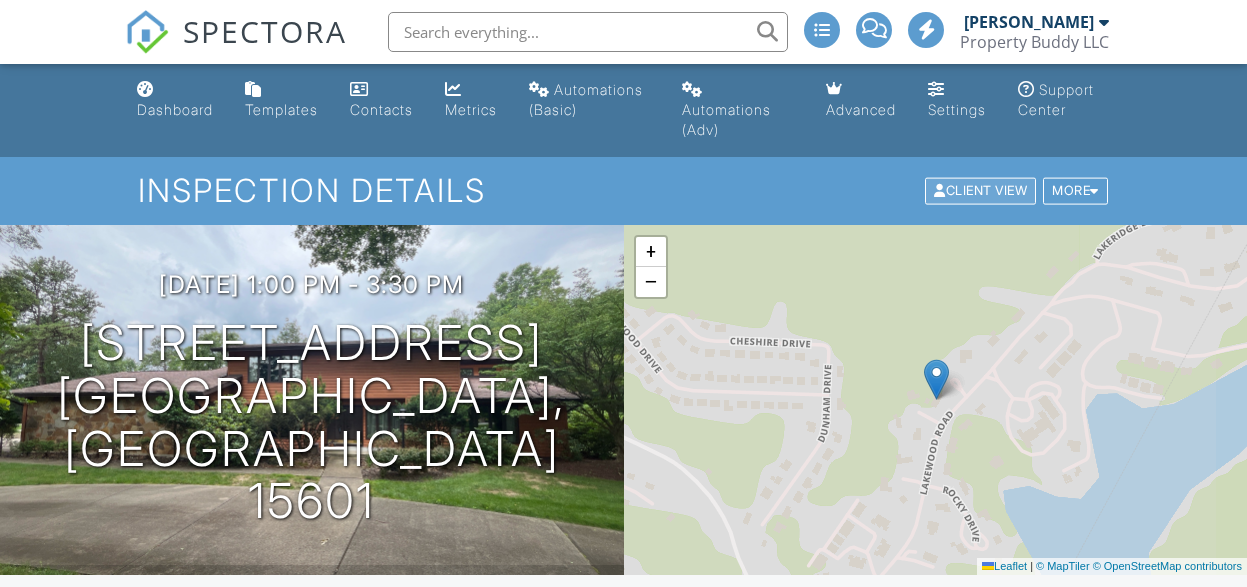 scroll, scrollTop: 0, scrollLeft: 0, axis: both 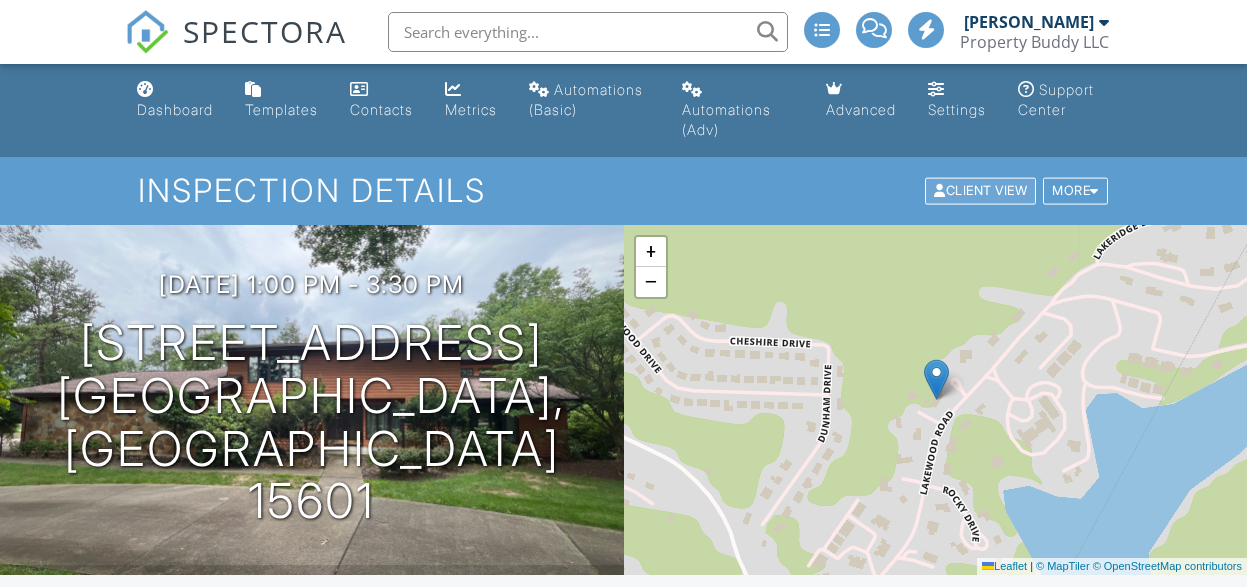 click on "Client View" at bounding box center (980, 191) 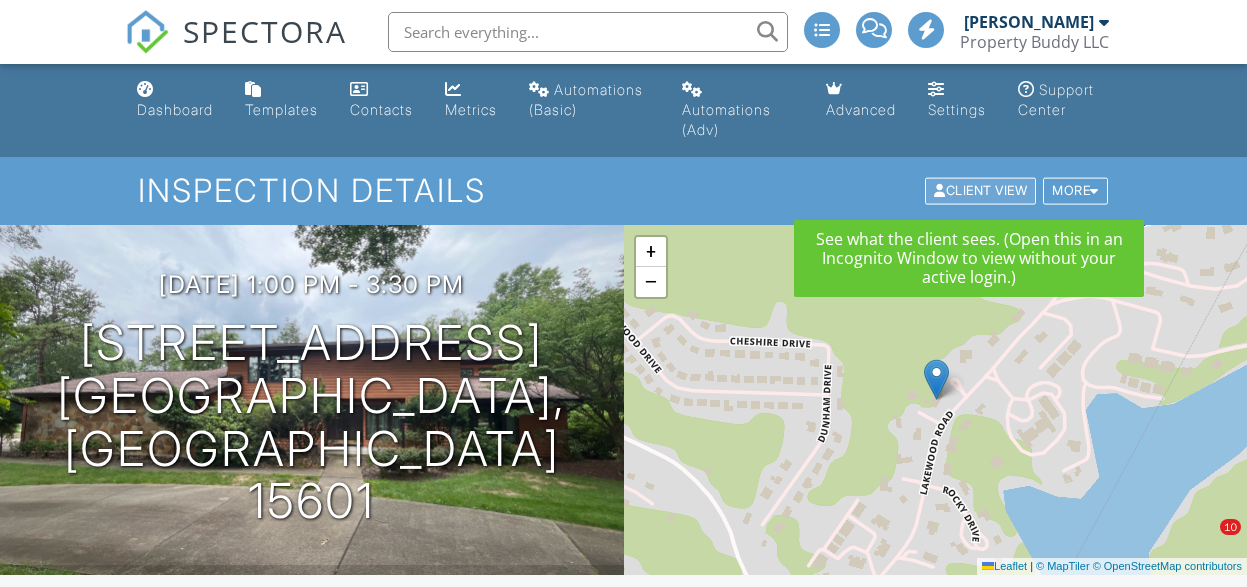 scroll, scrollTop: 0, scrollLeft: 0, axis: both 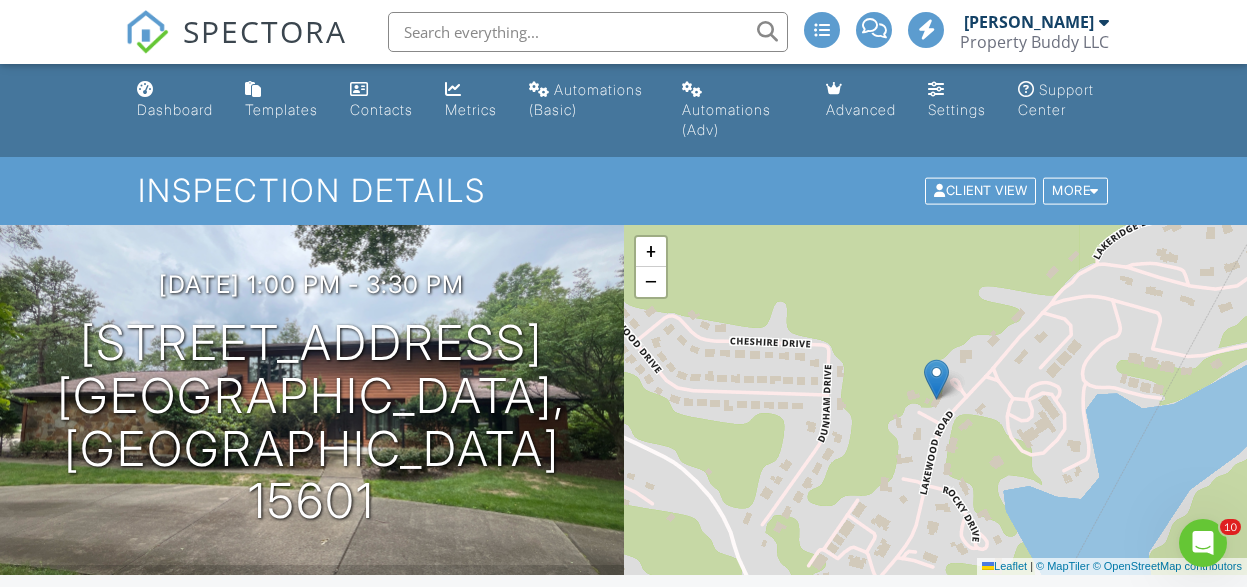 click on "SPECTORA" at bounding box center (265, 31) 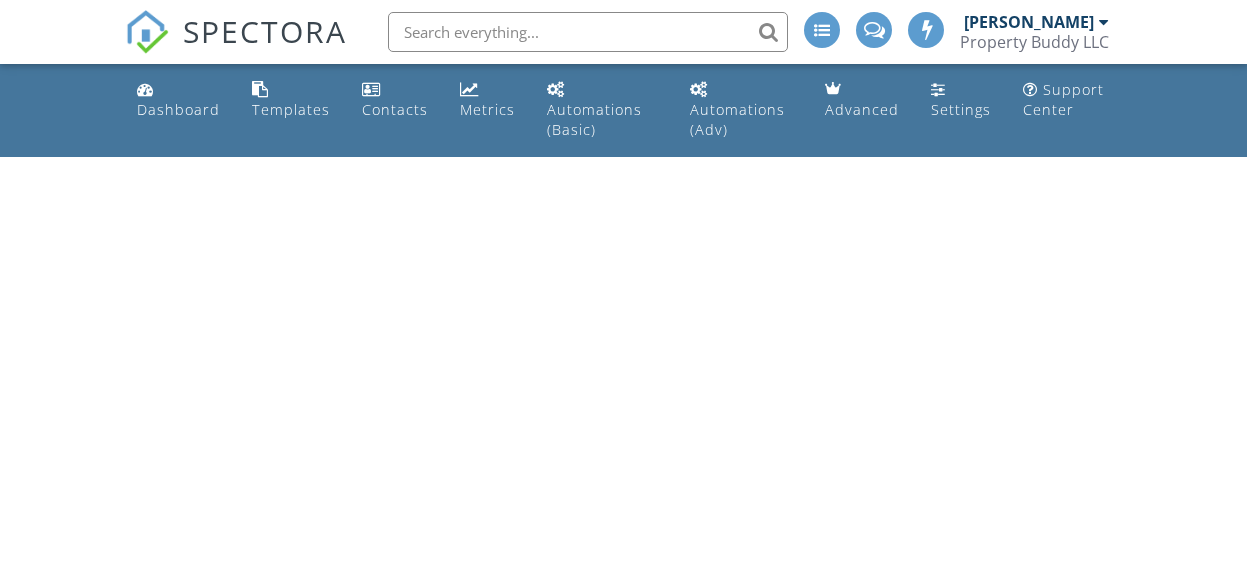 scroll, scrollTop: 0, scrollLeft: 0, axis: both 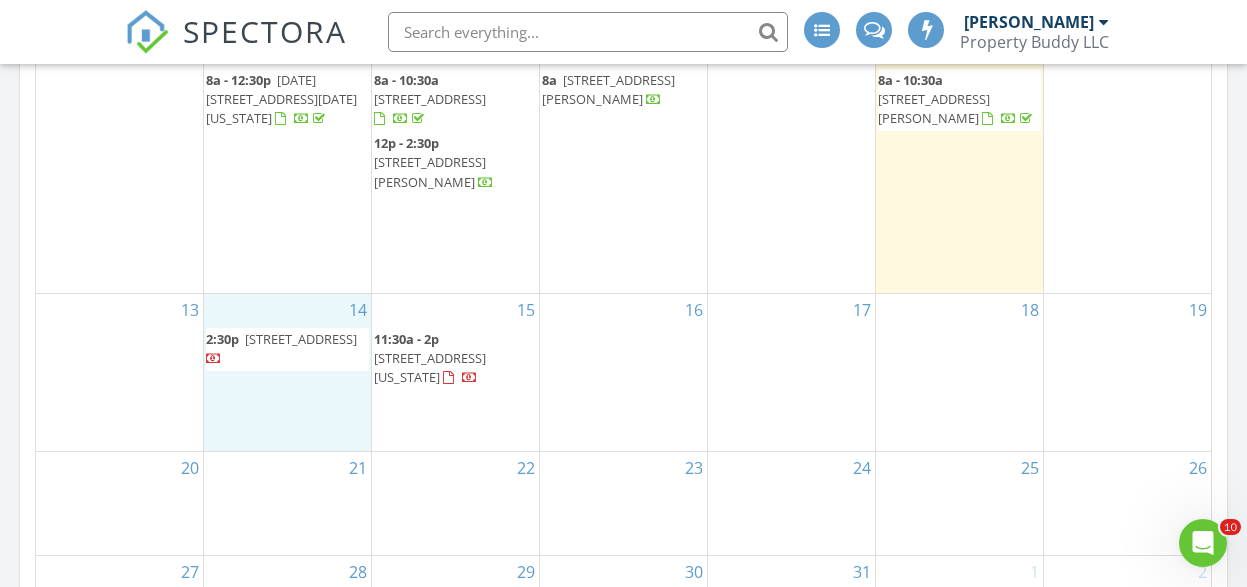 click on "14
2:30p
[STREET_ADDRESS]" at bounding box center [287, 372] 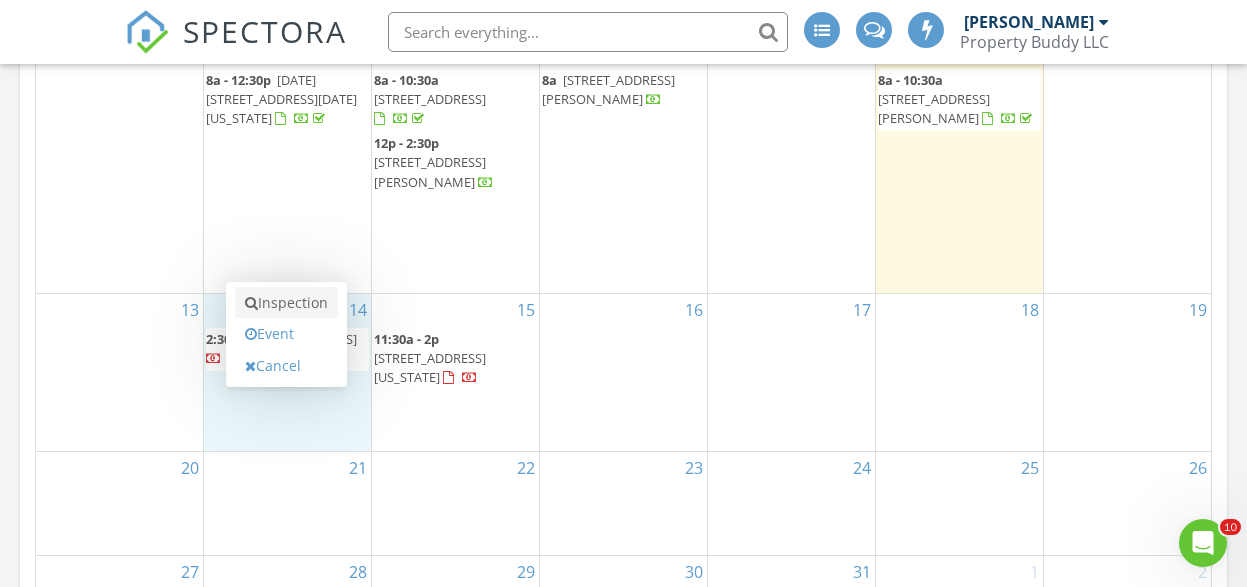 click on "Inspection" at bounding box center (286, 303) 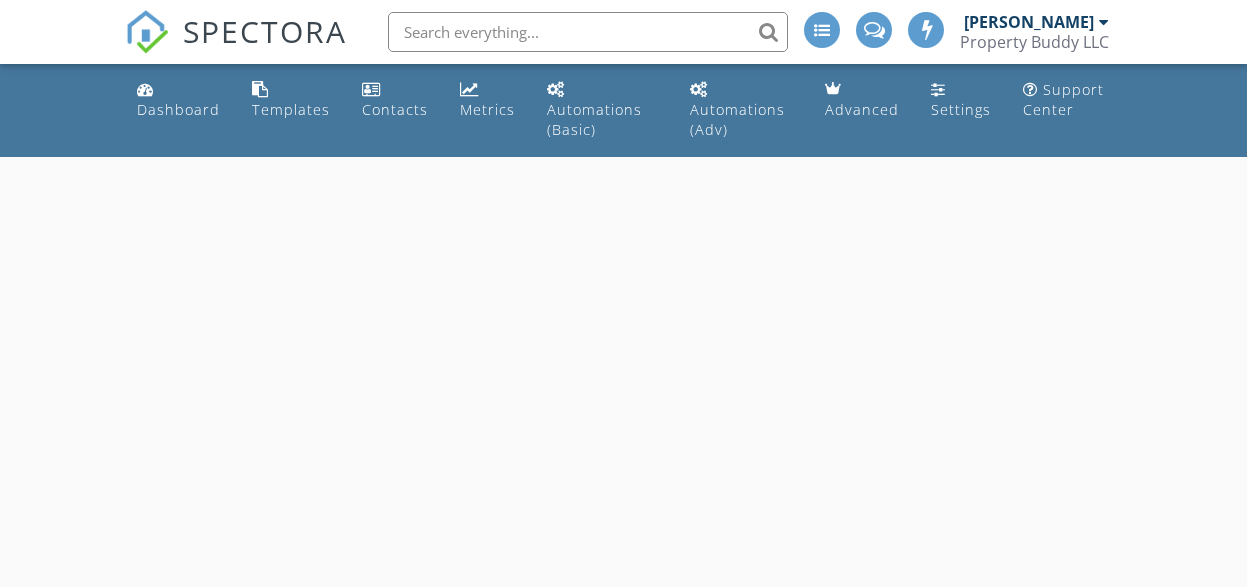 scroll, scrollTop: 0, scrollLeft: 0, axis: both 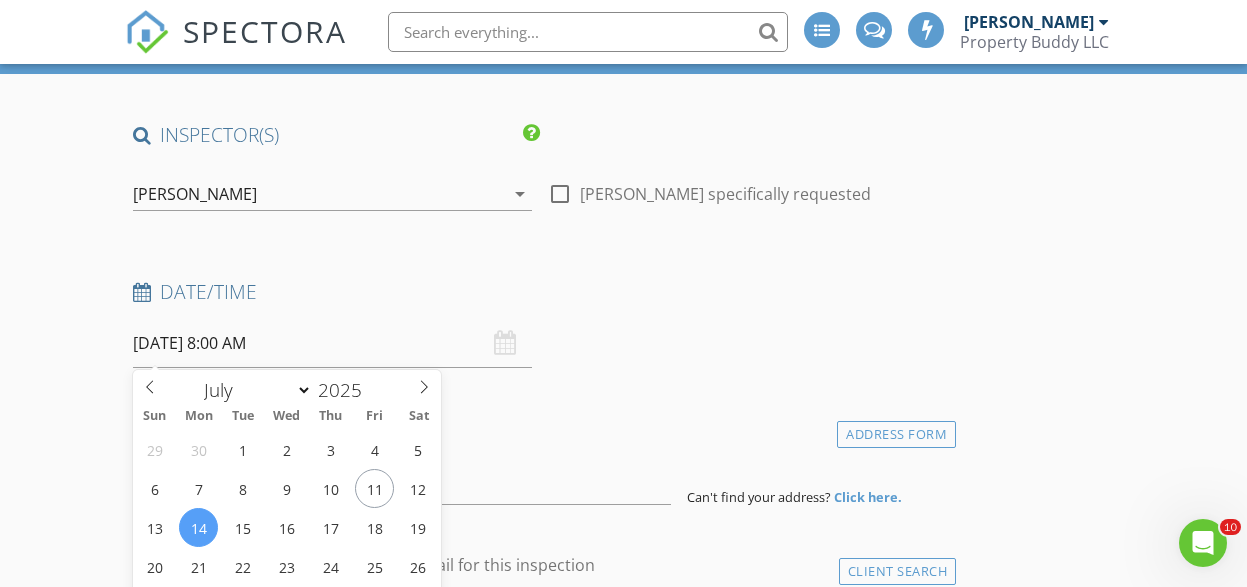 click on "[DATE] 8:00 AM" at bounding box center [333, 343] 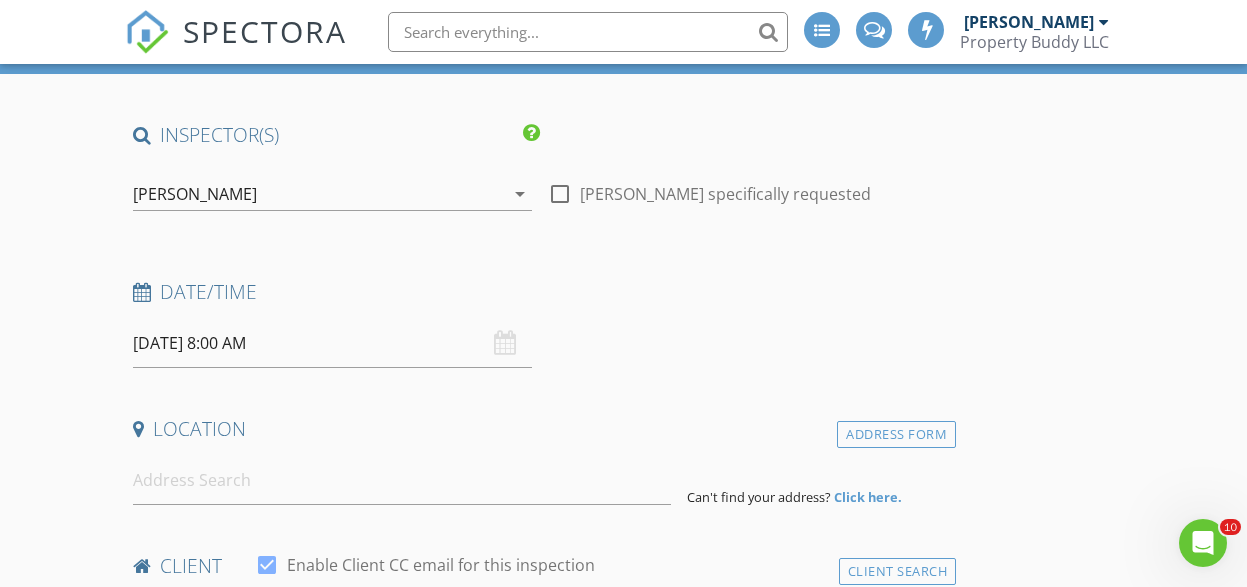 click on "Date/Time
[DATE] 8:00 AM" at bounding box center [540, 323] 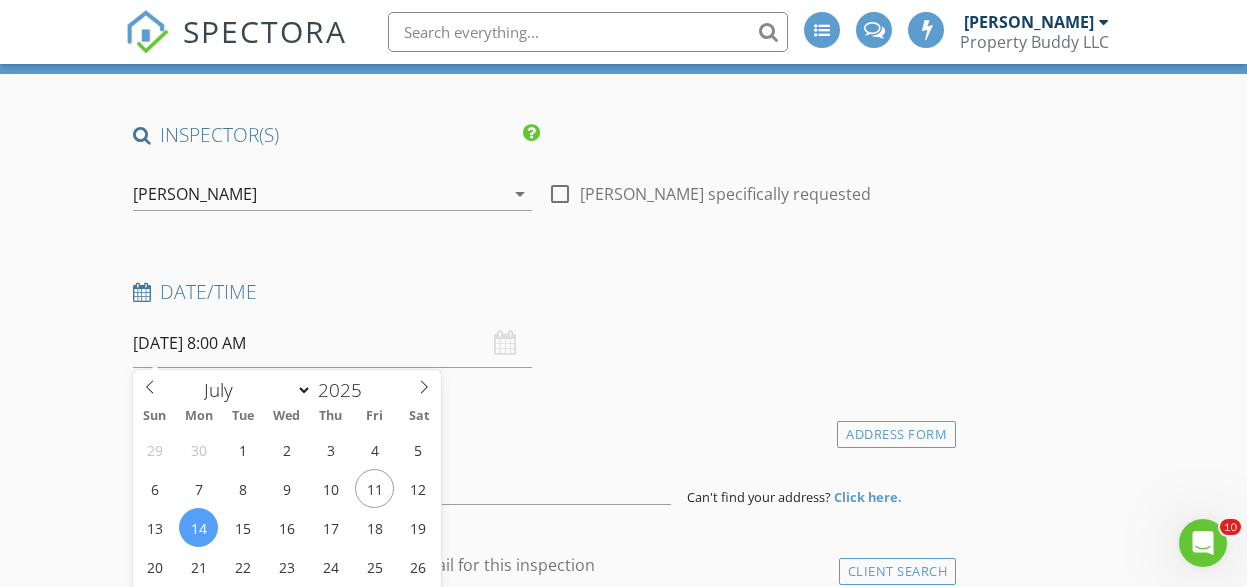 click on "[DATE] 8:00 AM" at bounding box center [333, 343] 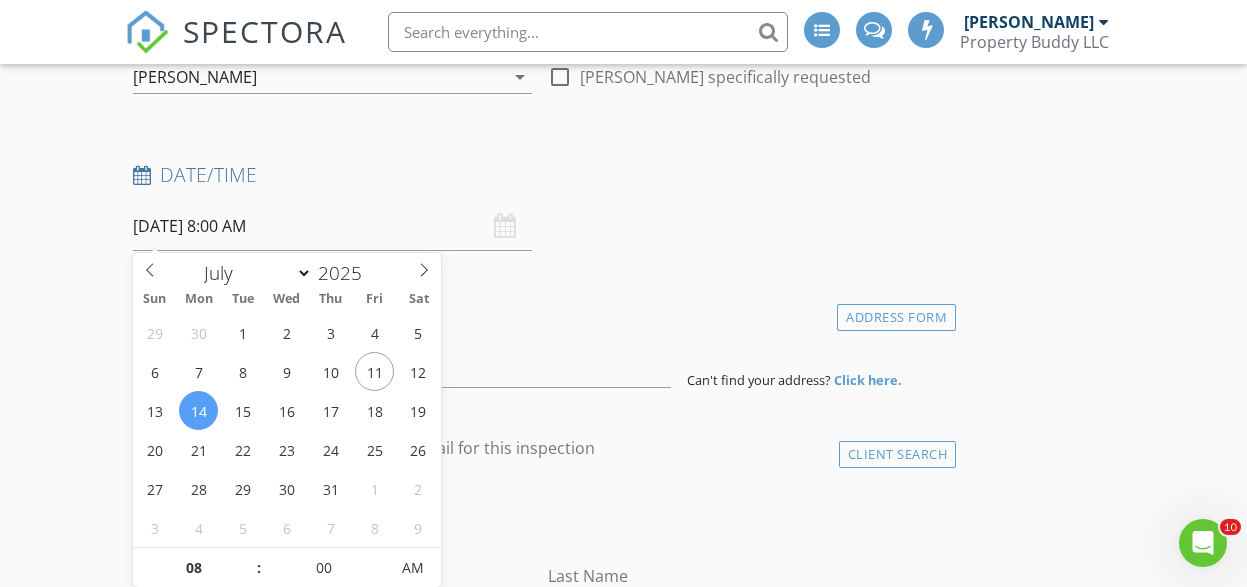 scroll, scrollTop: 381, scrollLeft: 0, axis: vertical 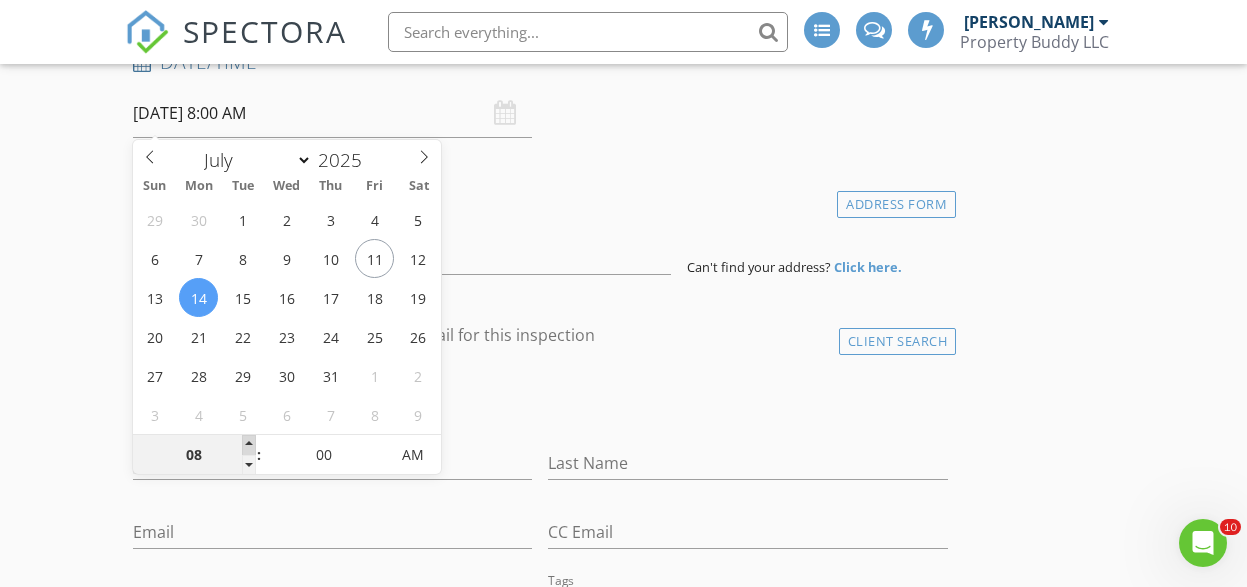 type on "09" 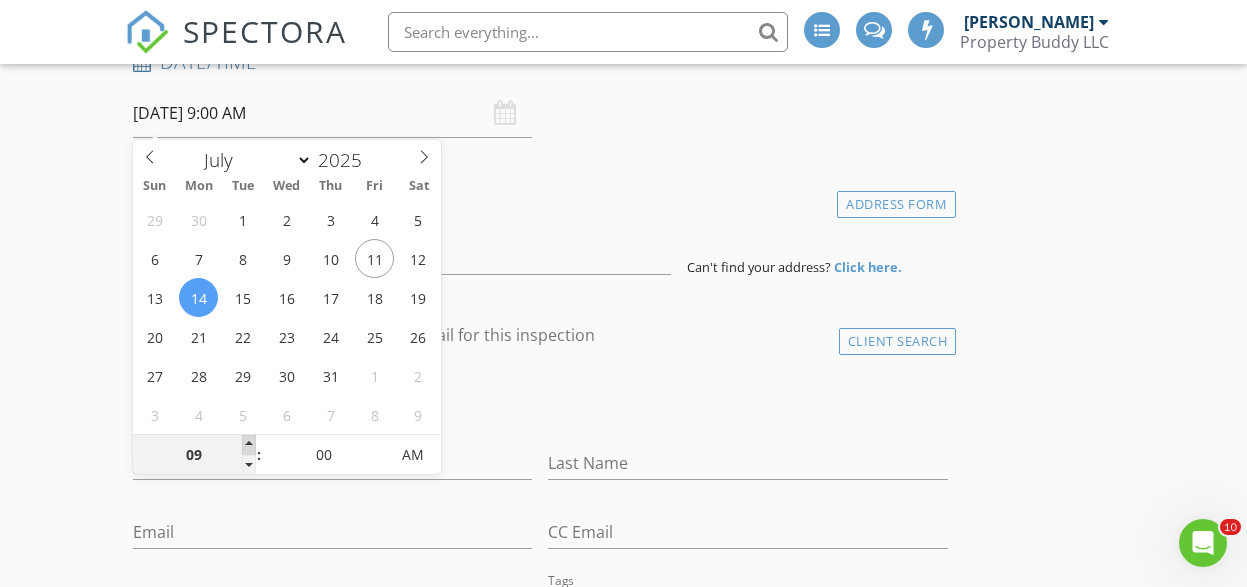 click at bounding box center [249, 445] 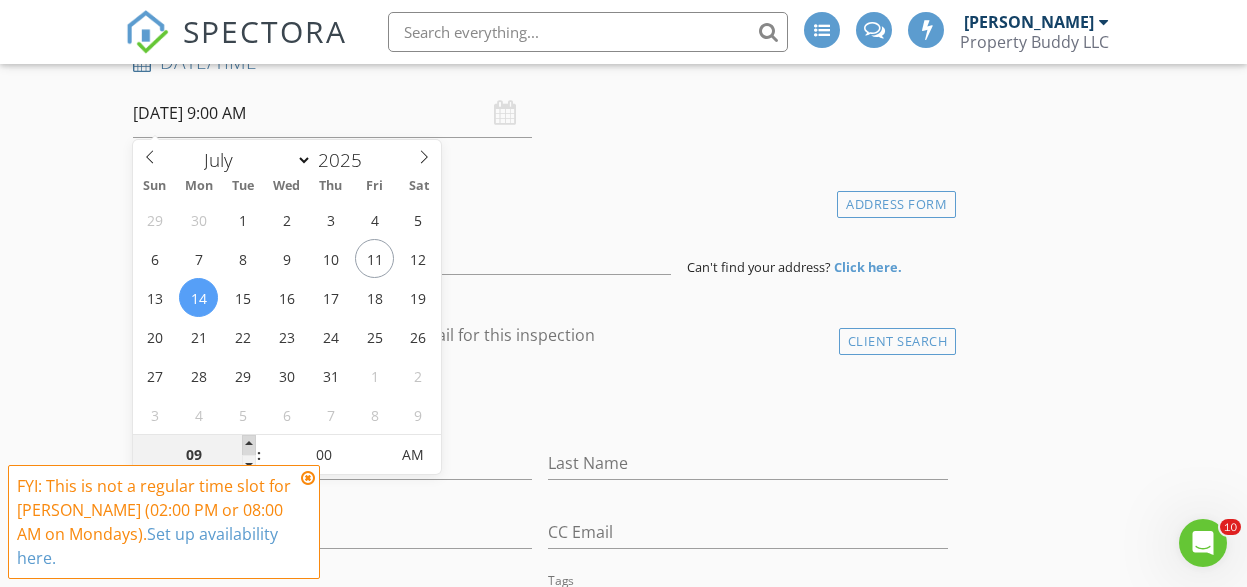 type on "10" 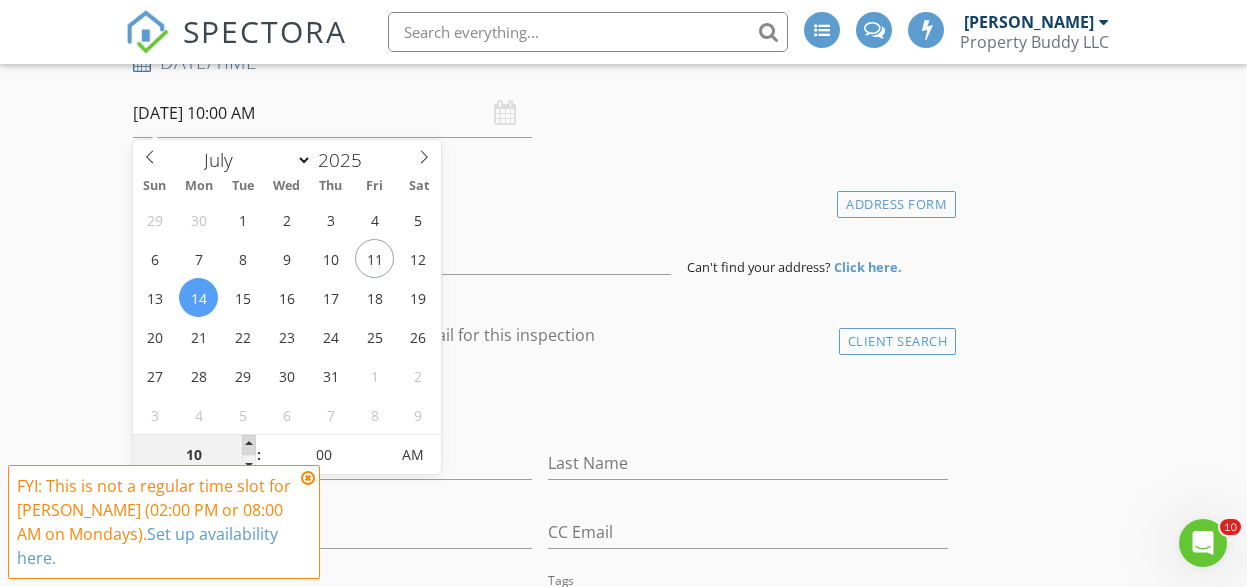 click at bounding box center [249, 445] 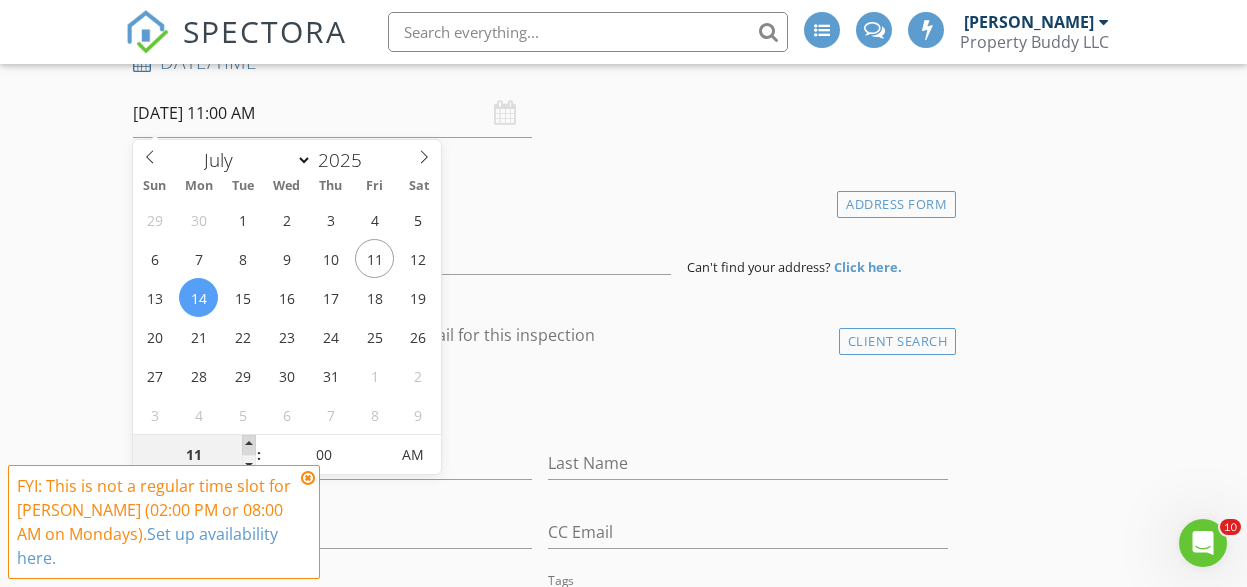 click at bounding box center (249, 445) 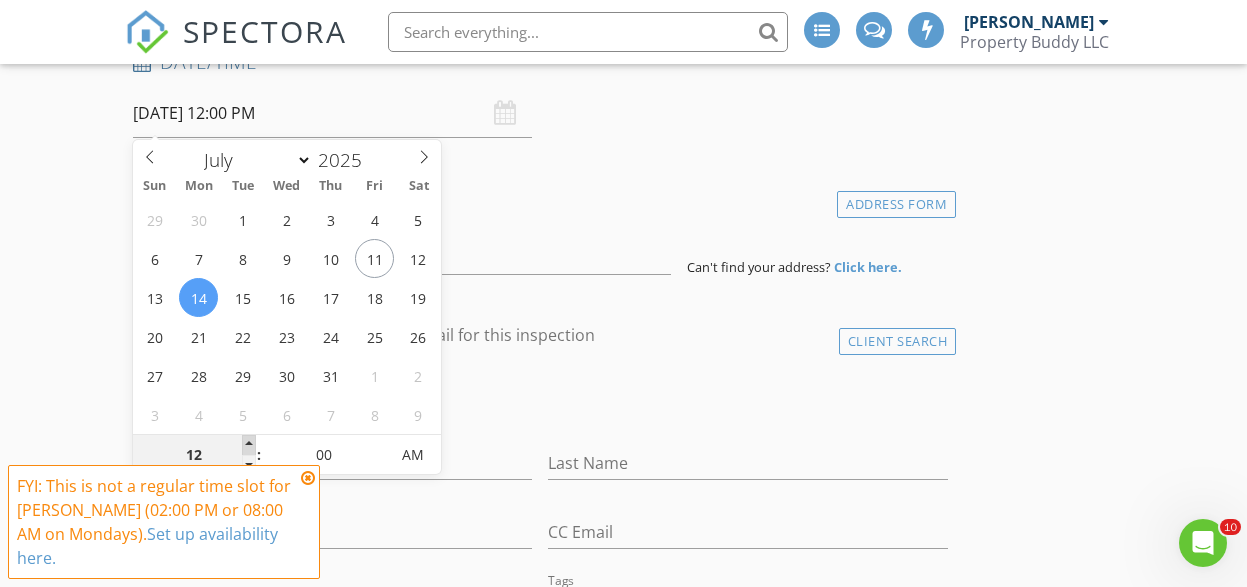 click at bounding box center [249, 445] 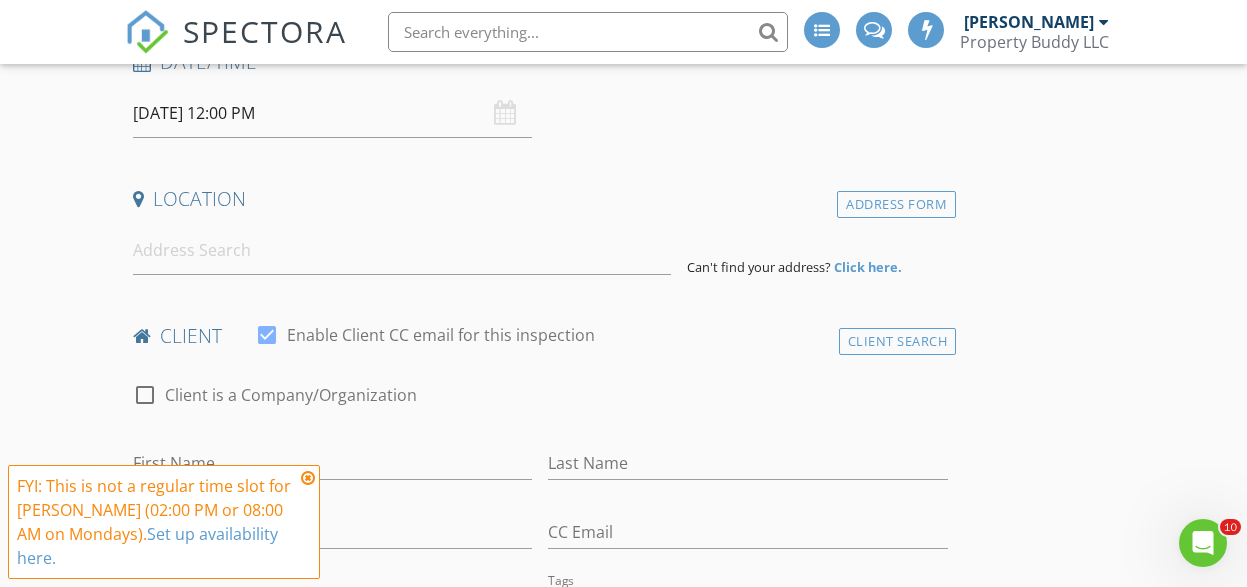 click on "New Inspection
INSPECTOR(S)
check_box   Jake Boyer   PRIMARY   Jake Boyer arrow_drop_down   check_box_outline_blank Jake Boyer specifically requested
Date/Time
07/14/2025 12:00 PM
Location
Address Form       Can't find your address?   Click here.
client
check_box Enable Client CC email for this inspection   Client Search     check_box_outline_blank Client is a Company/Organization     First Name   Last Name   Email   CC Email   Phone         Tags         Notes   Private Notes
ADD ADDITIONAL client
SERVICES
check_box_outline_blank   Residential Inspection   check_box_outline_blank   Townhouse or Condo Inspection   Condo/townhouse or any home less than 1000sq ft check_box_outline_blank   4 Point Inspection   Insurance Inspection check_box_outline_blank   Draw Inspection" at bounding box center [623, 1501] 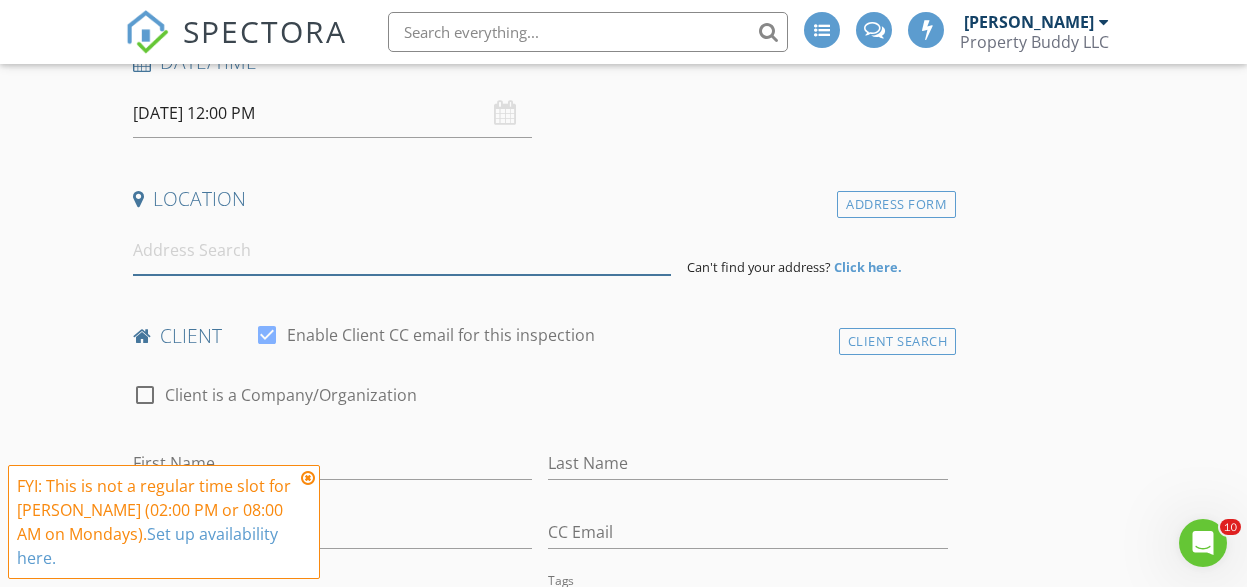 click at bounding box center (402, 250) 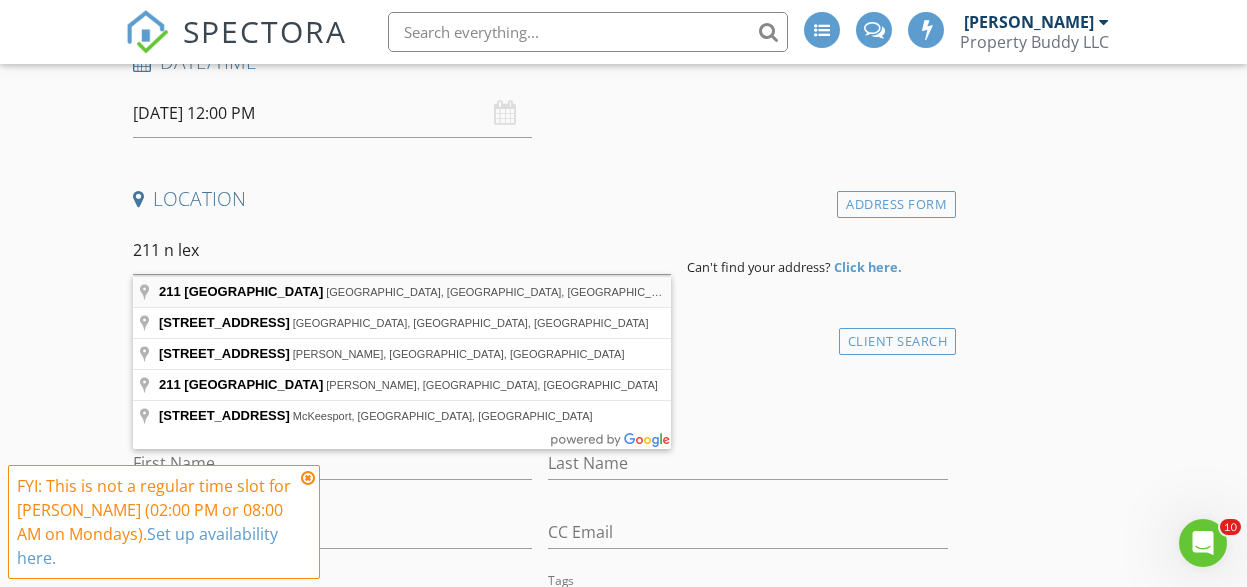 type on "211 North Lexington Street, Pittsburgh, PA, USA" 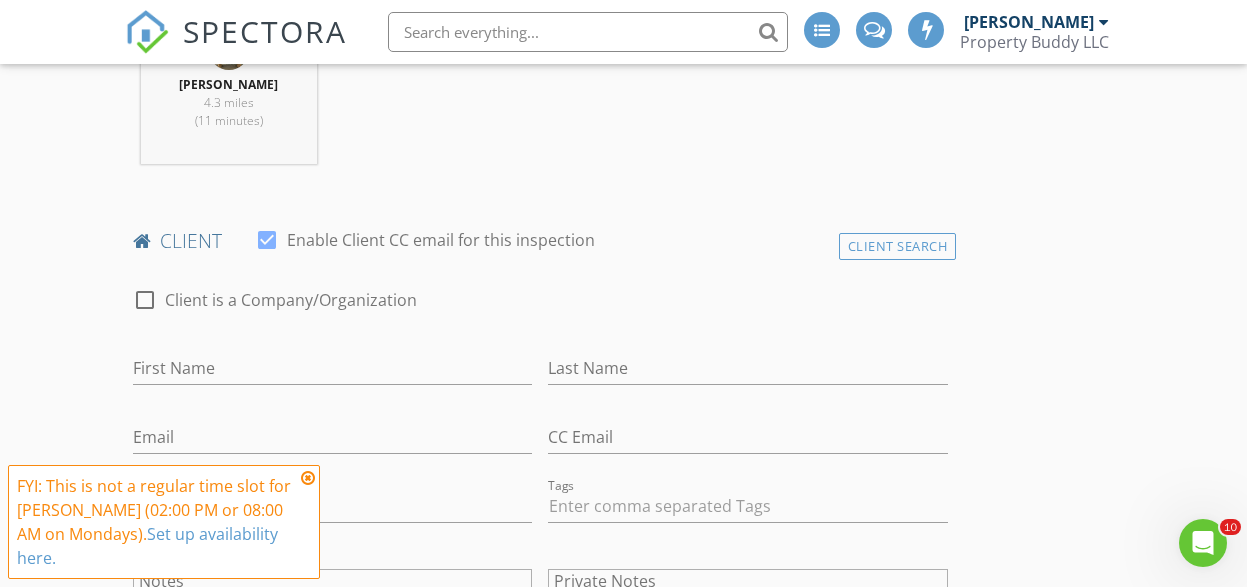 scroll, scrollTop: 900, scrollLeft: 0, axis: vertical 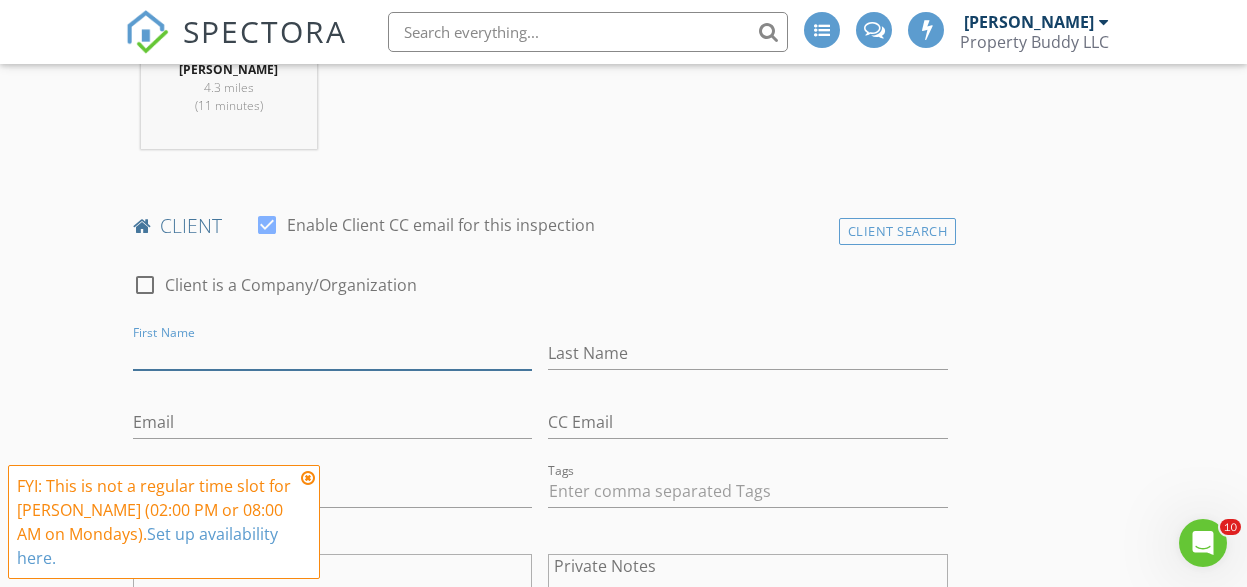 click on "First Name" at bounding box center (333, 353) 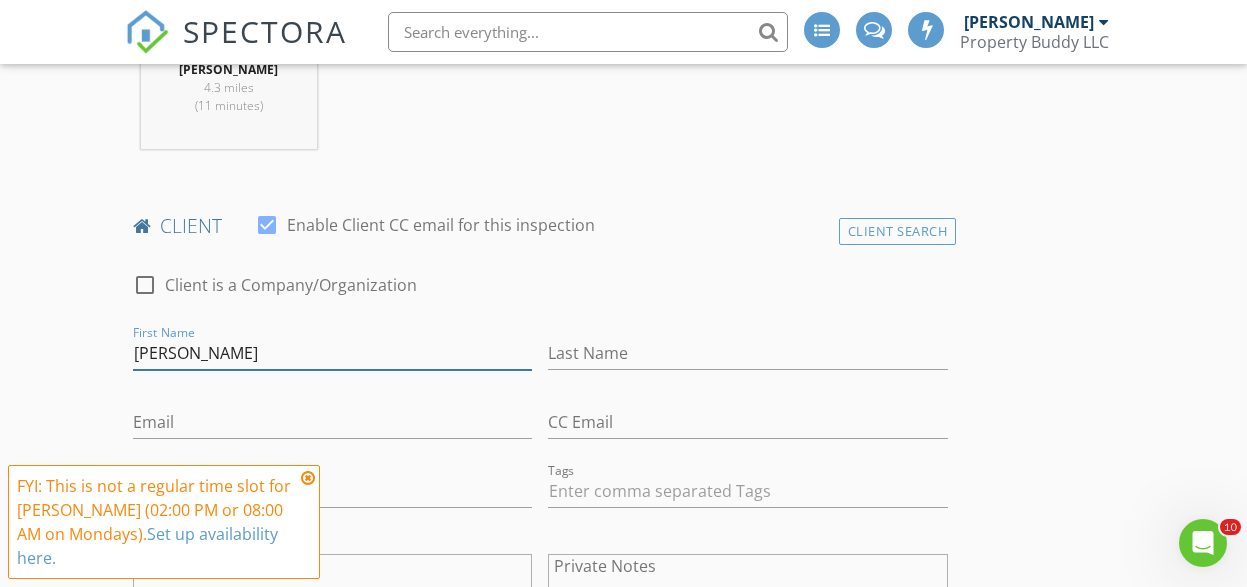 type on "[PERSON_NAME]" 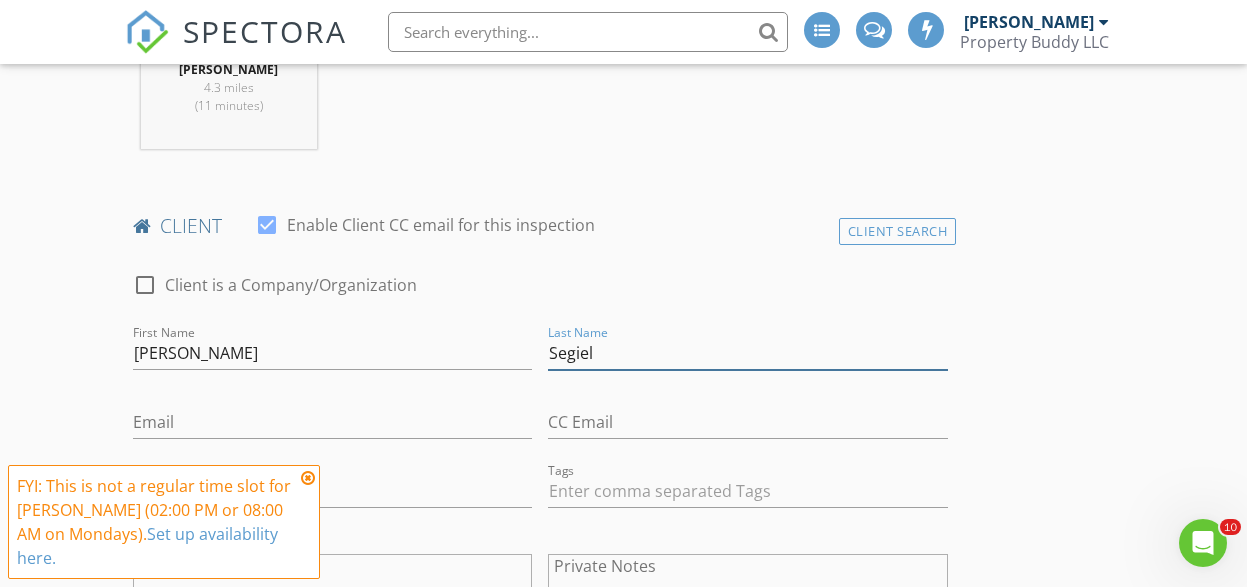 type on "Segiel" 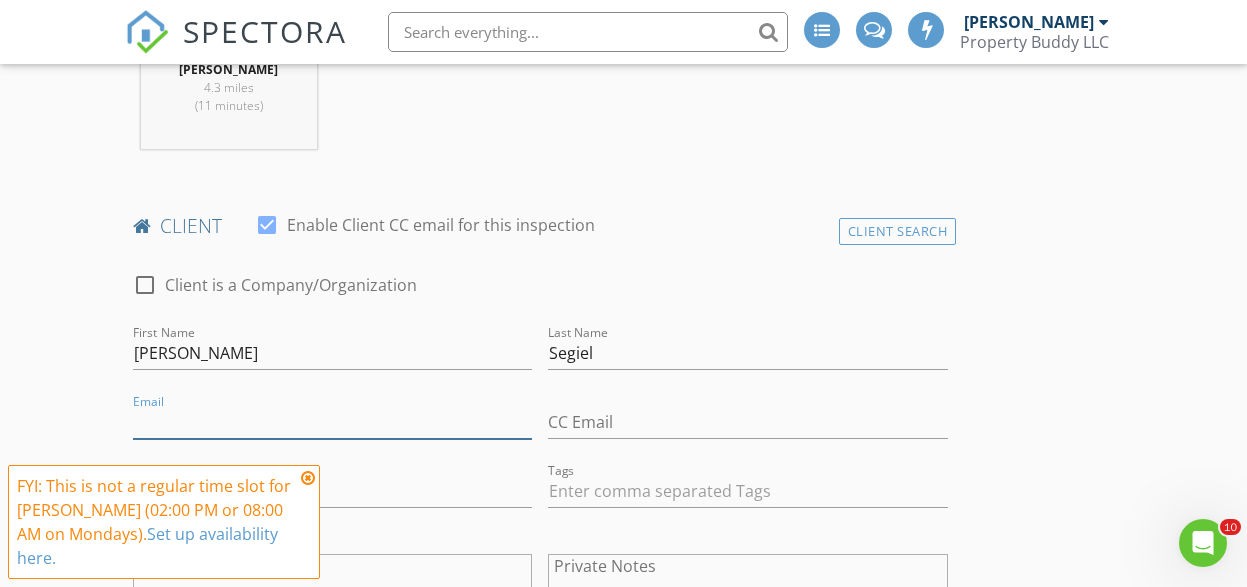 click on "Email" at bounding box center (333, 422) 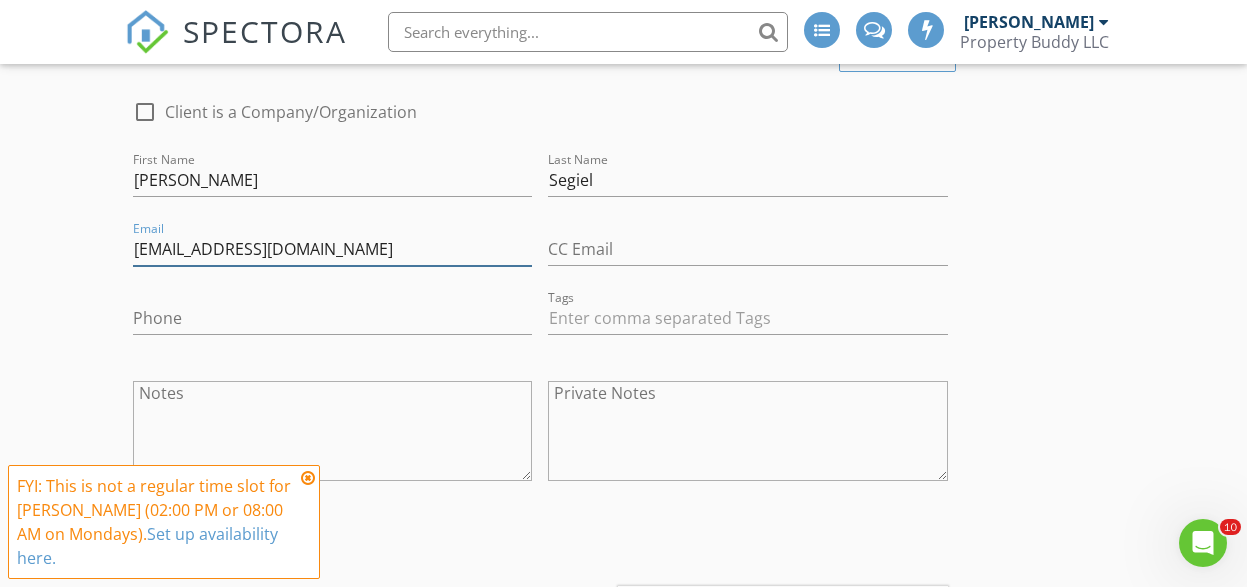 scroll, scrollTop: 1205, scrollLeft: 0, axis: vertical 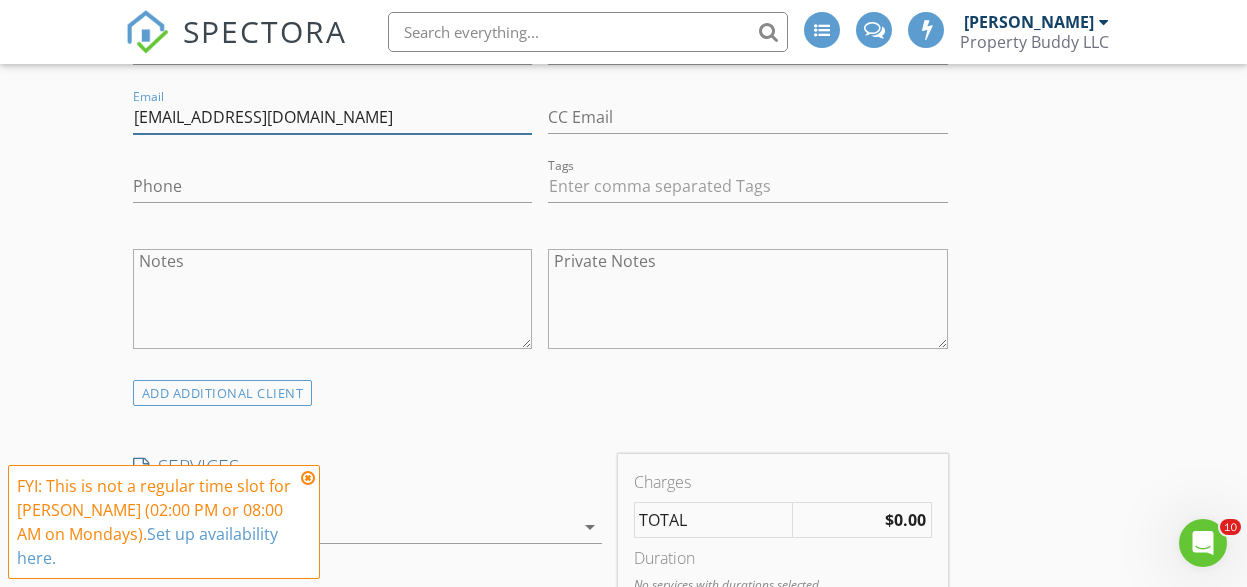 type on "[EMAIL_ADDRESS][DOMAIN_NAME]" 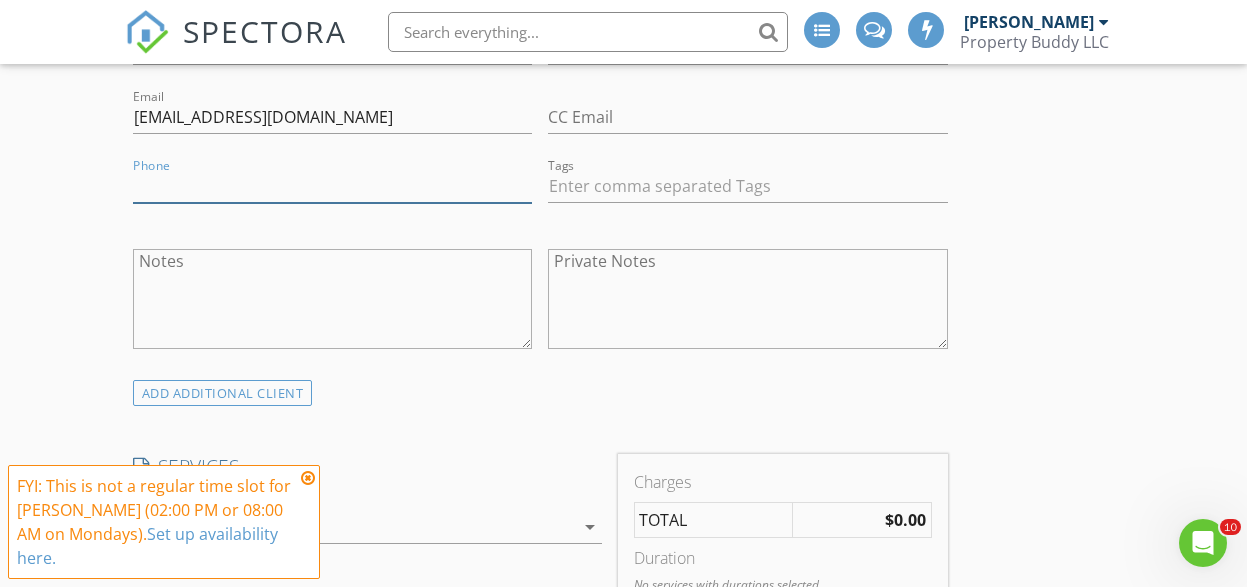 click on "Phone" at bounding box center (333, 186) 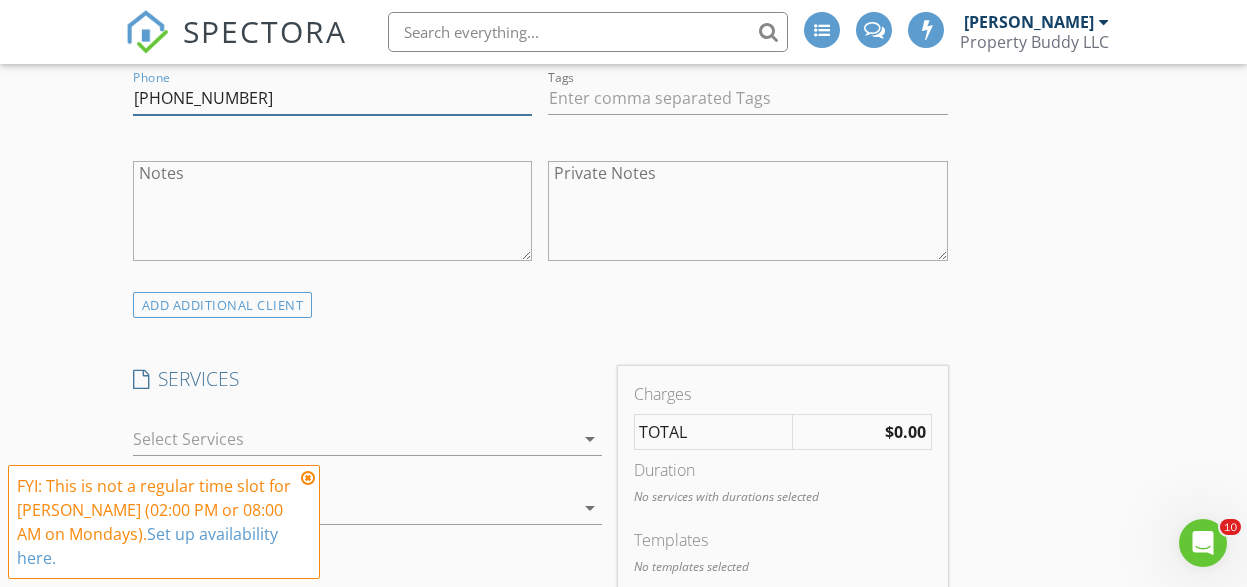 scroll, scrollTop: 1354, scrollLeft: 0, axis: vertical 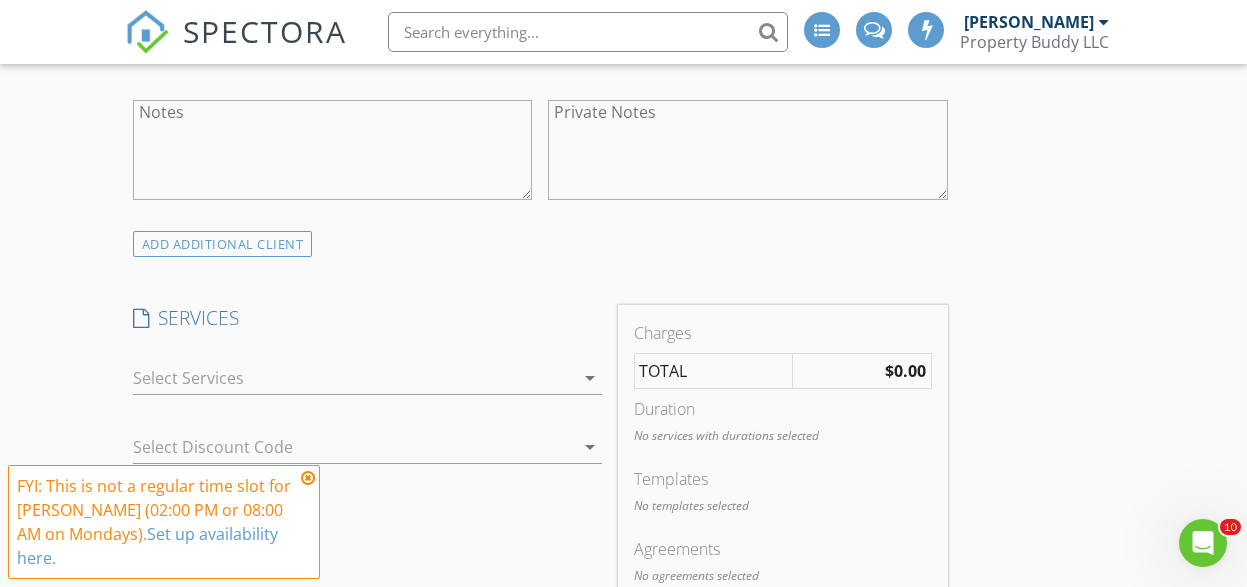 type on "[PHONE_NUMBER]" 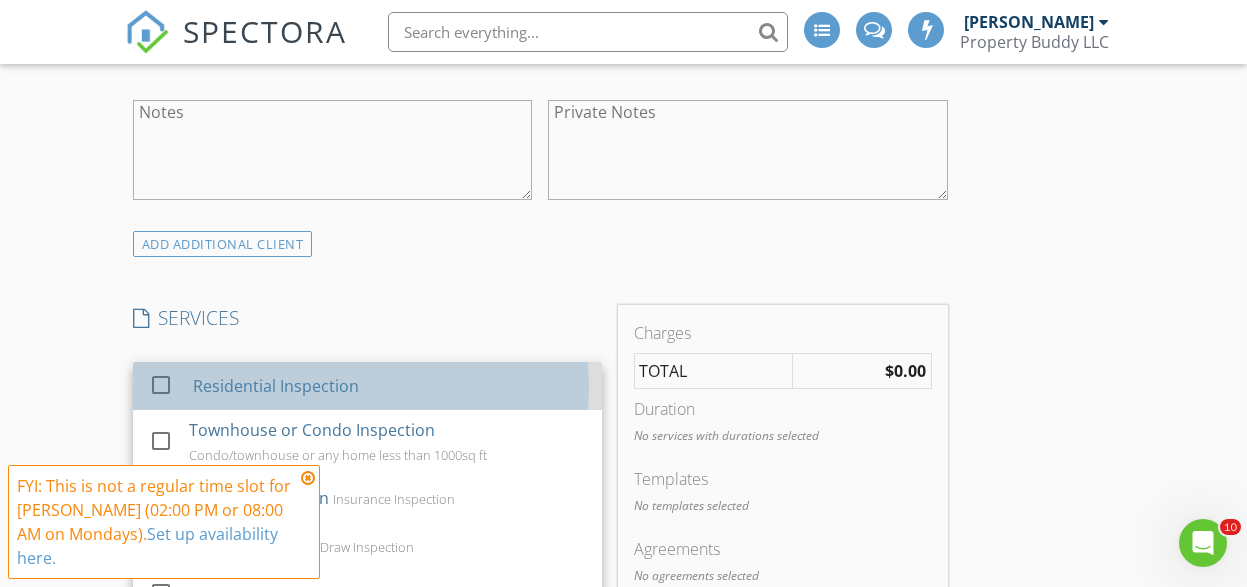 click on "Residential Inspection" at bounding box center [276, 386] 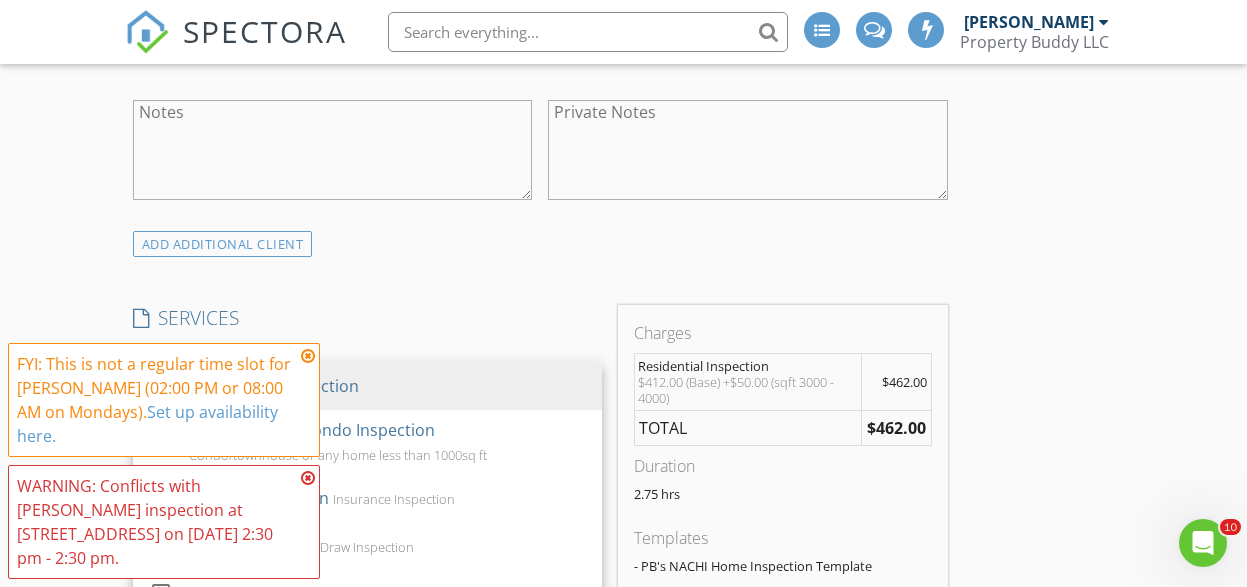 click at bounding box center [308, 356] 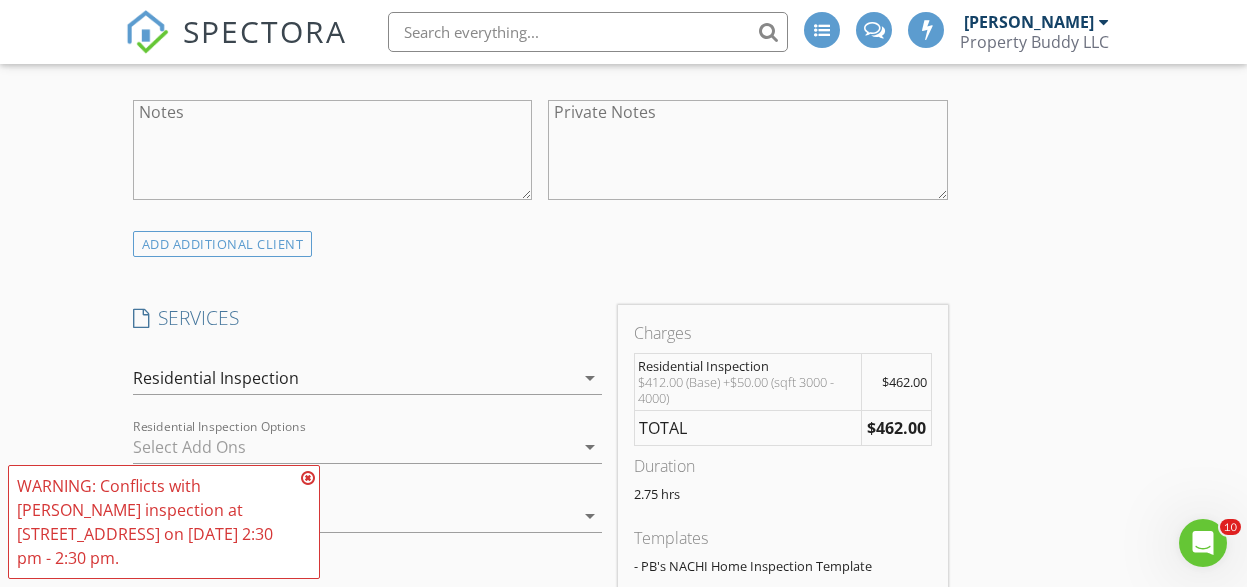 click at bounding box center [308, 478] 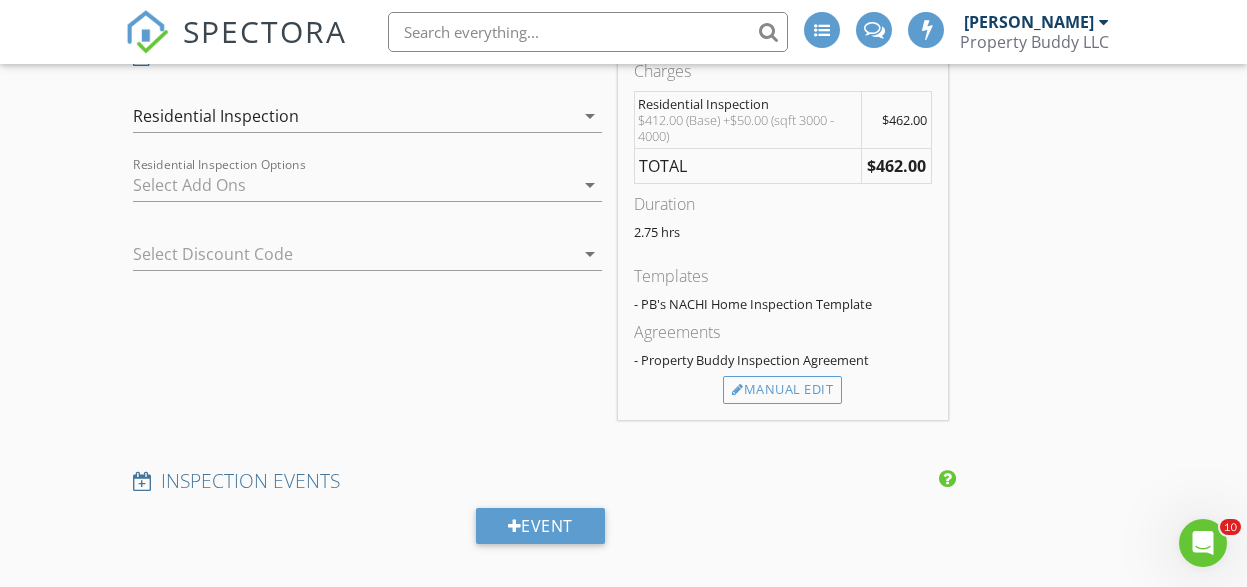 scroll, scrollTop: 1423, scrollLeft: 0, axis: vertical 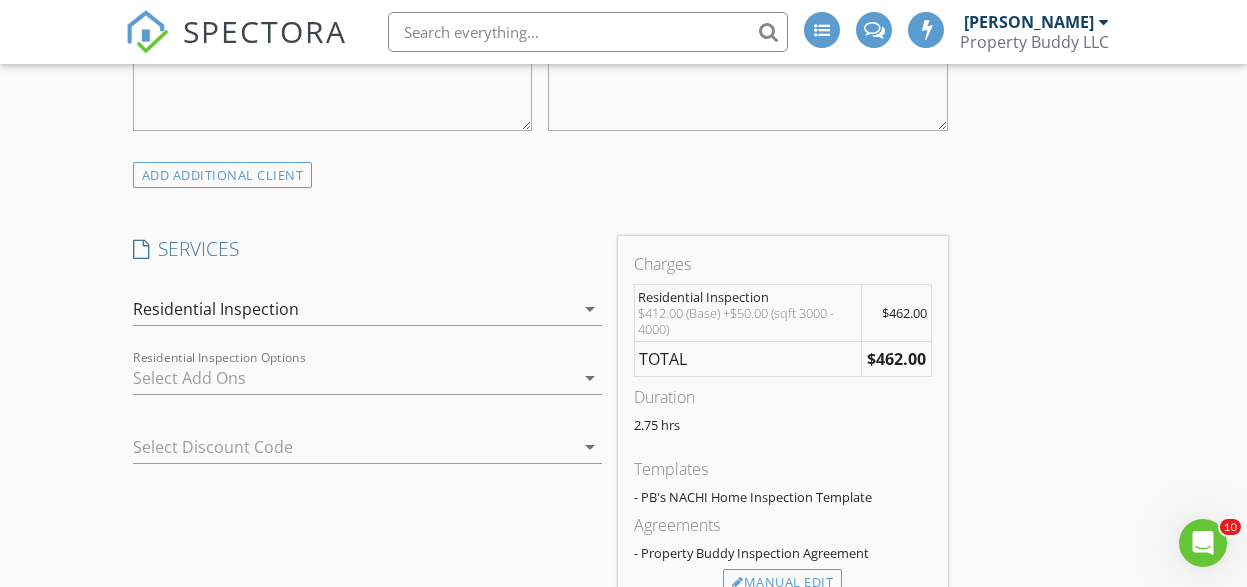 click at bounding box center (353, 378) 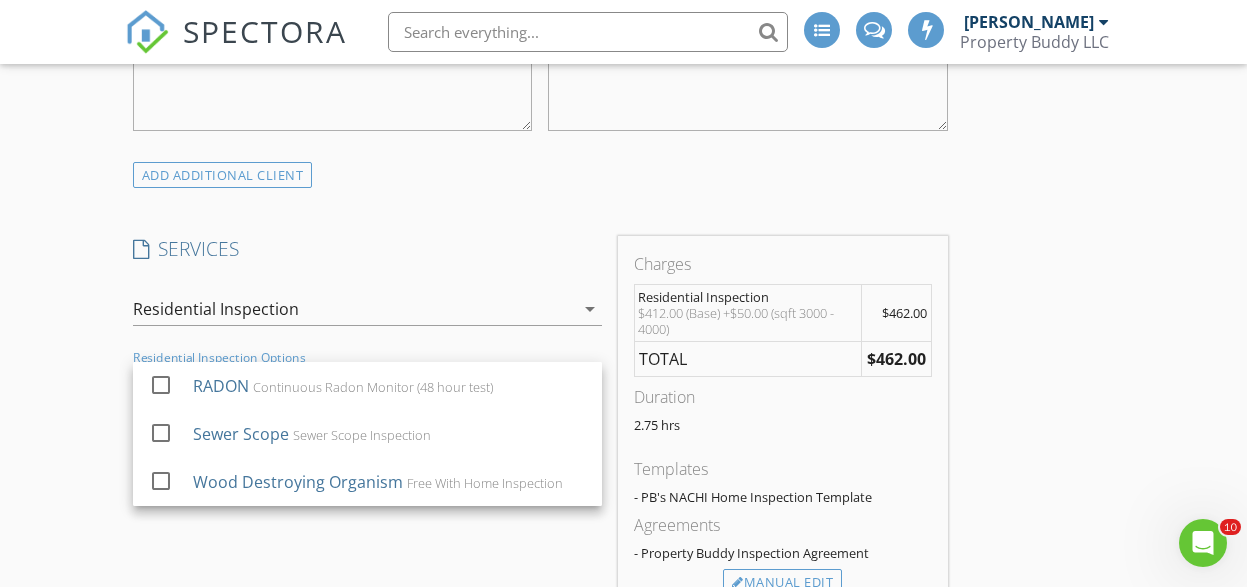 click on "New Inspection
INSPECTOR(S)
check_box   Jake Boyer   PRIMARY   Jake Boyer arrow_drop_down   check_box_outline_blank Jake Boyer specifically requested
Date/Time
07/14/2025 12:00 PM
Location
Address Search       Address 211 N Lexington St   Unit   City Pittsburgh   State PA   Zip 15208   County Allegheny     Square Feet 3336   Year Built 1950   Foundation arrow_drop_down     Jake Boyer     4.3 miles     (11 minutes)
client
check_box Enable Client CC email for this inspection   Client Search     check_box_outline_blank Client is a Company/Organization     First Name Nick   Last Name Segiel   Email nicksegiel@gmail.com   CC Email   Phone 412-389-4055         Tags         Notes   Private Notes
ADD ADDITIONAL client
SERVICES
check_box   Residential Inspection" at bounding box center [623, 679] 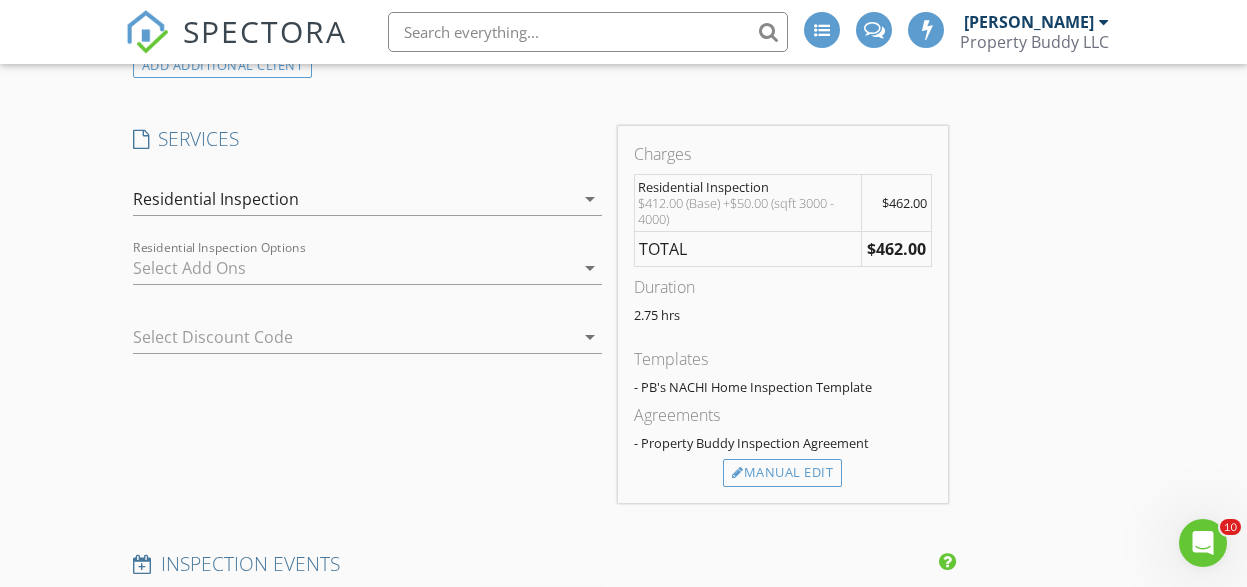 scroll, scrollTop: 1536, scrollLeft: 0, axis: vertical 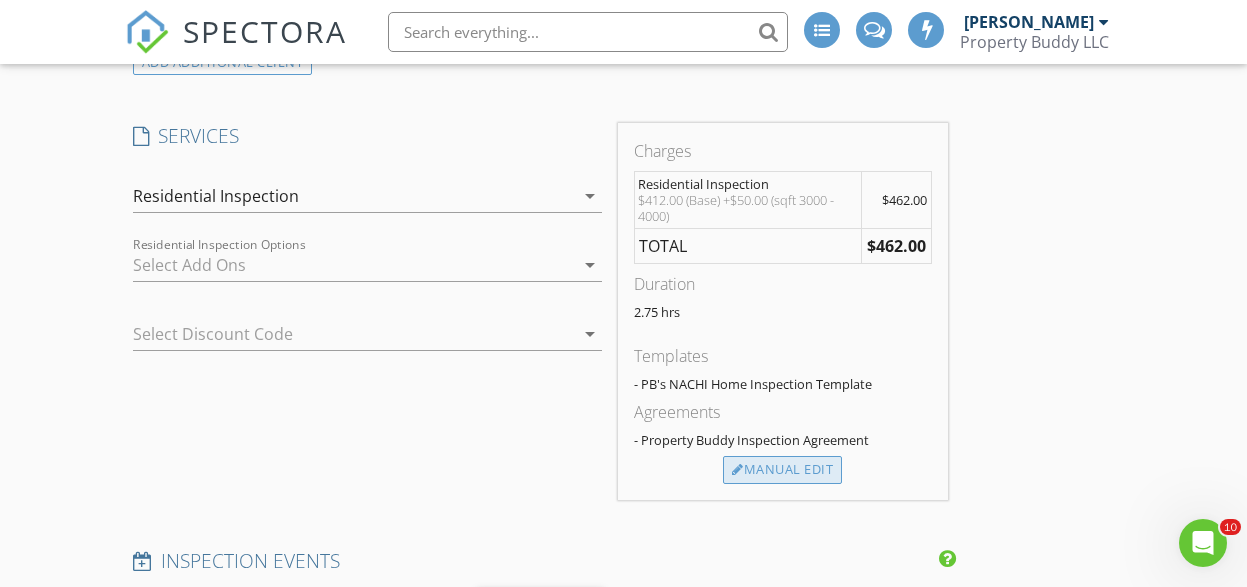 click on "Manual Edit" at bounding box center (782, 470) 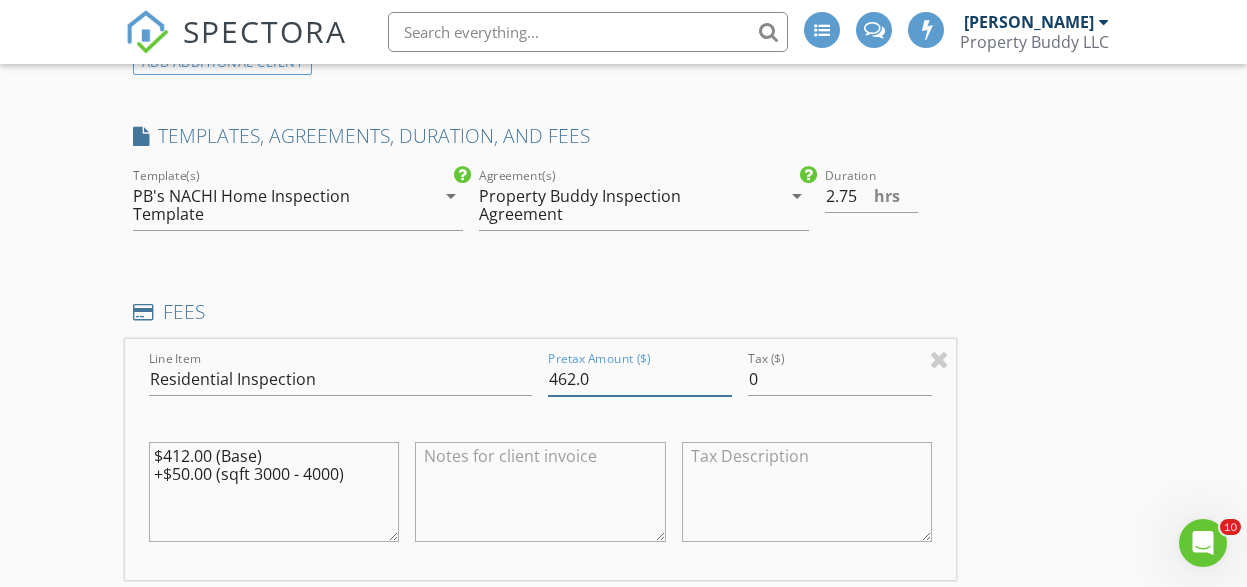 drag, startPoint x: 574, startPoint y: 382, endPoint x: 559, endPoint y: 383, distance: 15.033297 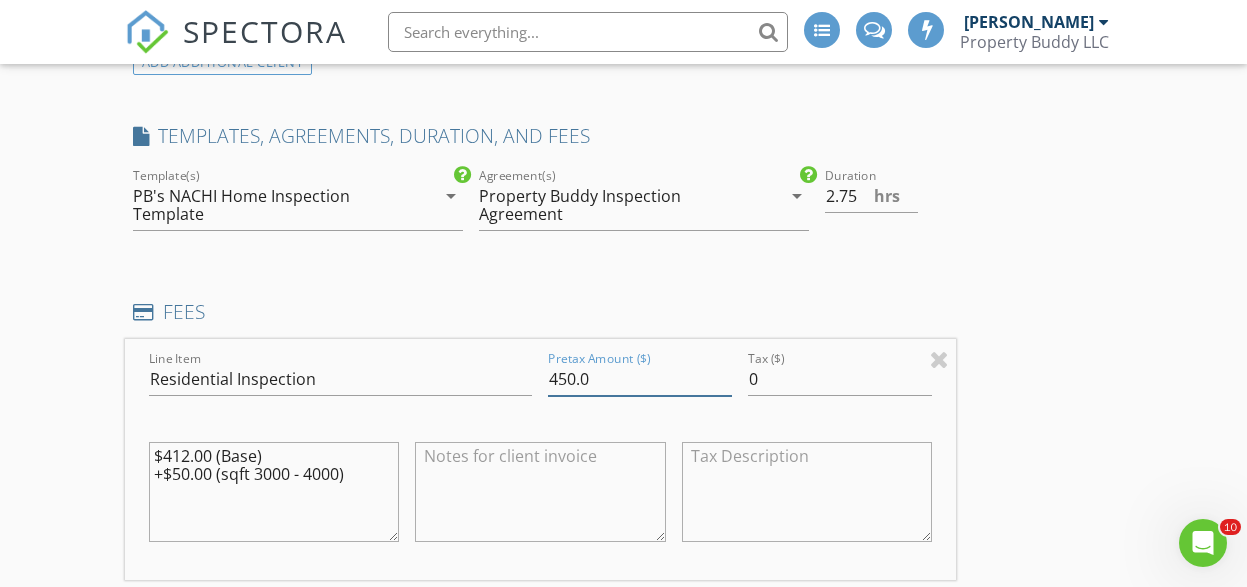type on "450.0" 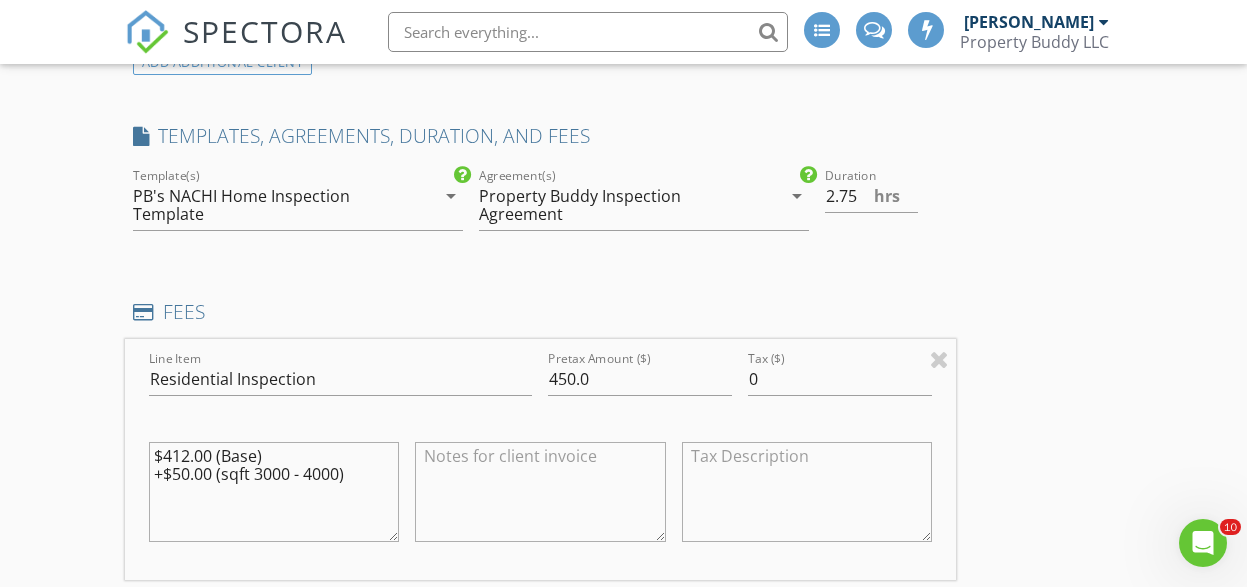 drag, startPoint x: 353, startPoint y: 476, endPoint x: 137, endPoint y: 448, distance: 217.80725 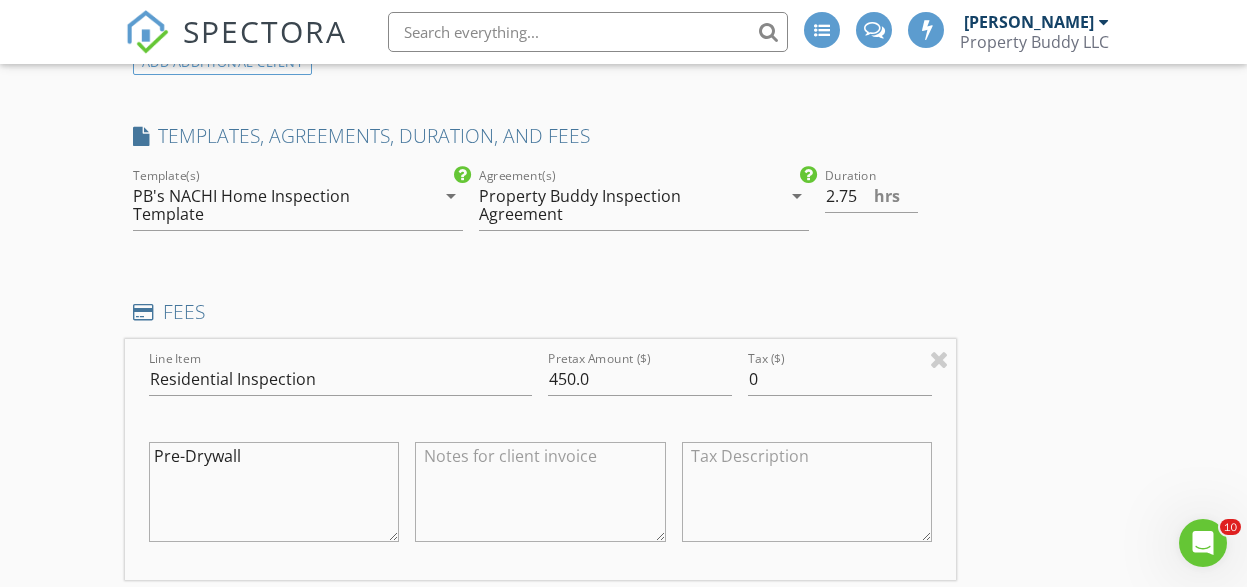 type on "Pre-Drywall" 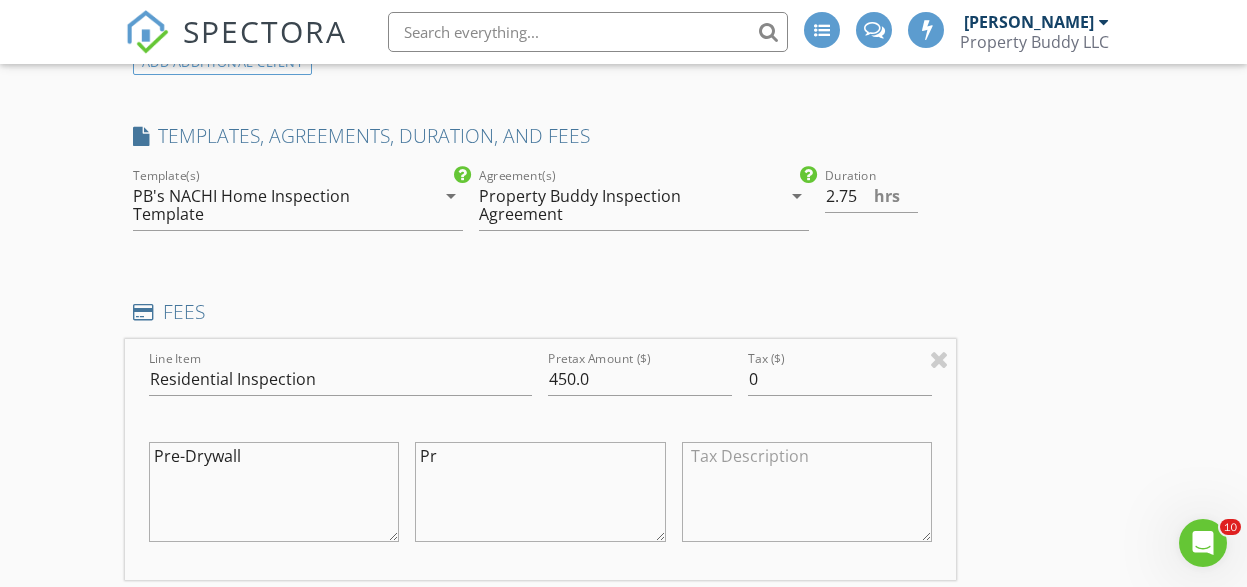 type on "P" 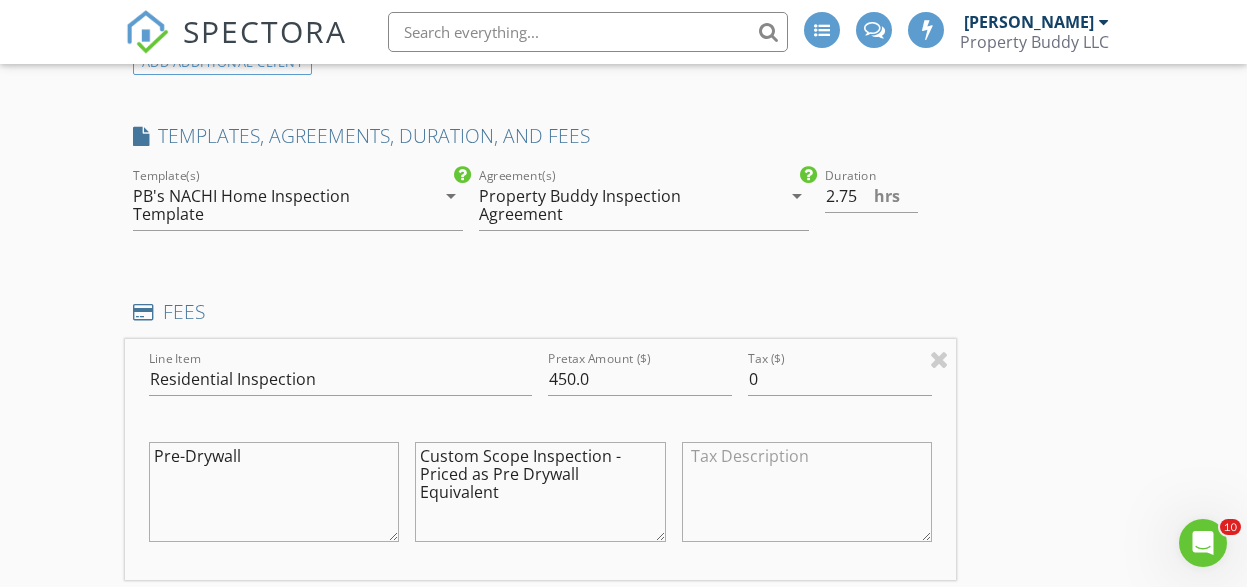 type on "Custom Scope Inspection - Priced as Pre Drywall Equivalent" 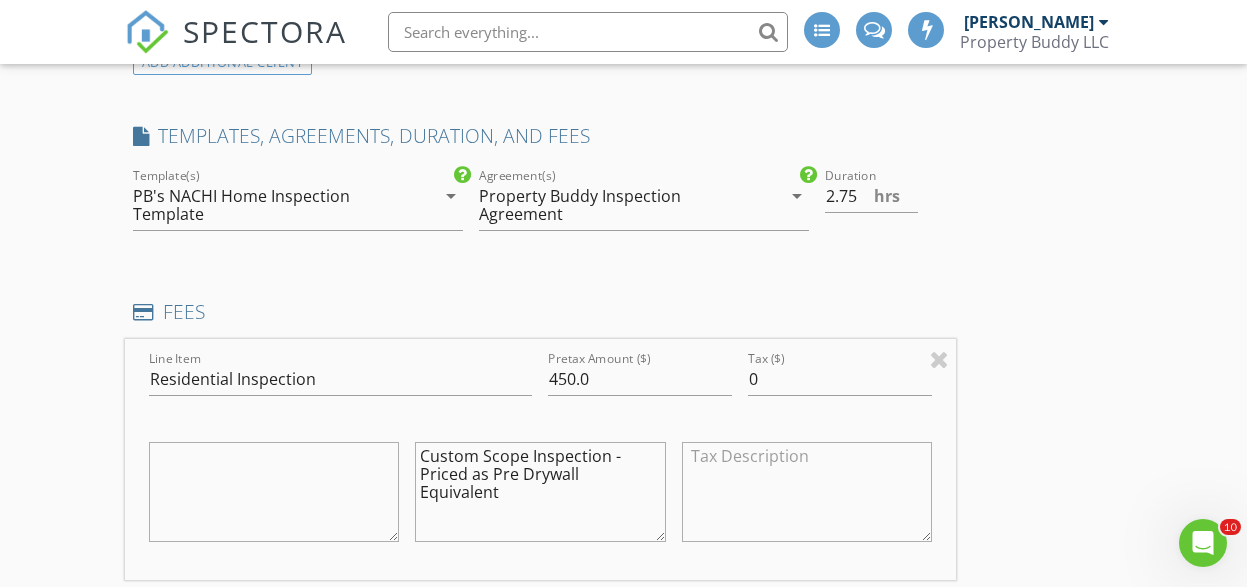 drag, startPoint x: 436, startPoint y: 467, endPoint x: 668, endPoint y: 484, distance: 232.62201 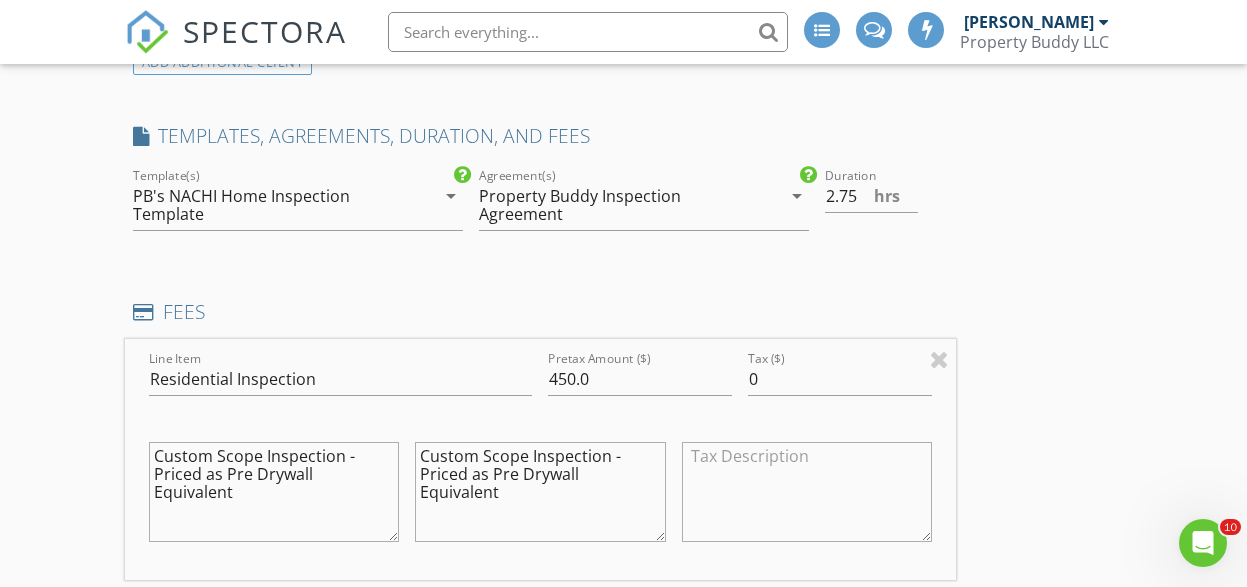 click on "Custom Scope Inspection - Priced as Pre Drywall Equivalent" at bounding box center [274, 492] 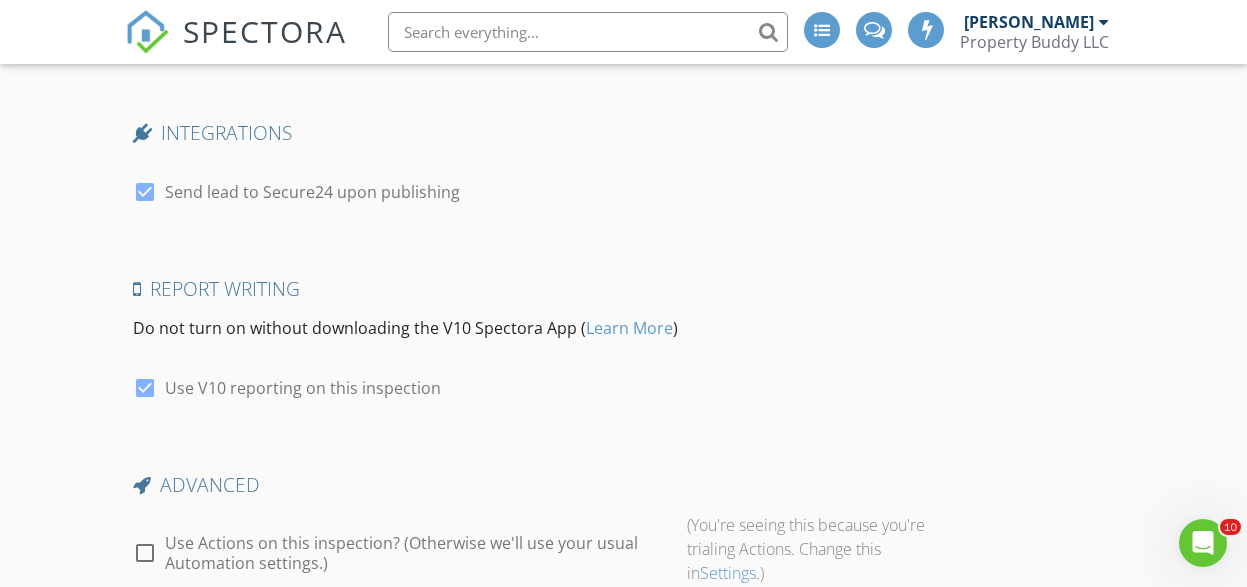 scroll, scrollTop: 3555, scrollLeft: 0, axis: vertical 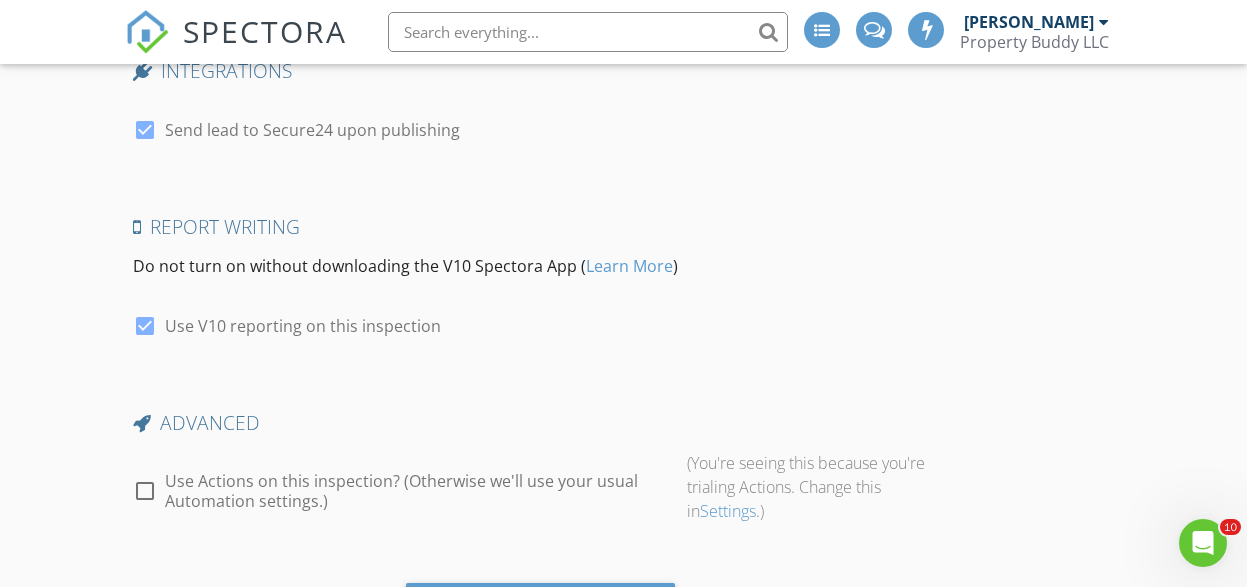 type on "Custom Scope Inspection - Priced as Pre Drywall Equivalent" 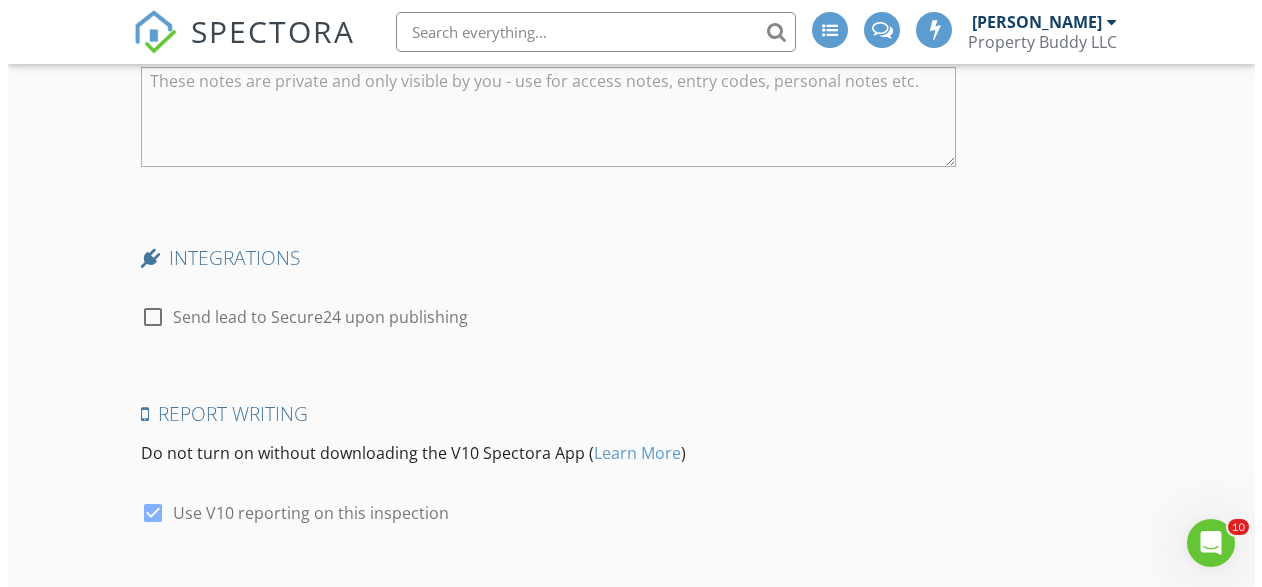 scroll, scrollTop: 3667, scrollLeft: 0, axis: vertical 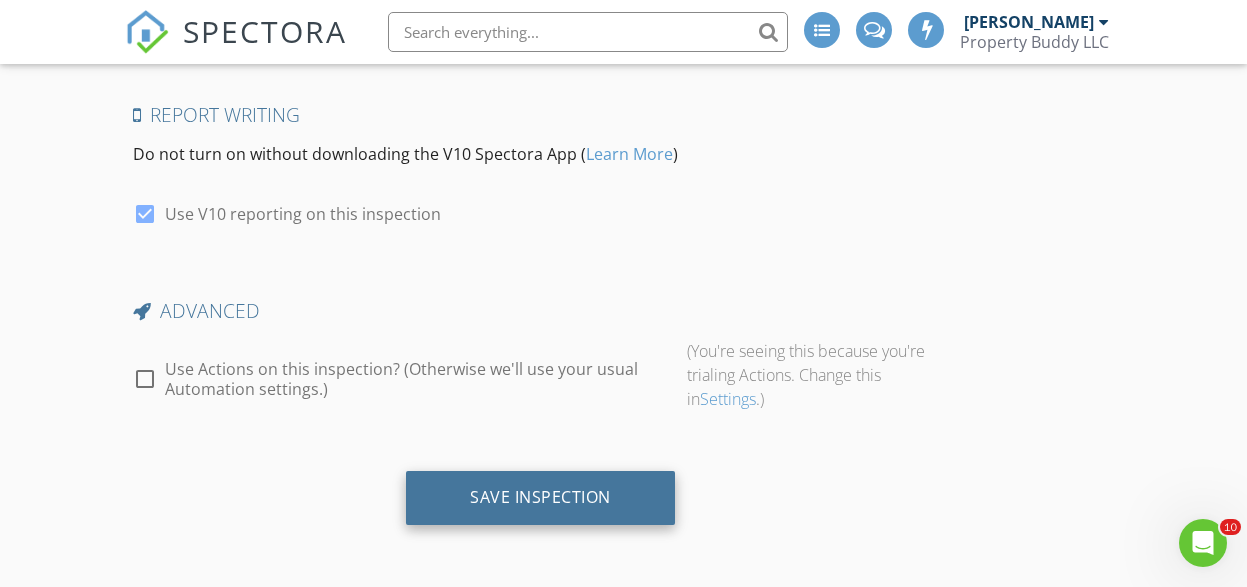 click on "Save Inspection" at bounding box center (540, 497) 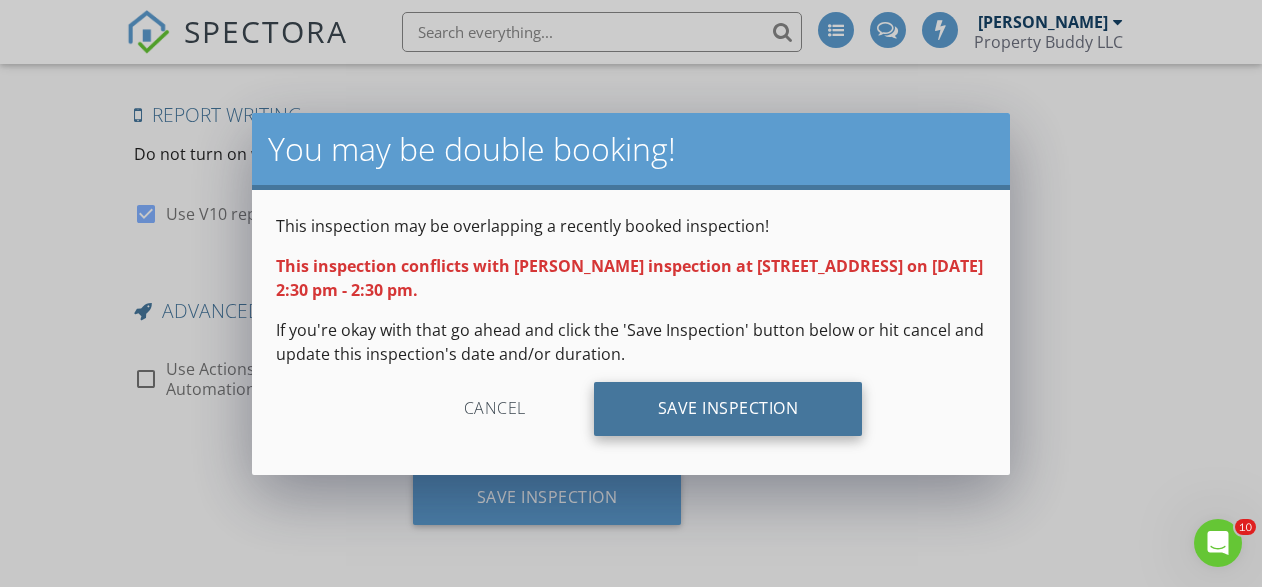 click on "Save Inspection" at bounding box center [728, 409] 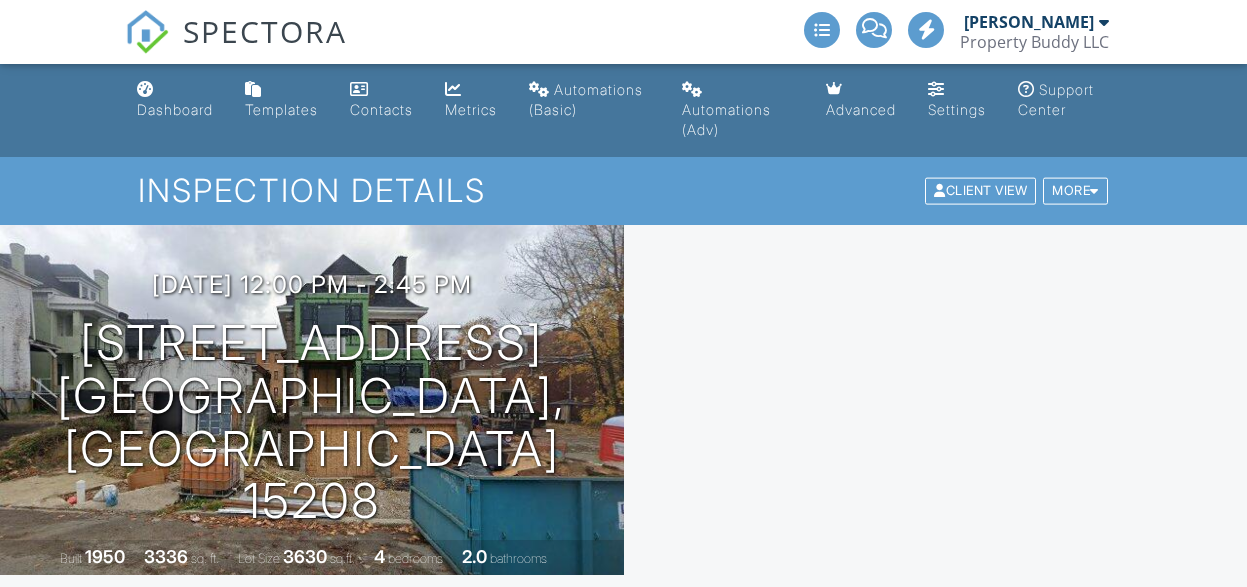 scroll, scrollTop: 0, scrollLeft: 0, axis: both 